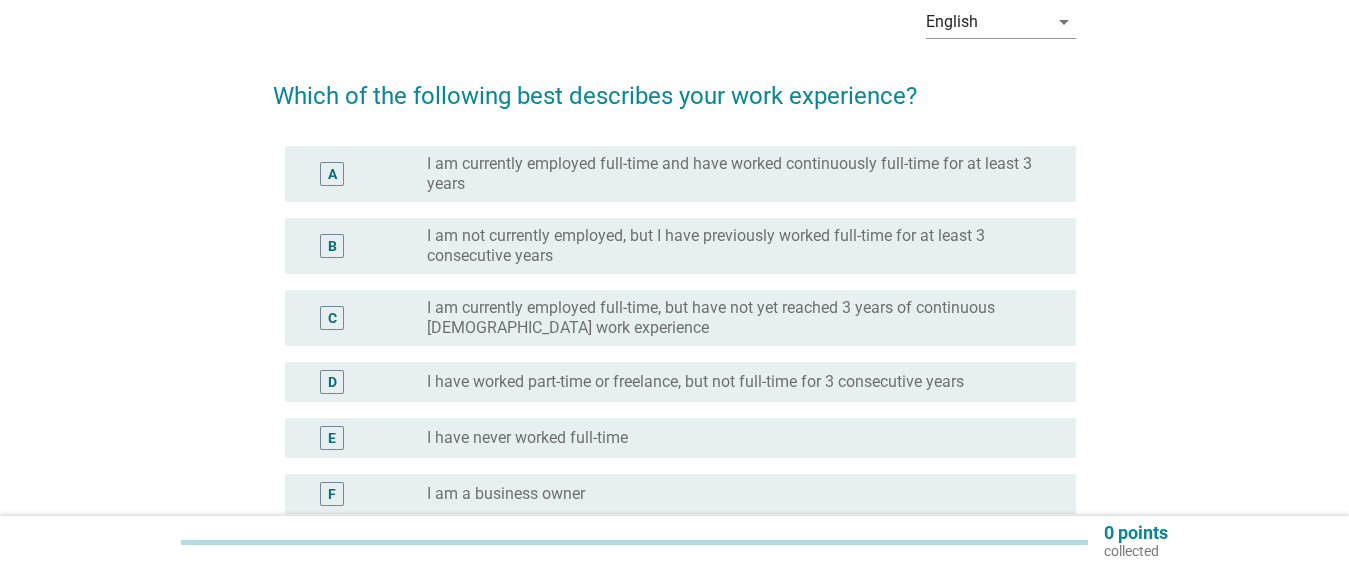 scroll, scrollTop: 200, scrollLeft: 0, axis: vertical 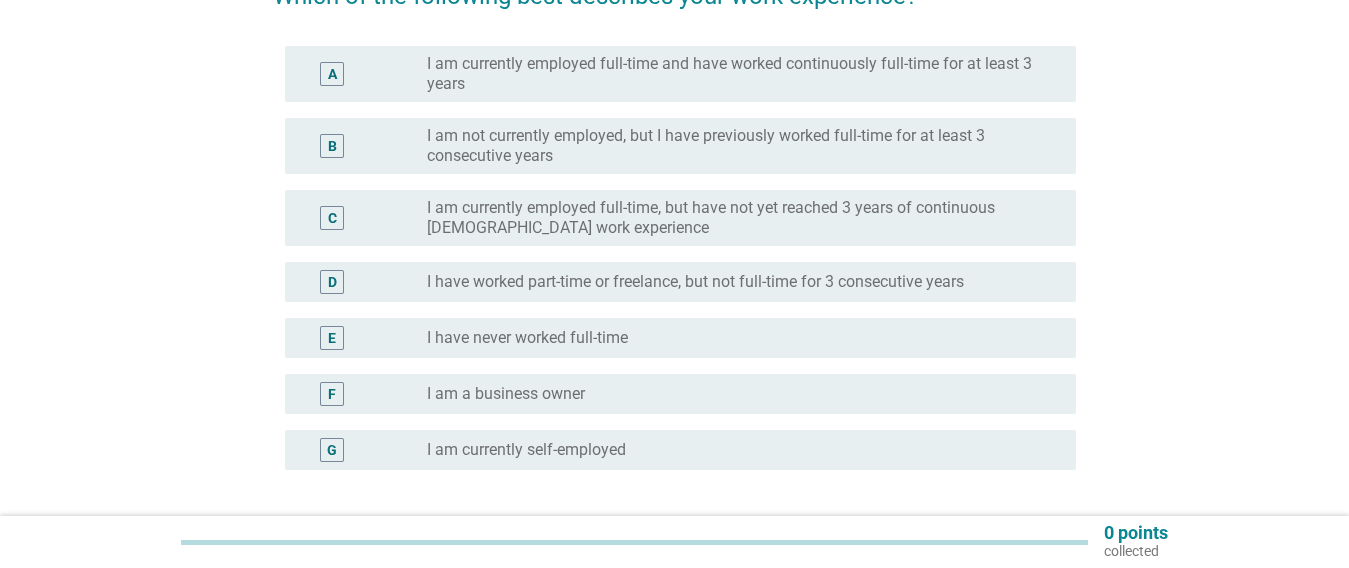 click on "I am currently employed full-time and have worked continuously full-time for at least 3 years" at bounding box center (735, 74) 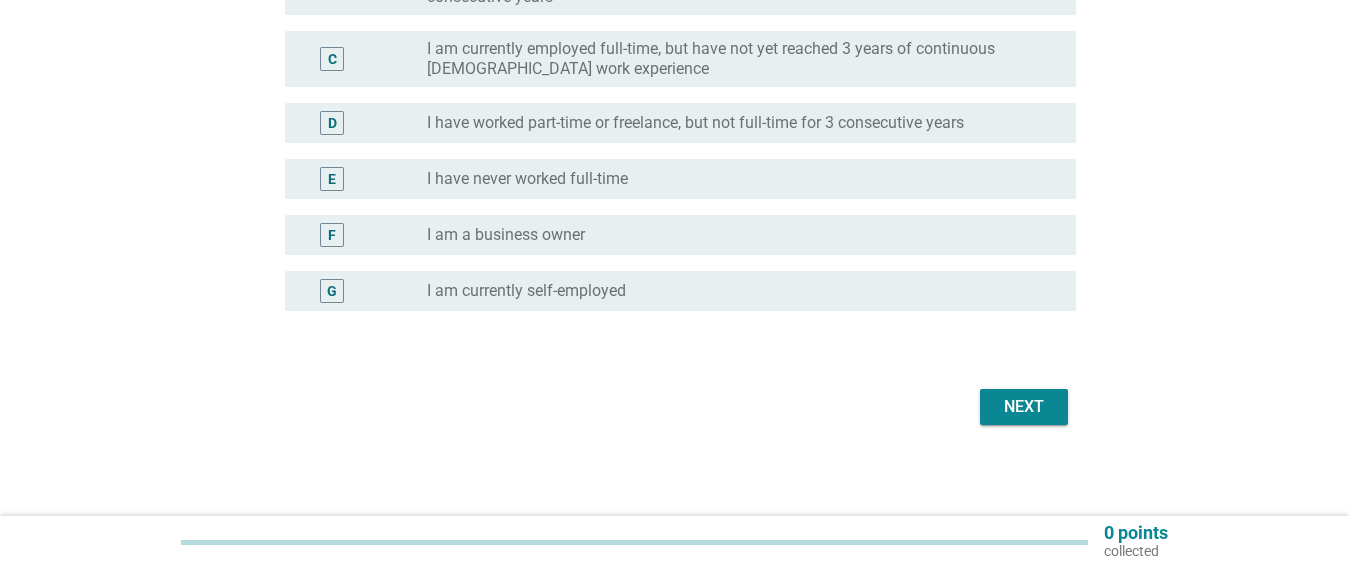 scroll, scrollTop: 364, scrollLeft: 0, axis: vertical 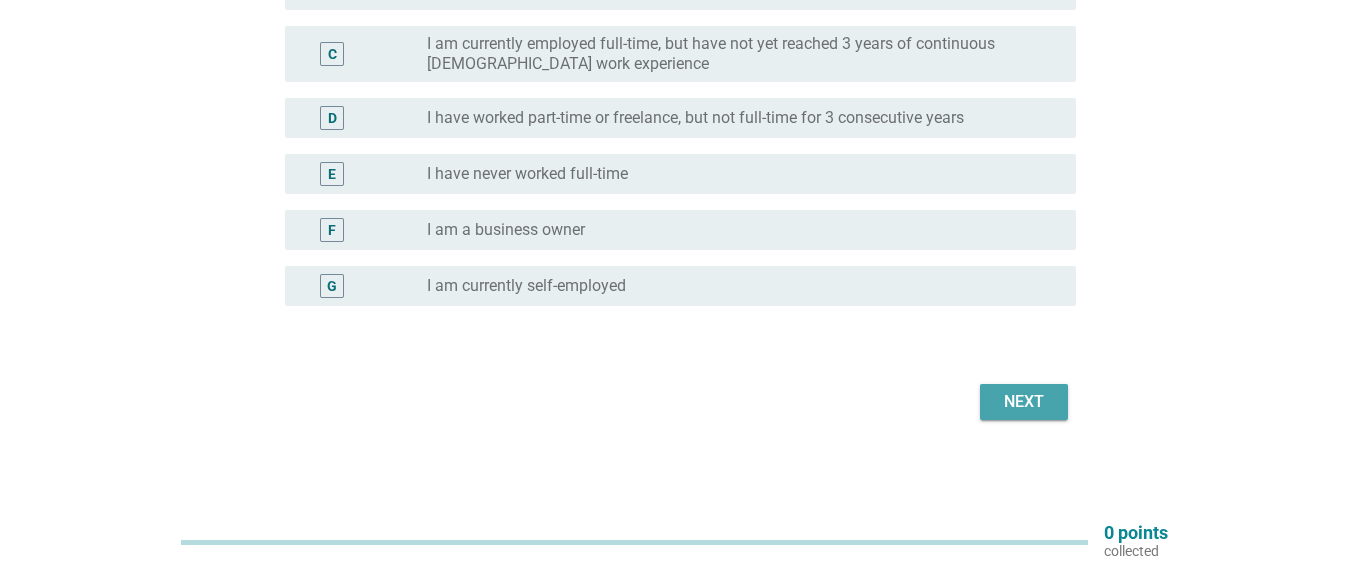 click on "Next" at bounding box center (1024, 402) 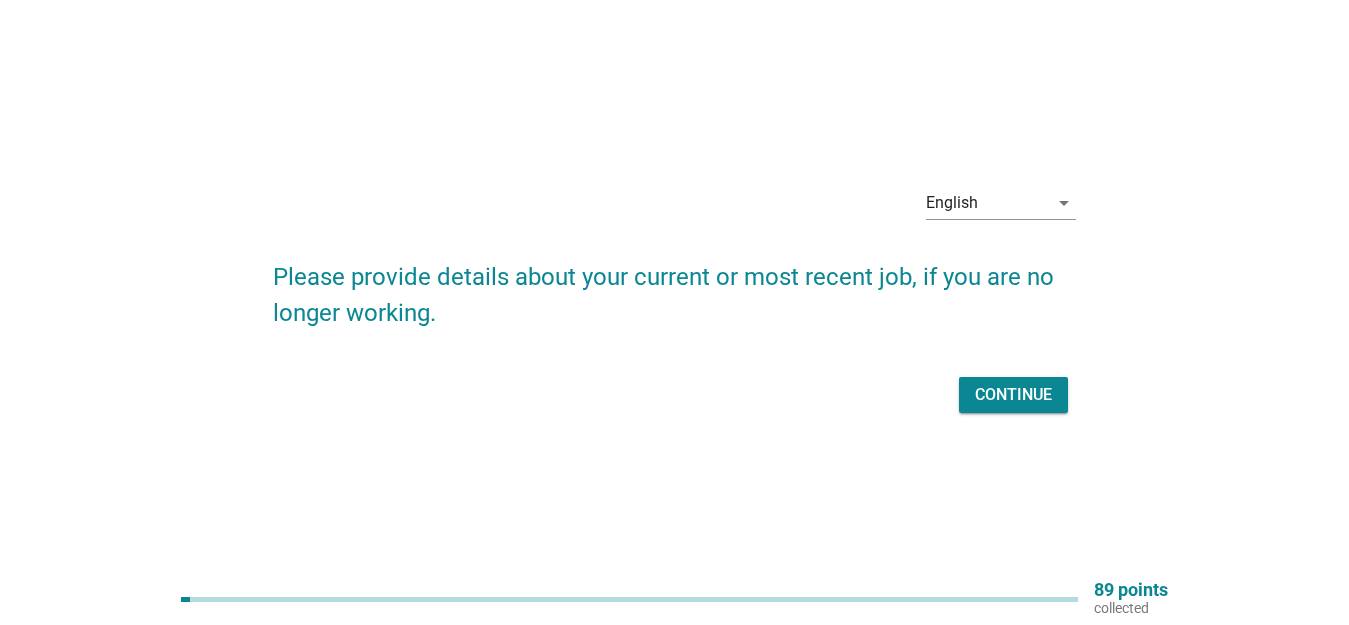 scroll, scrollTop: 0, scrollLeft: 0, axis: both 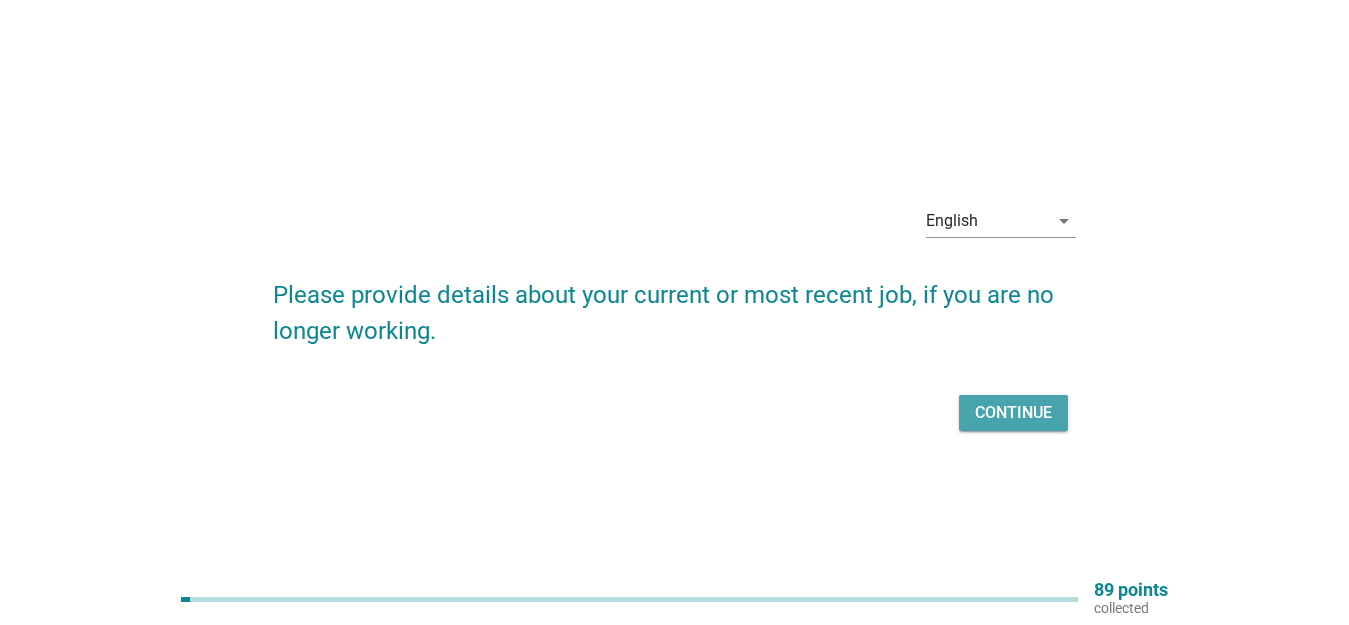 click on "Continue" at bounding box center (1013, 413) 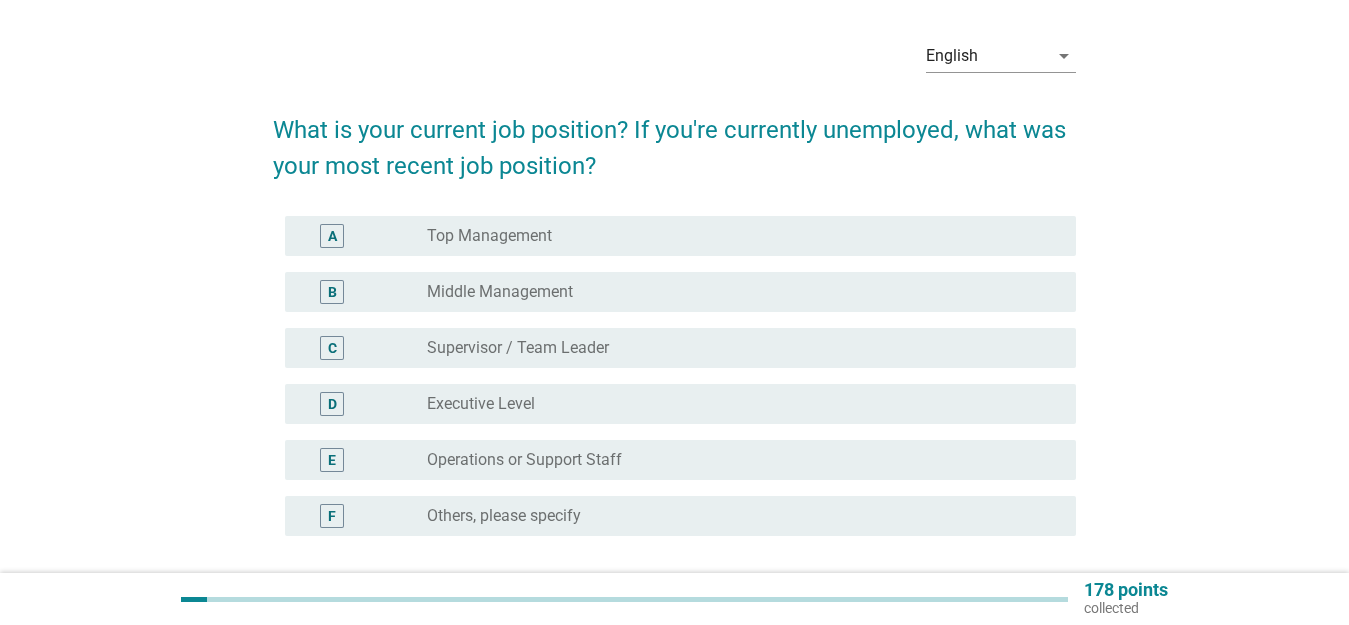 scroll, scrollTop: 100, scrollLeft: 0, axis: vertical 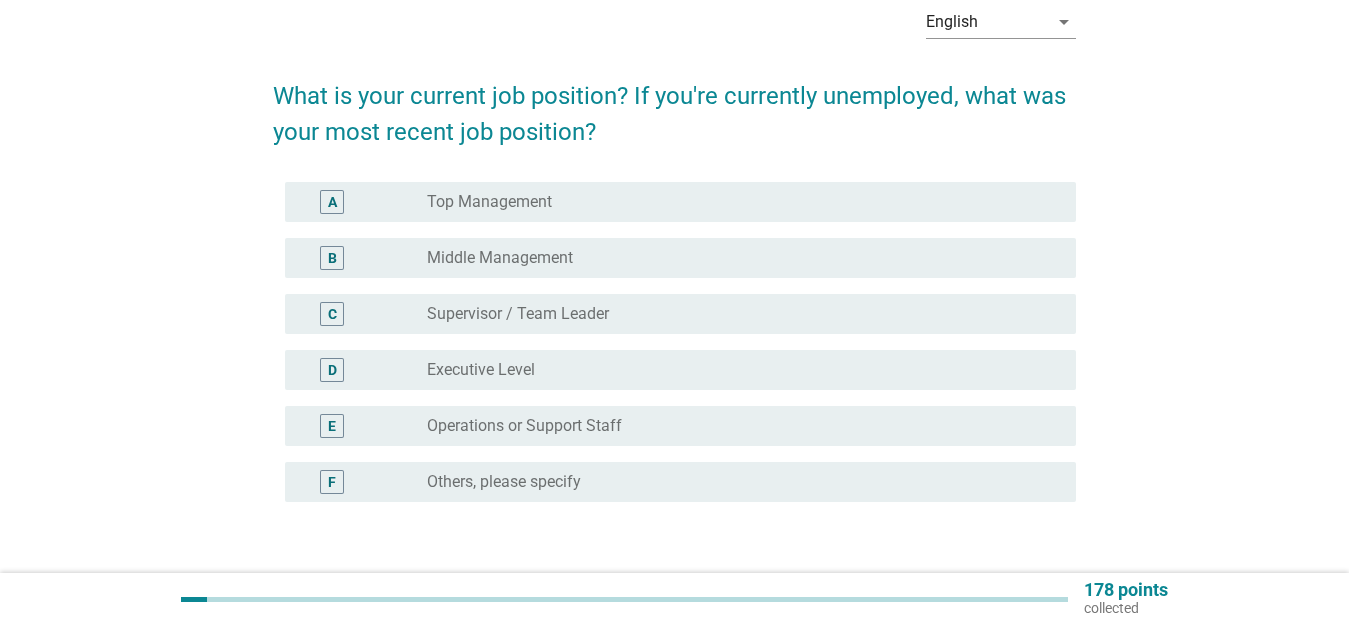 click on "Operations or Support Staff" at bounding box center (524, 426) 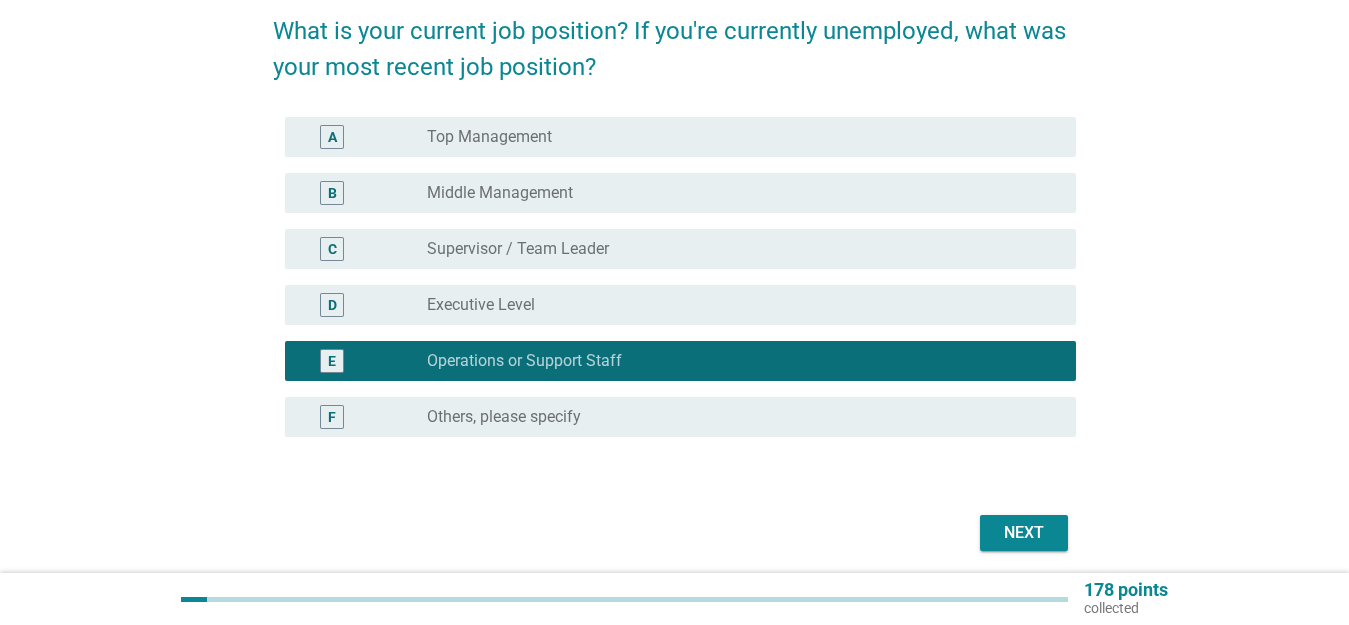 scroll, scrollTop: 200, scrollLeft: 0, axis: vertical 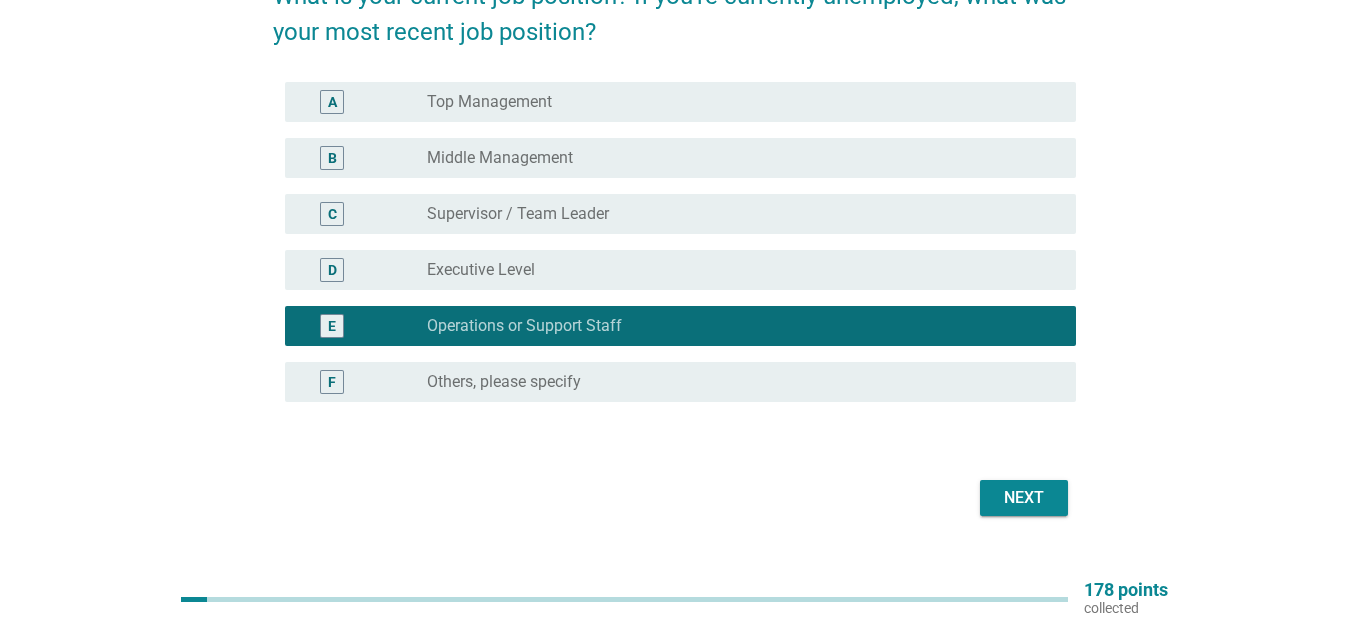 click on "Next" at bounding box center [1024, 498] 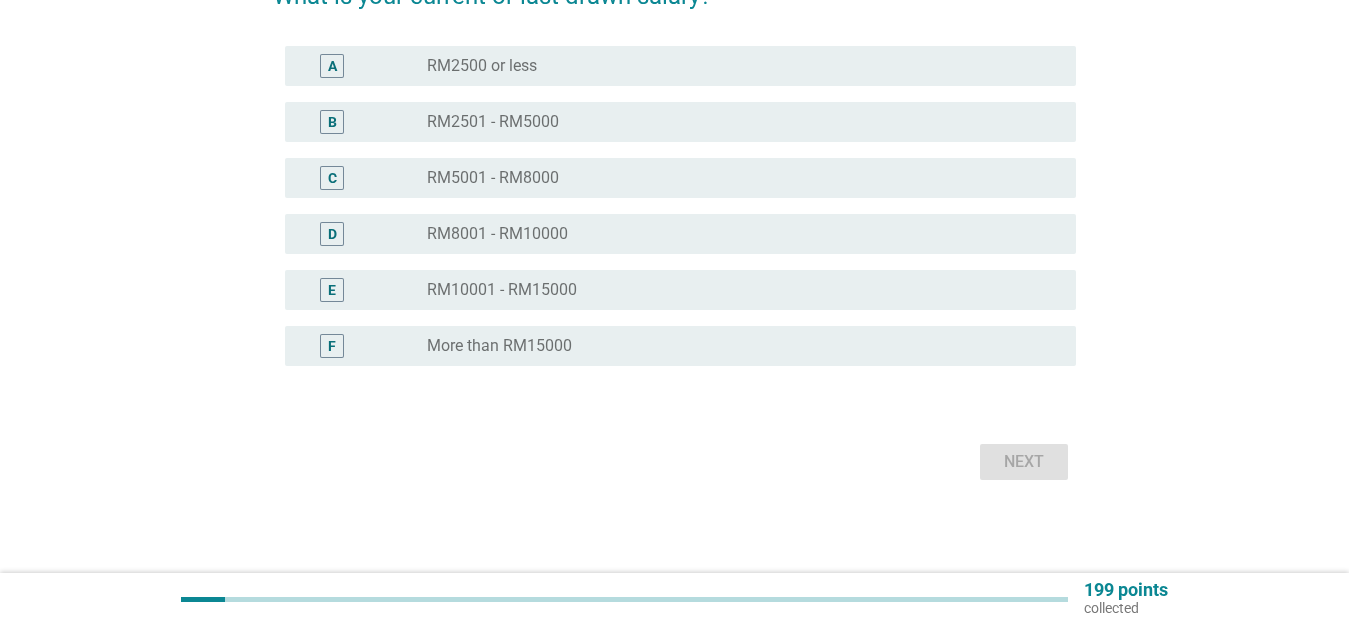 scroll, scrollTop: 0, scrollLeft: 0, axis: both 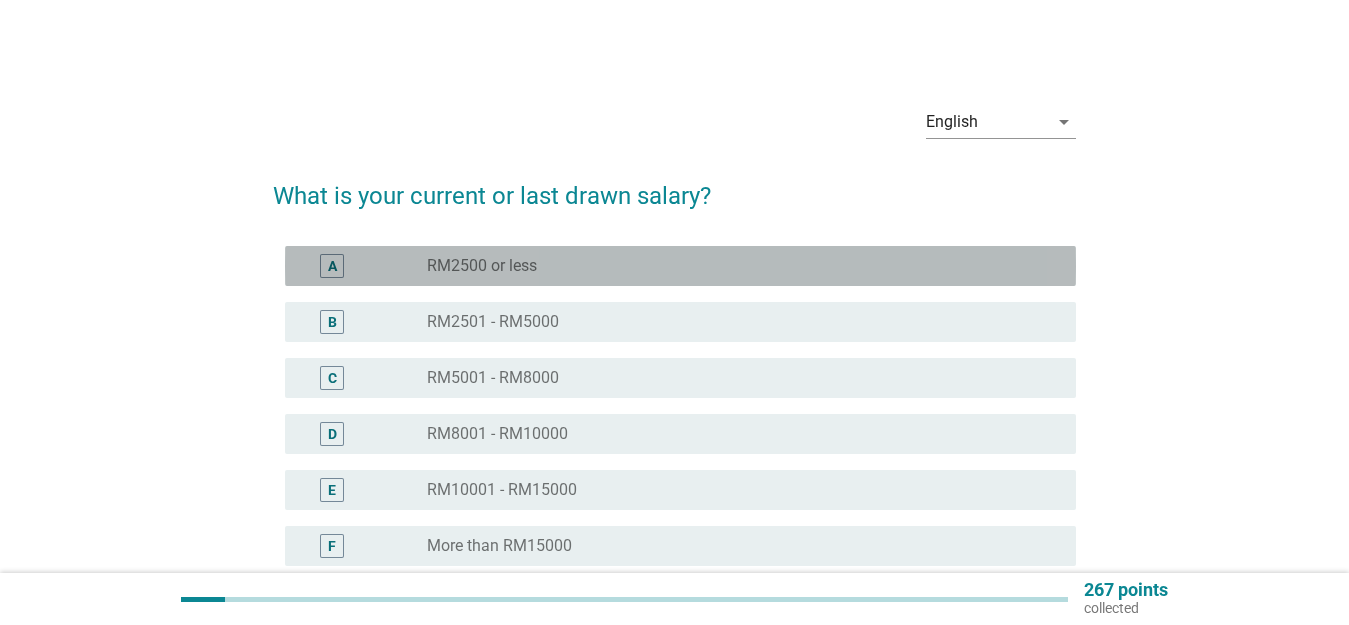 click on "radio_button_unchecked RM2500 or less" at bounding box center [743, 266] 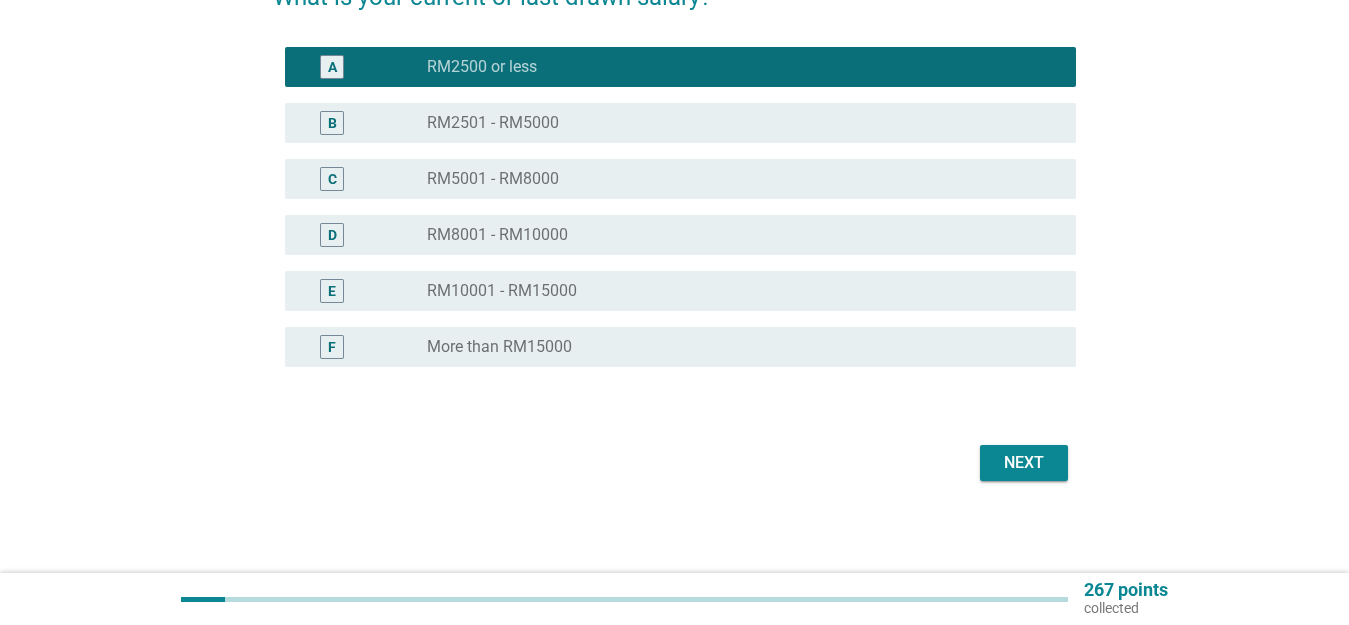 scroll, scrollTop: 203, scrollLeft: 0, axis: vertical 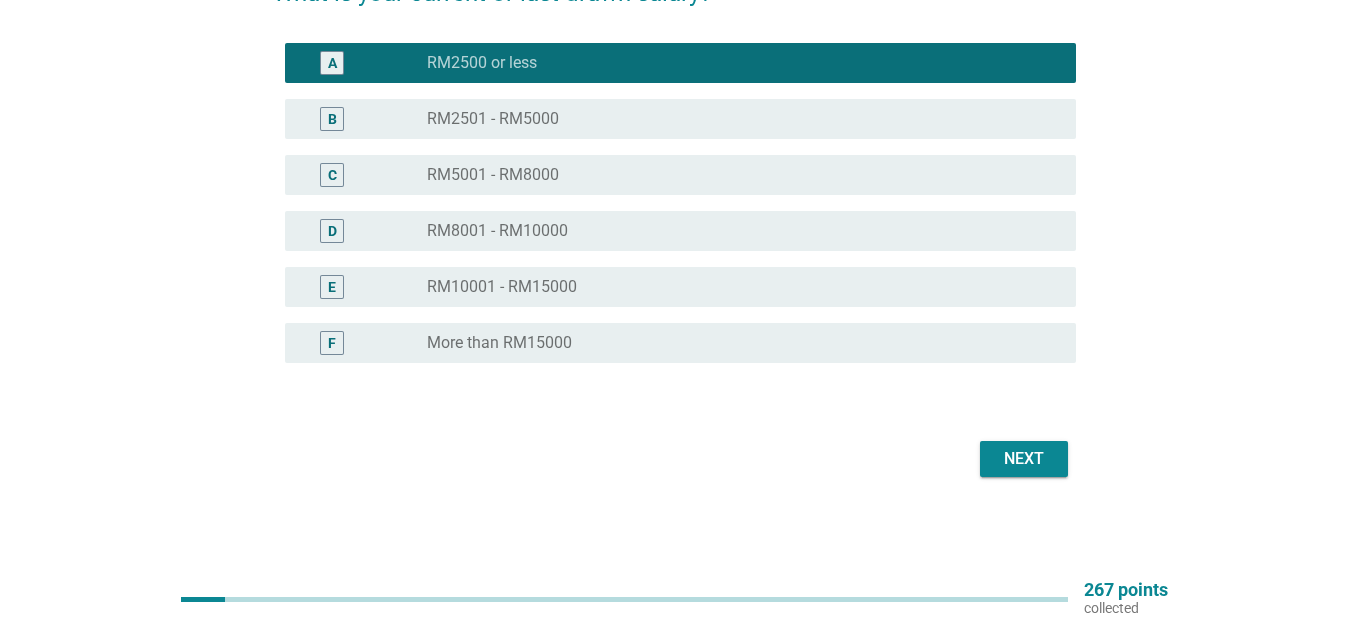 click on "Next" at bounding box center (1024, 459) 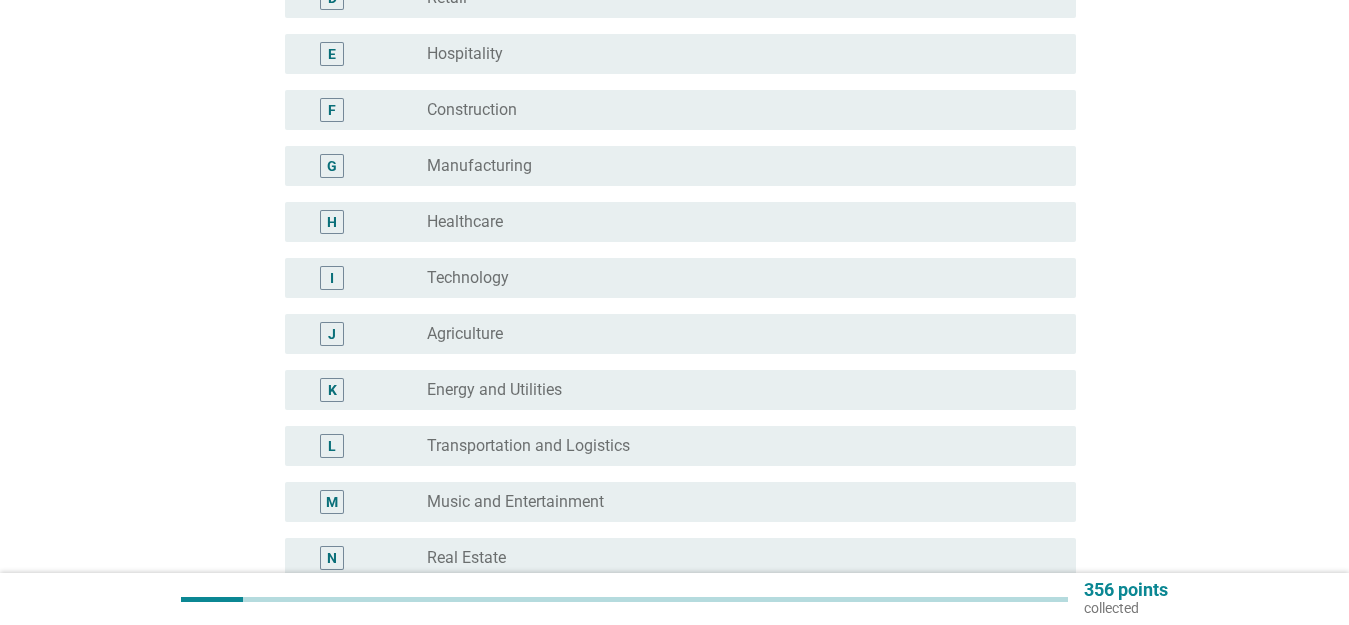 scroll, scrollTop: 600, scrollLeft: 0, axis: vertical 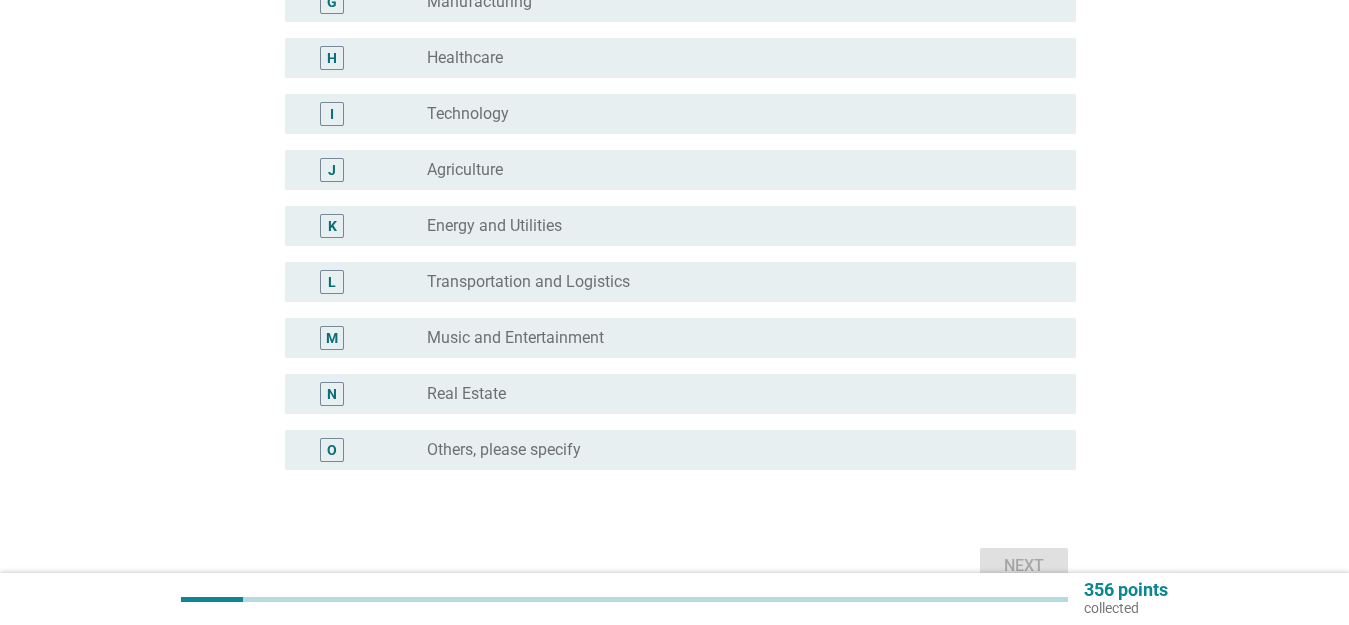 click on "radio_button_unchecked Transportation and Logistics" at bounding box center [735, 282] 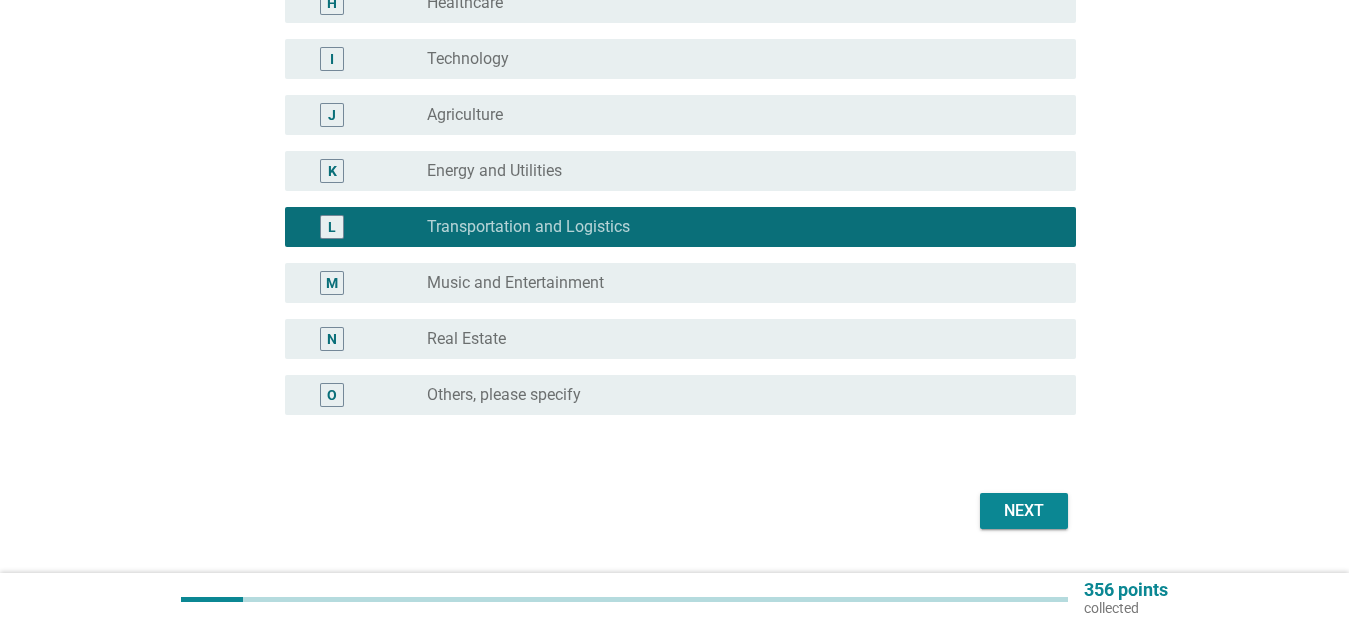 scroll, scrollTop: 707, scrollLeft: 0, axis: vertical 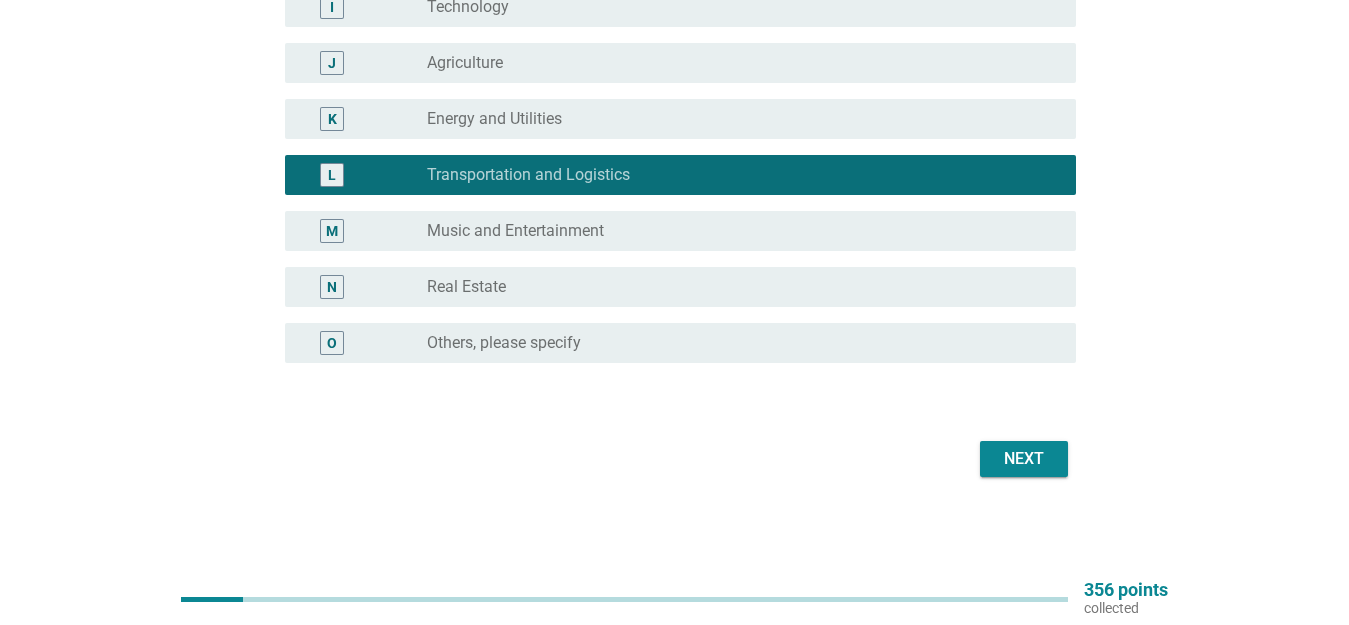 click on "Next" at bounding box center (1024, 459) 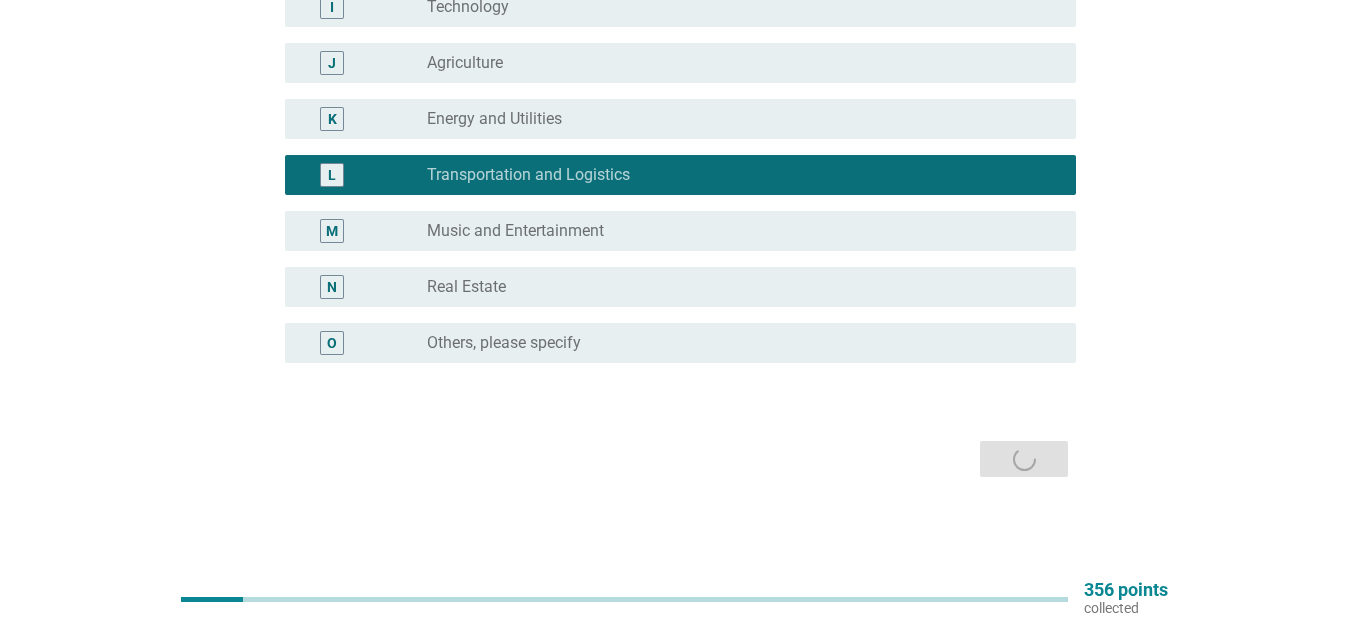 scroll, scrollTop: 0, scrollLeft: 0, axis: both 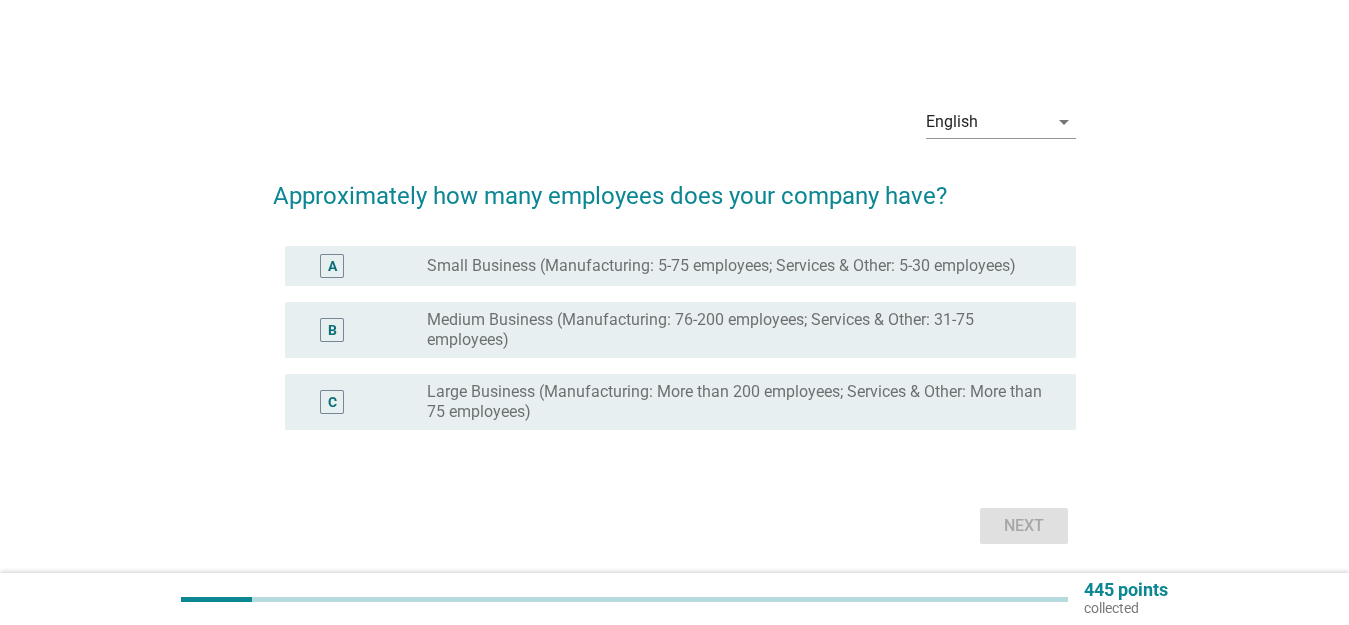 click on "Small Business (Manufacturing: 5-75 employees; Services & Other: 5-30 employees)" at bounding box center (721, 266) 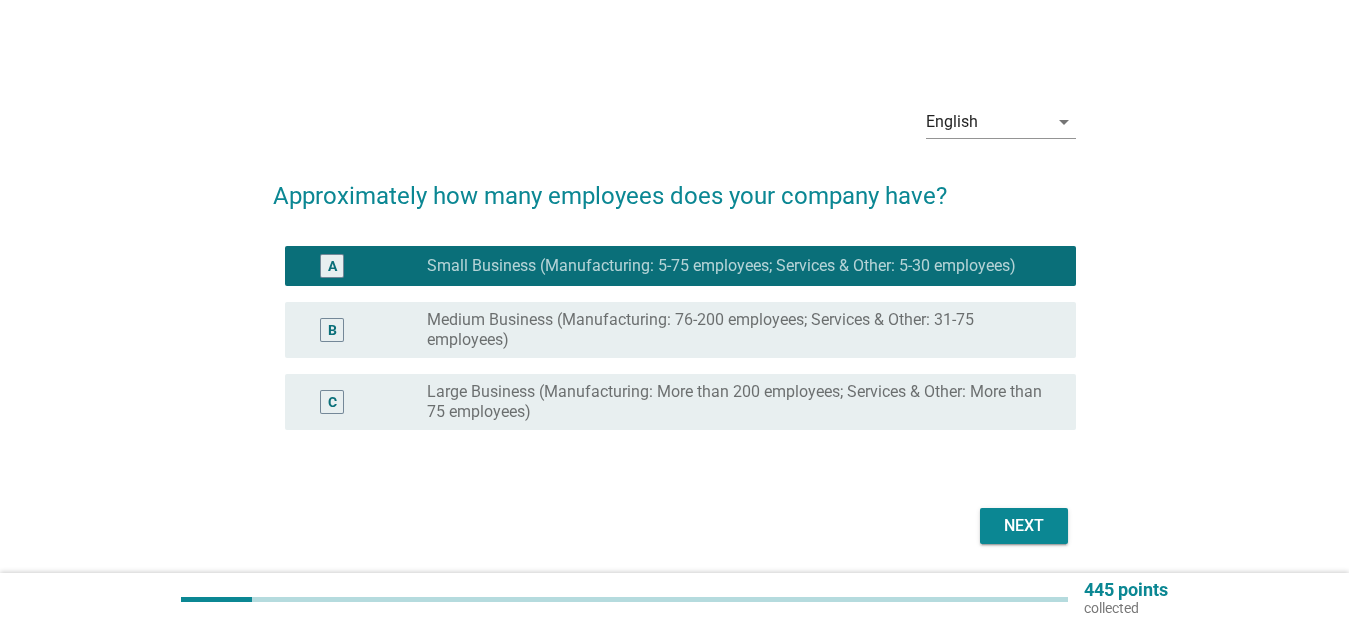 click on "Next" at bounding box center [1024, 526] 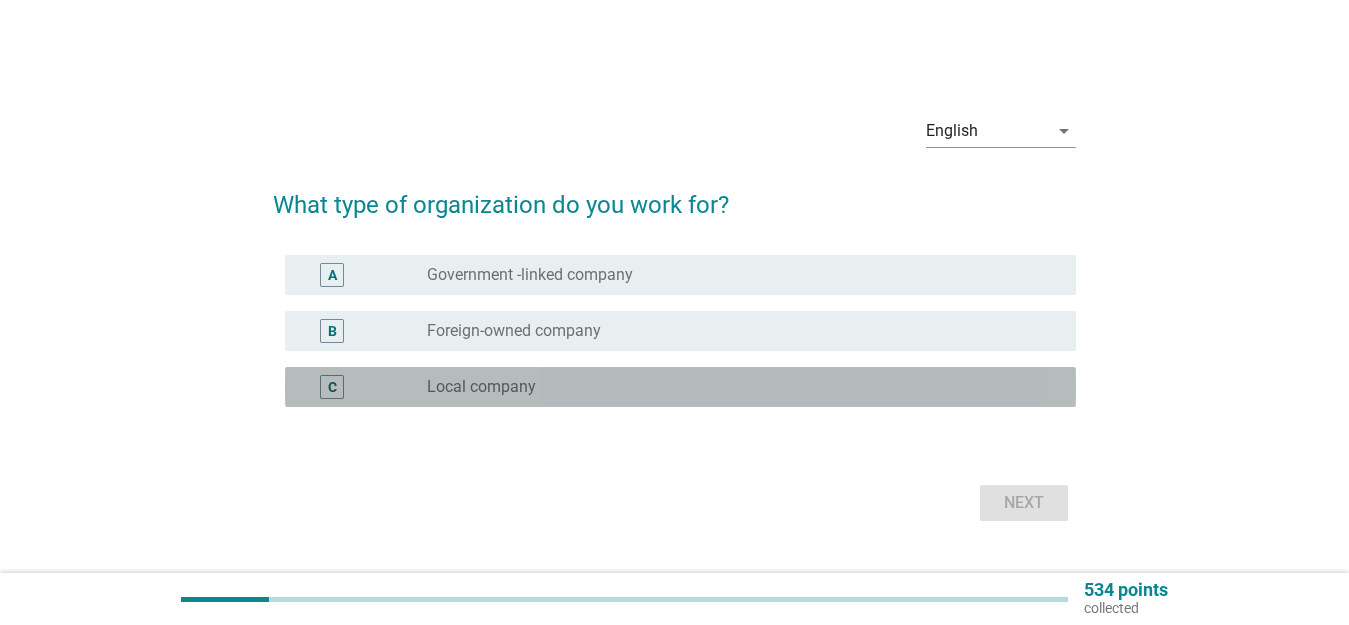 click on "radio_button_unchecked Local company" at bounding box center (735, 387) 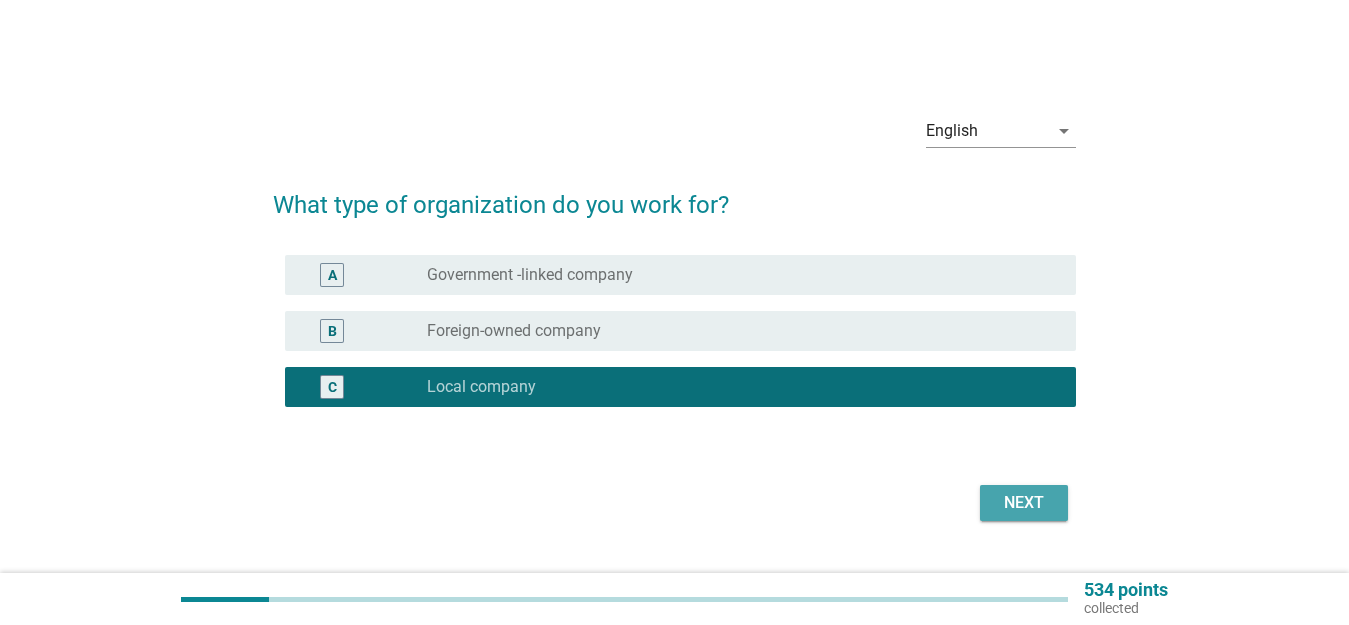 click on "Next" at bounding box center [1024, 503] 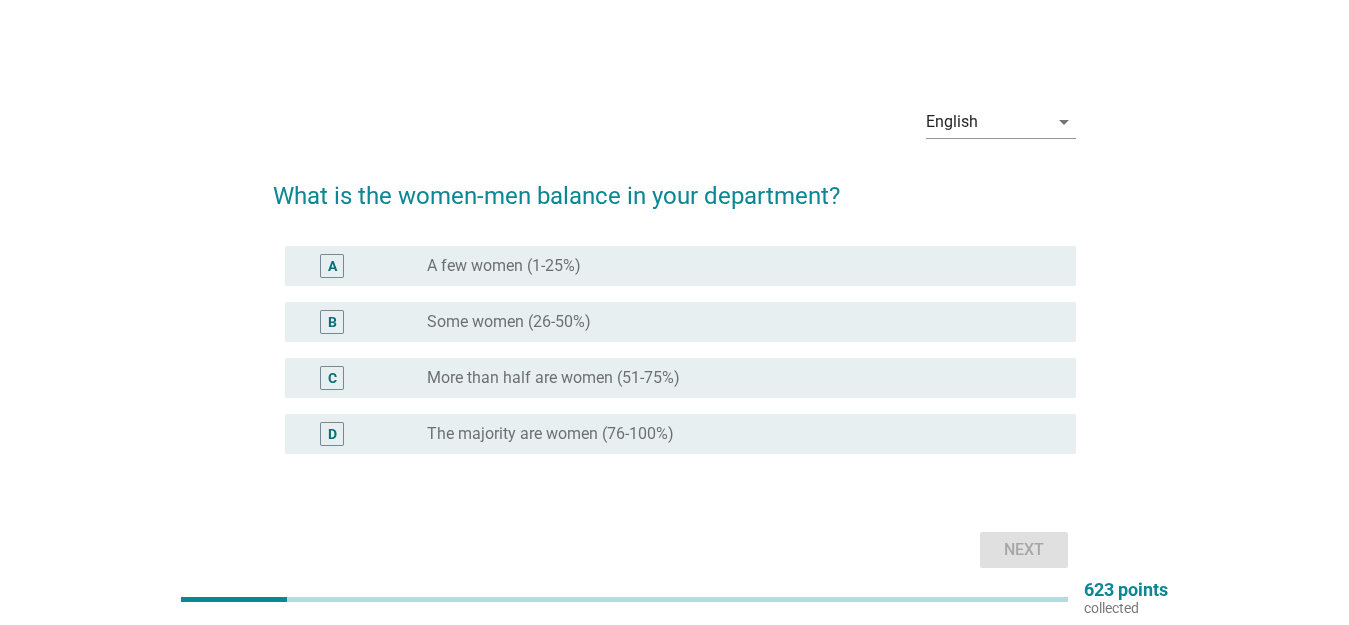 click on "radio_button_unchecked A few women (1-25%)" at bounding box center [743, 266] 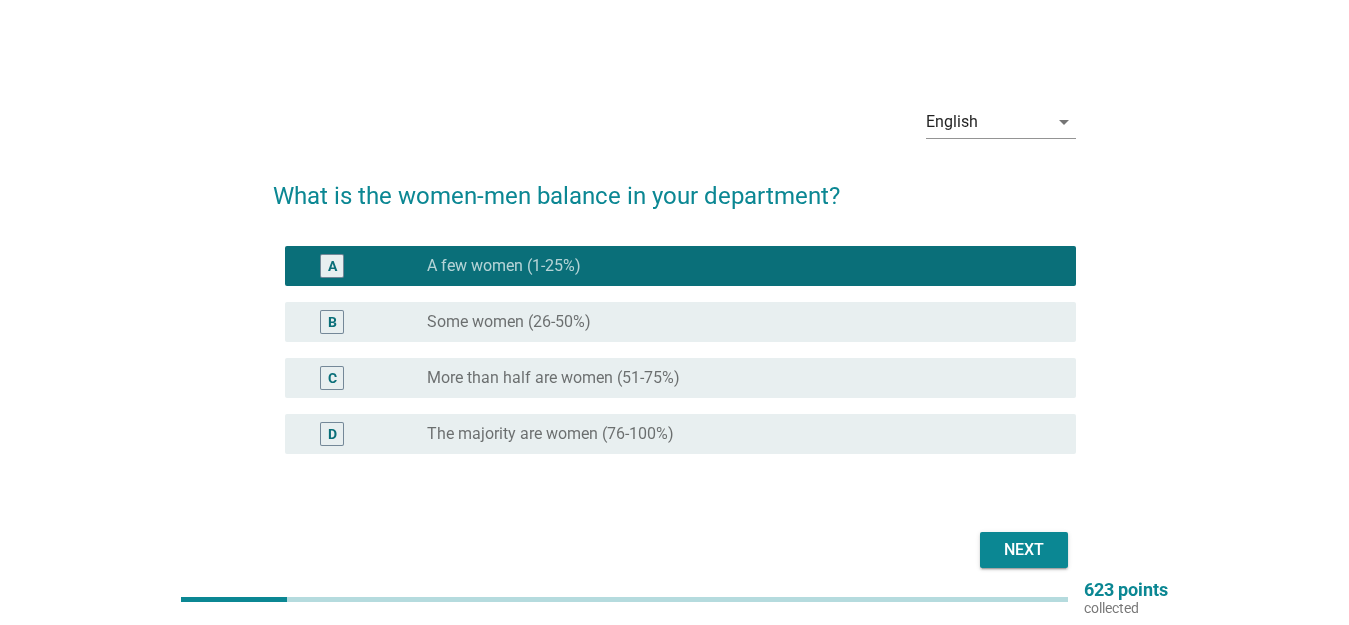 click on "Next" at bounding box center [1024, 550] 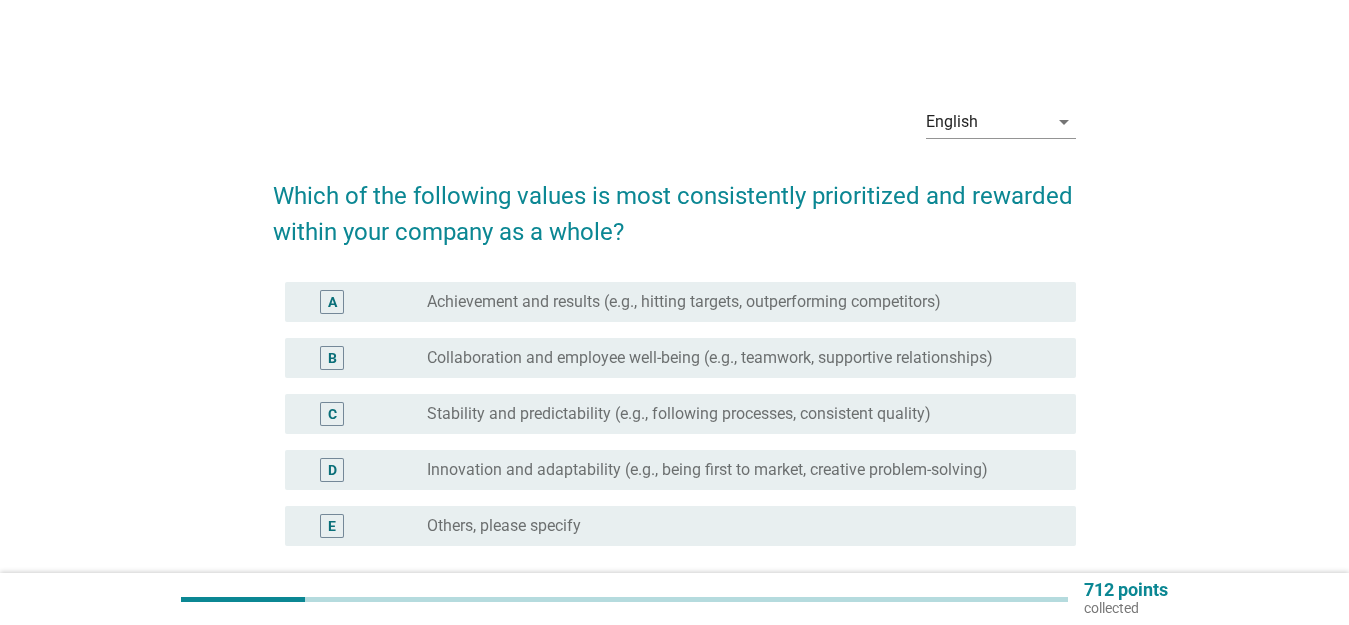 scroll, scrollTop: 100, scrollLeft: 0, axis: vertical 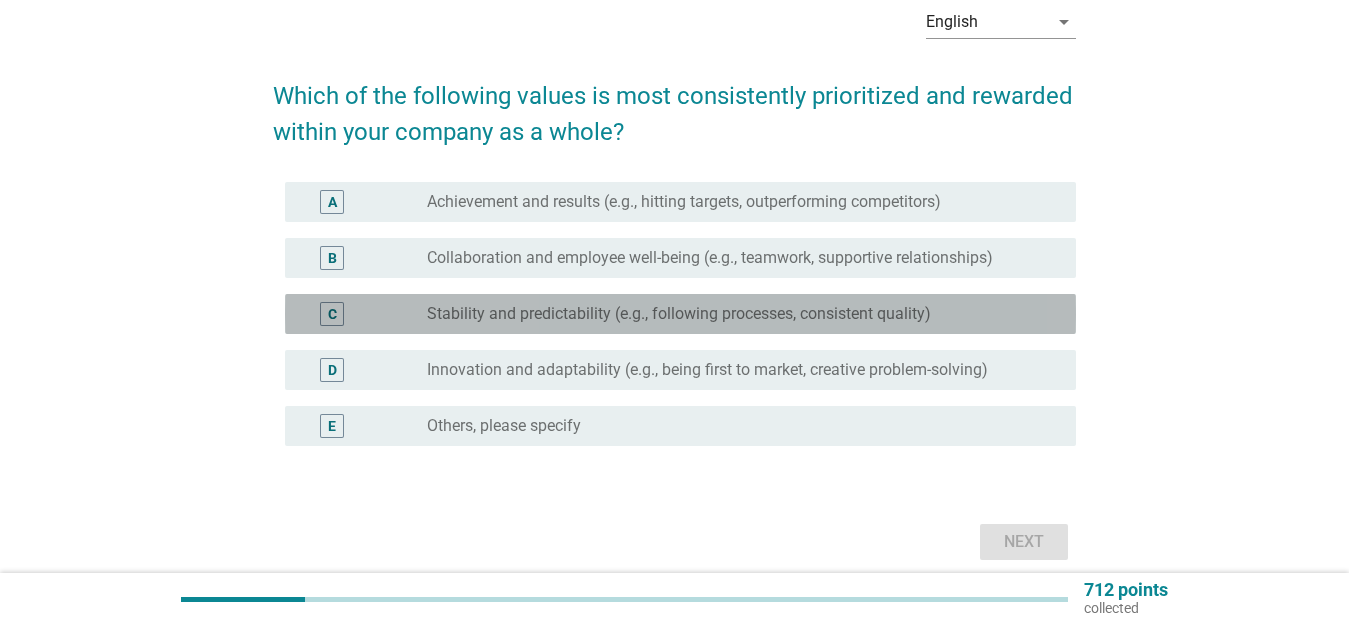 click on "radio_button_unchecked Stability and predictability (e.g., following processes, consistent quality)" at bounding box center (735, 314) 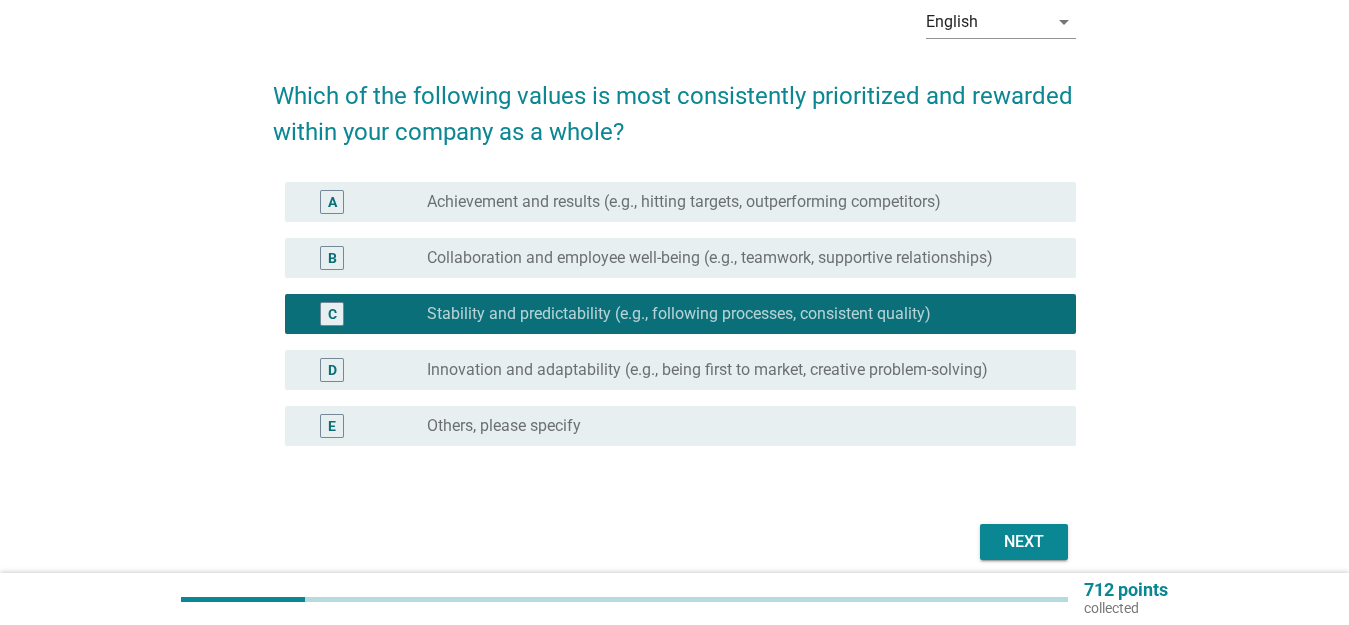 click on "Next" at bounding box center (1024, 542) 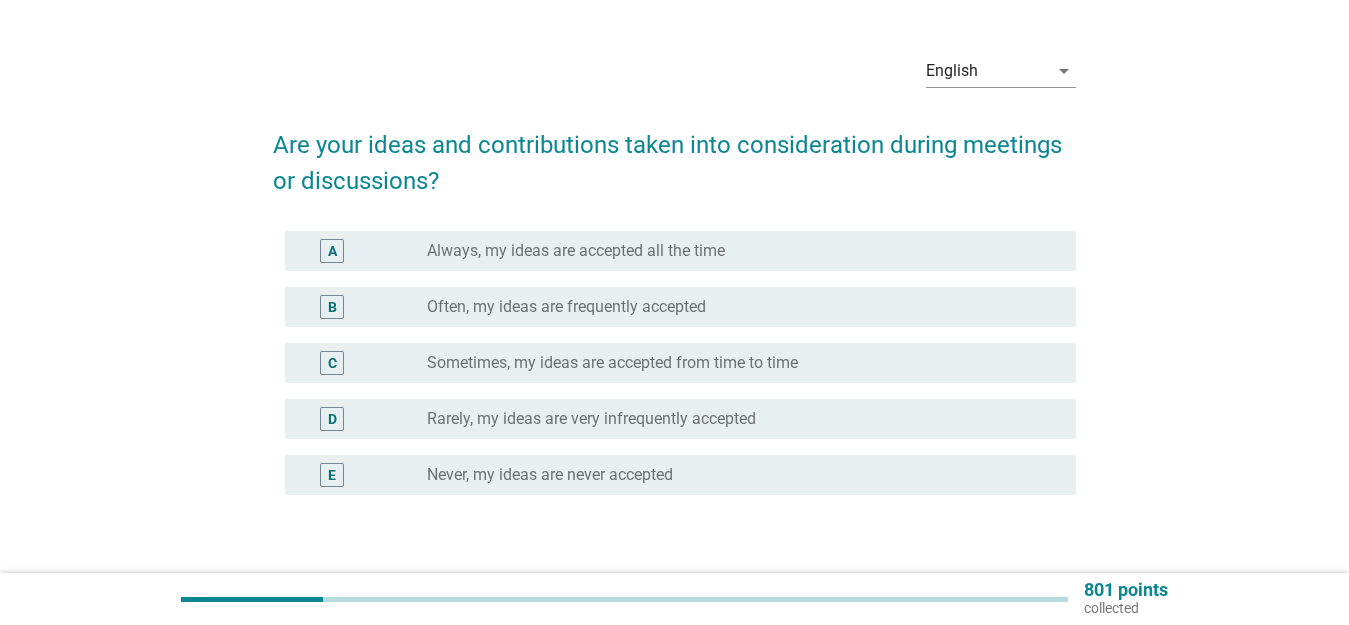 scroll, scrollTop: 100, scrollLeft: 0, axis: vertical 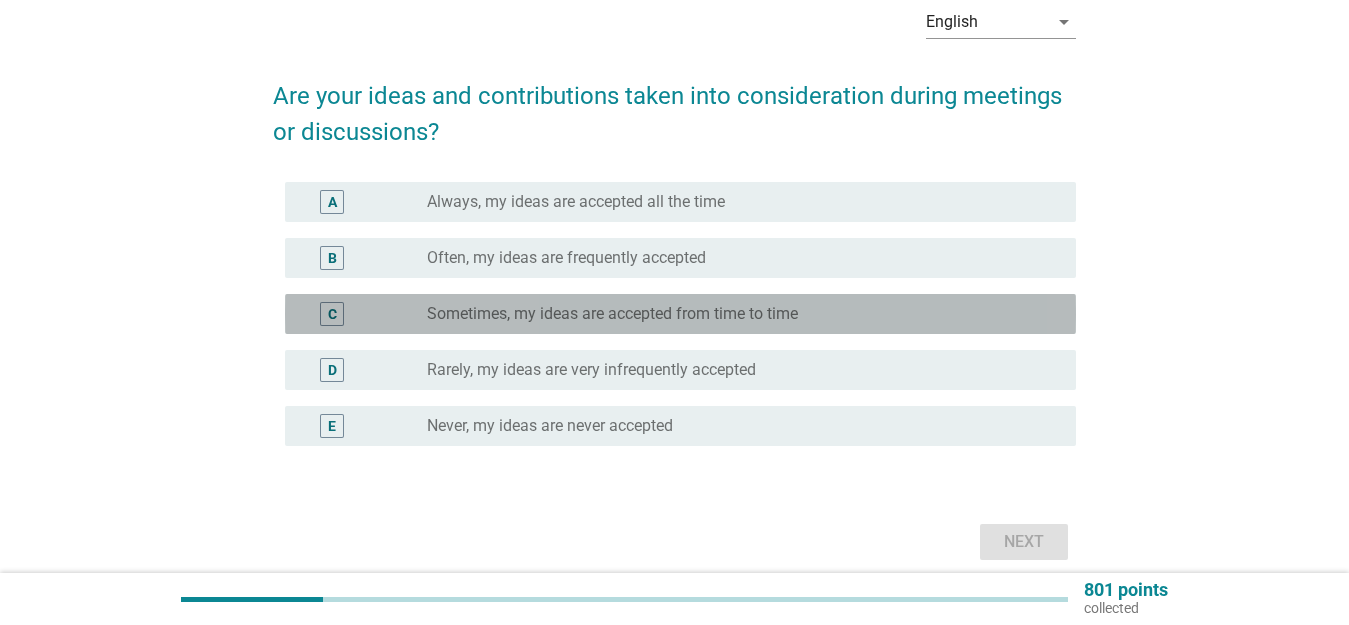 click on "radio_button_unchecked Sometimes, my ideas are accepted from time to time" at bounding box center (735, 314) 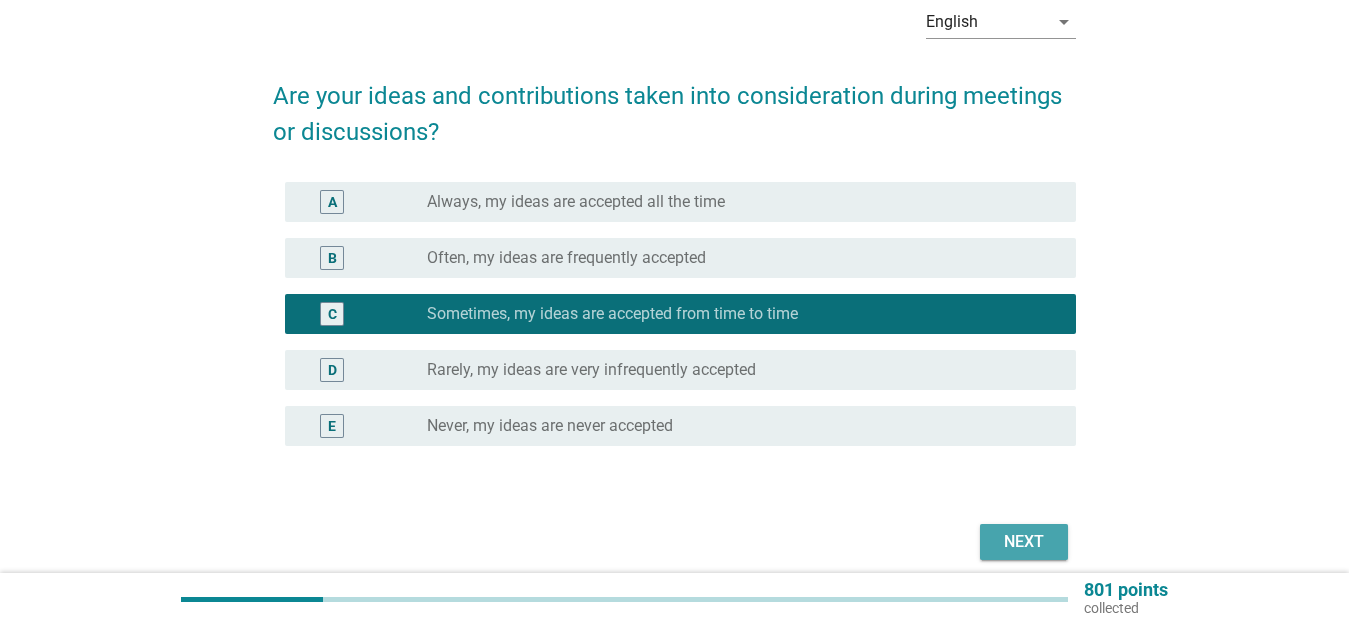 click on "Next" at bounding box center (1024, 542) 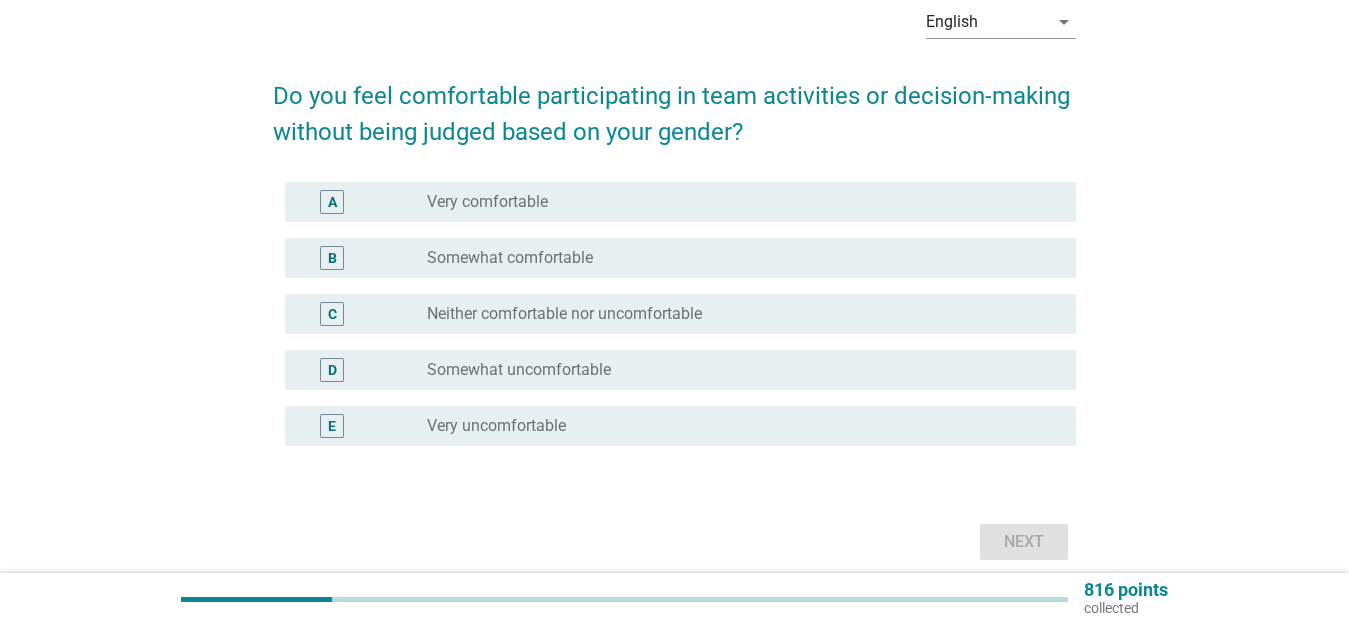 scroll, scrollTop: 0, scrollLeft: 0, axis: both 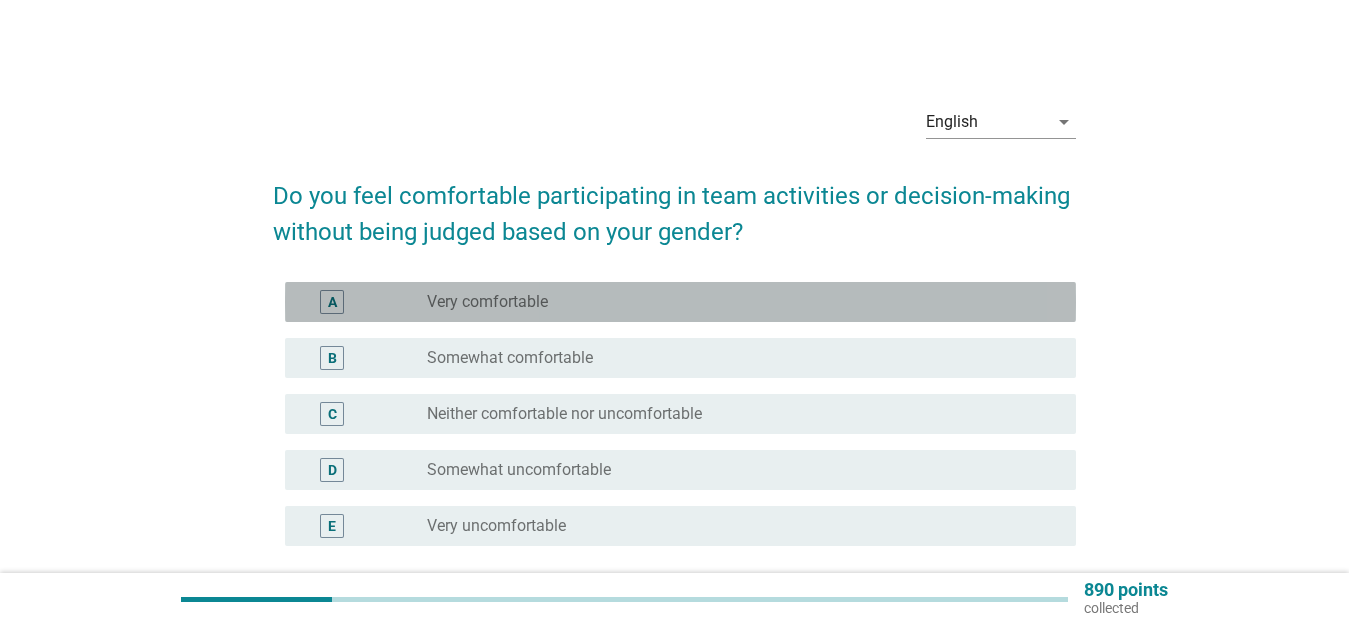 click on "radio_button_unchecked Very comfortable" at bounding box center (735, 302) 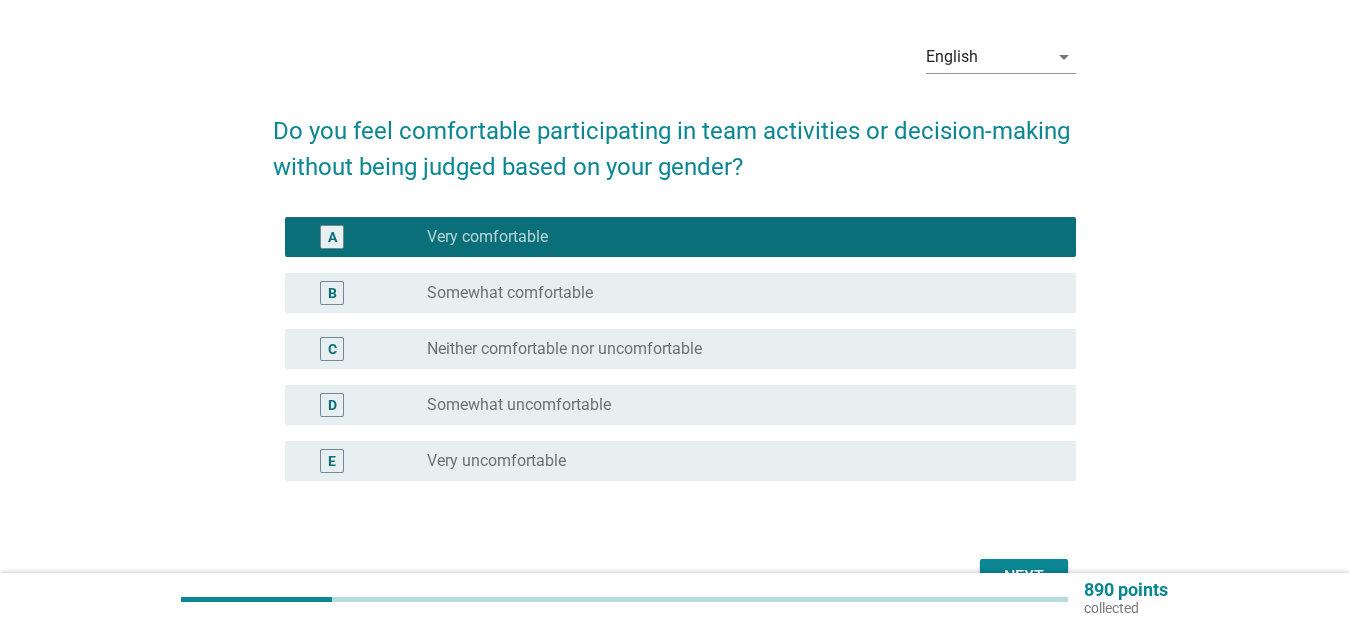 scroll, scrollTop: 100, scrollLeft: 0, axis: vertical 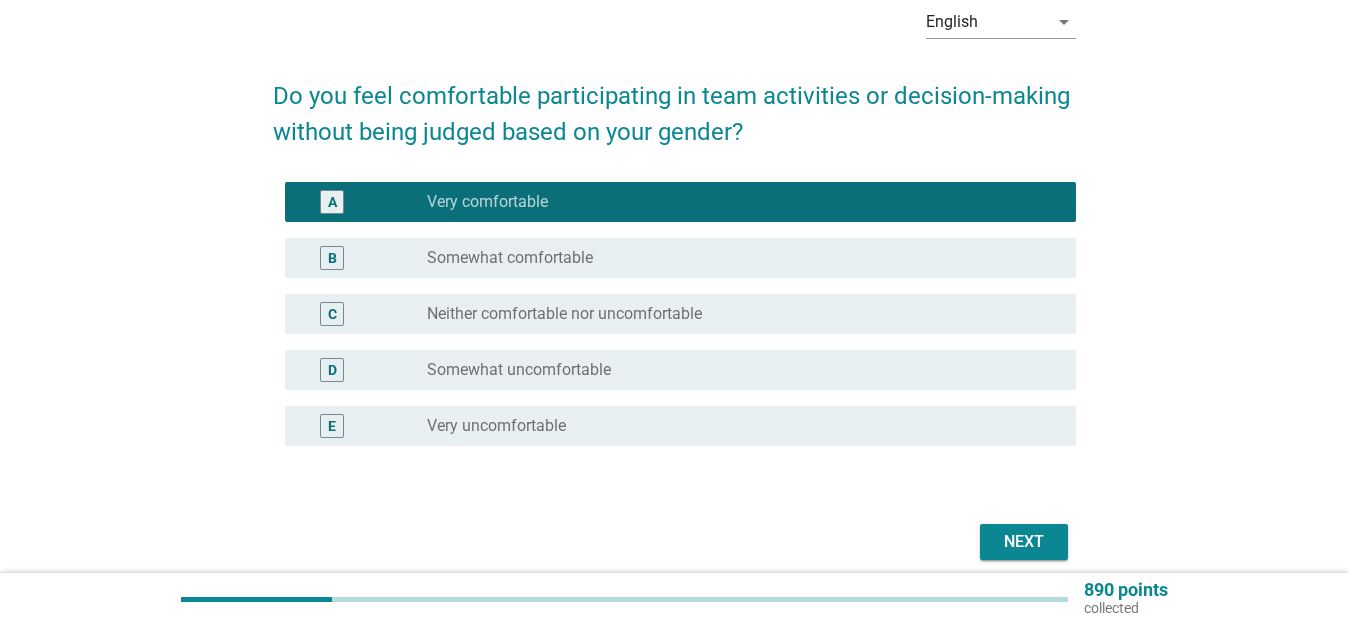 click on "Next" at bounding box center [1024, 542] 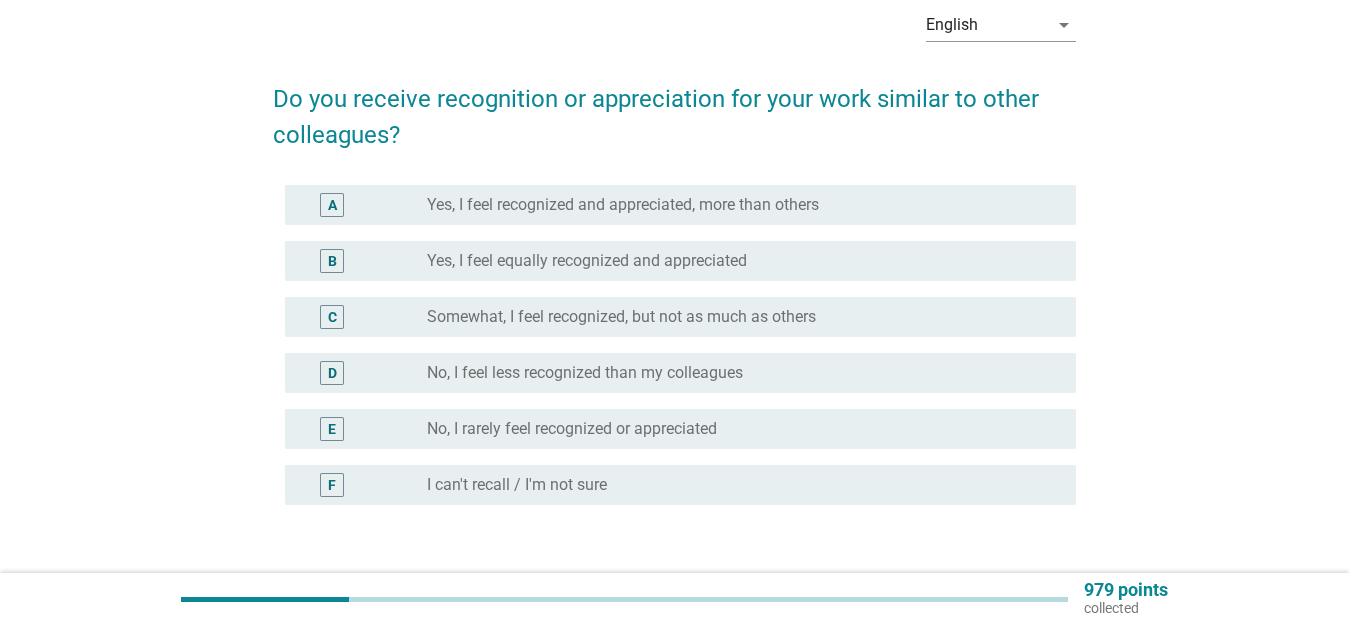 scroll, scrollTop: 100, scrollLeft: 0, axis: vertical 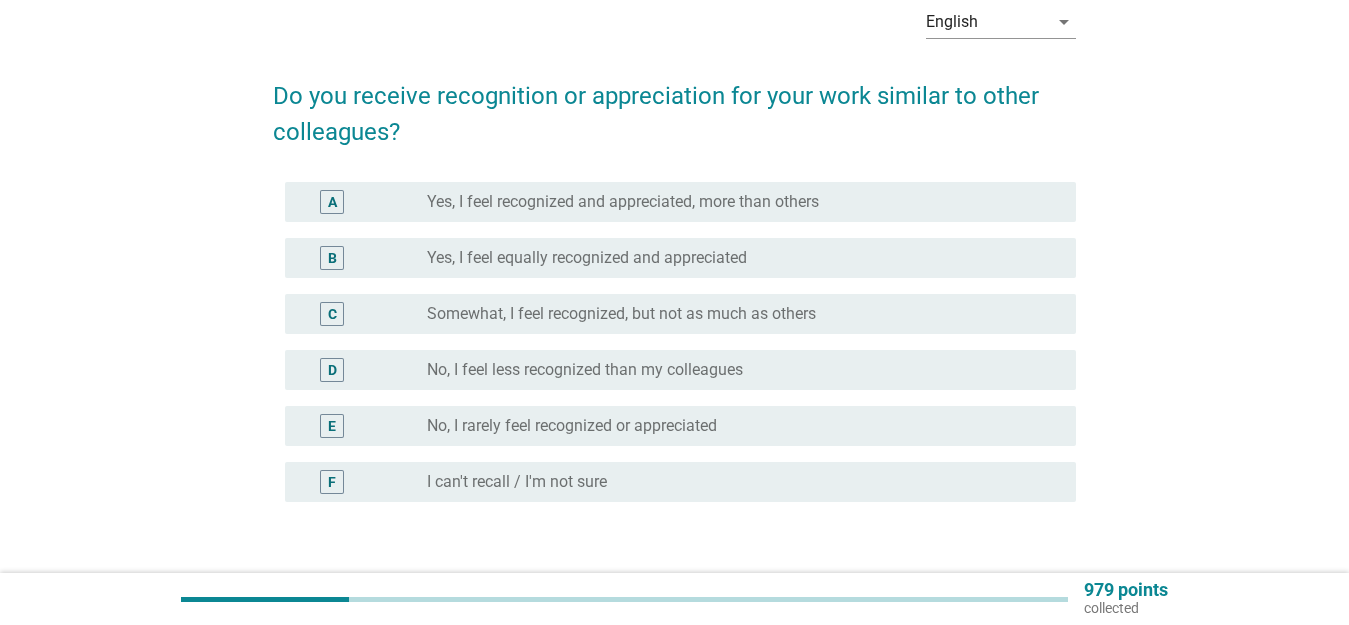 click on "radio_button_unchecked Yes, I feel equally recognized and appreciated" at bounding box center (743, 258) 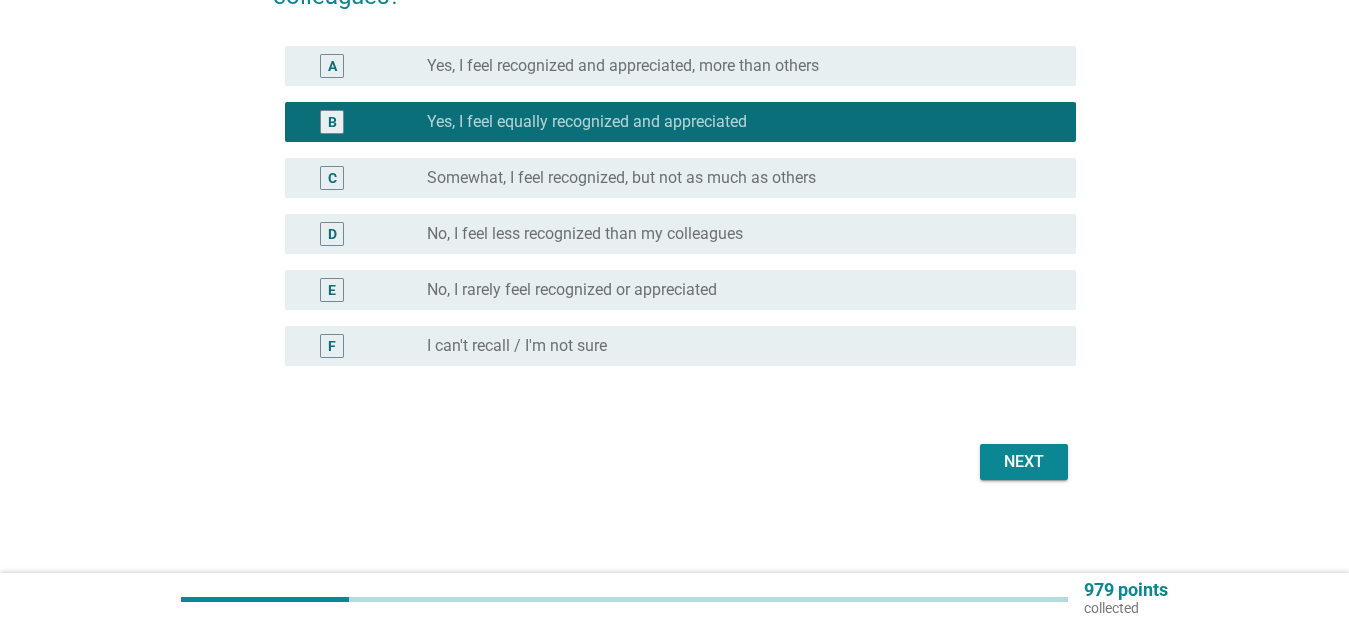 scroll, scrollTop: 239, scrollLeft: 0, axis: vertical 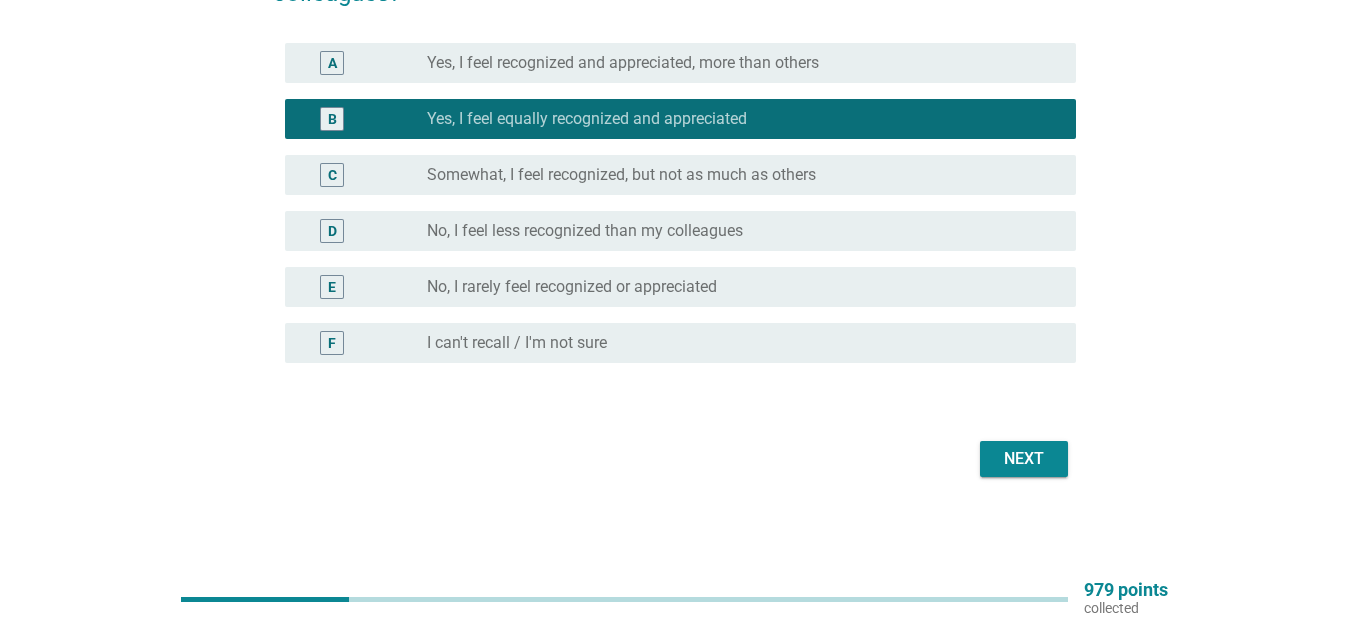 click on "Next" at bounding box center [1024, 459] 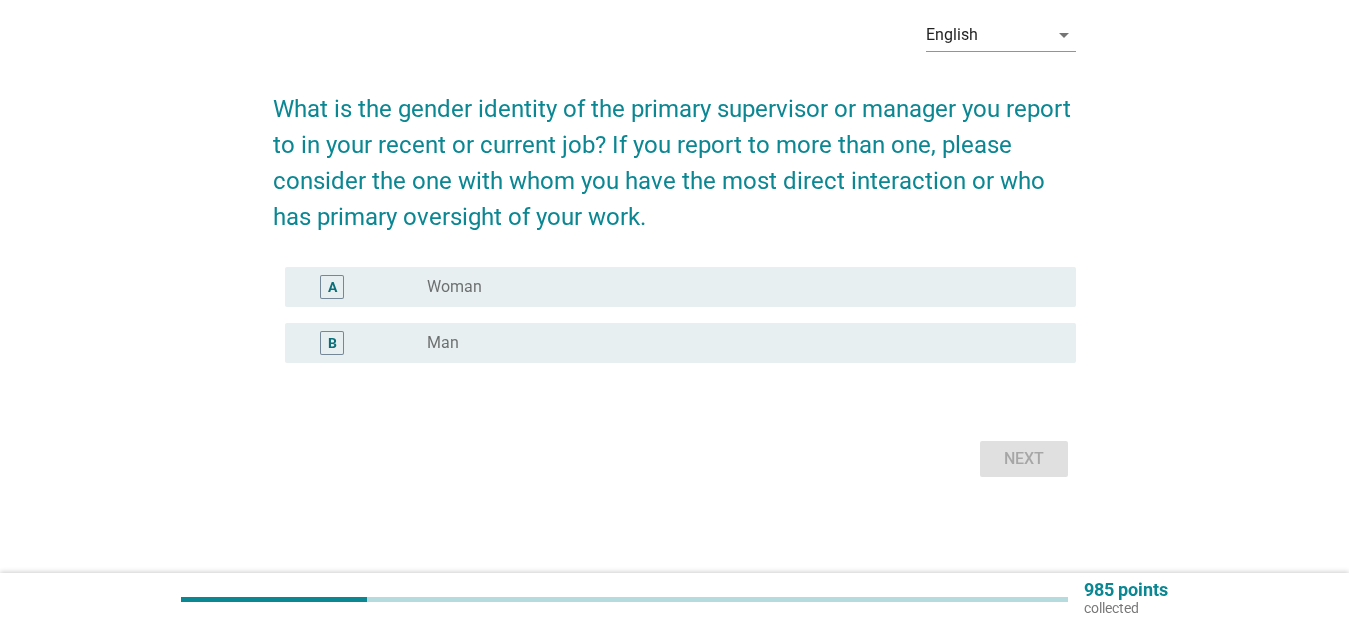 scroll, scrollTop: 0, scrollLeft: 0, axis: both 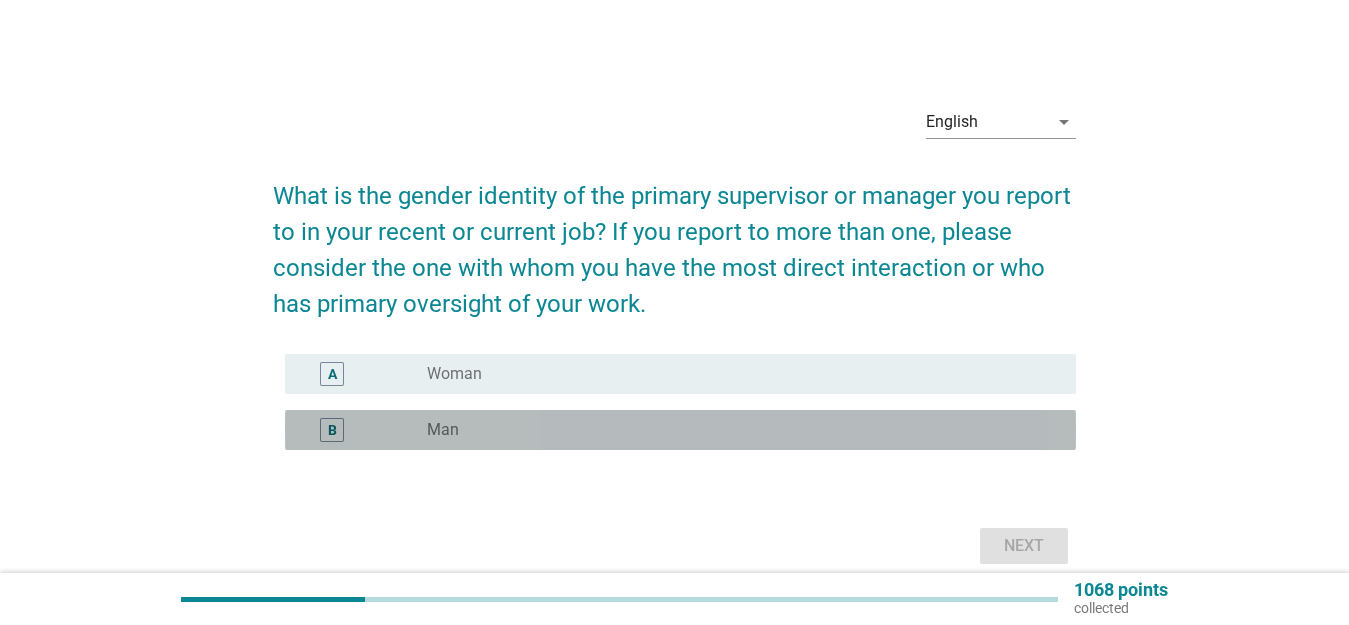 click on "radio_button_unchecked Man" at bounding box center (735, 430) 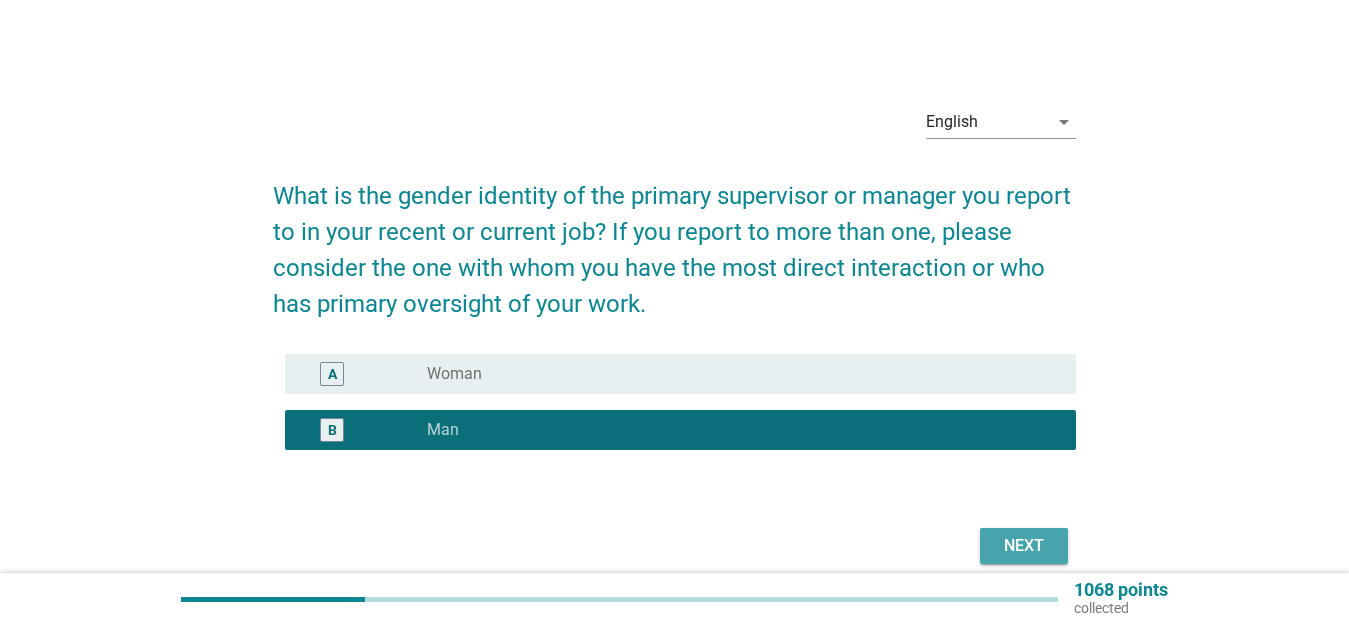 click on "Next" at bounding box center (1024, 546) 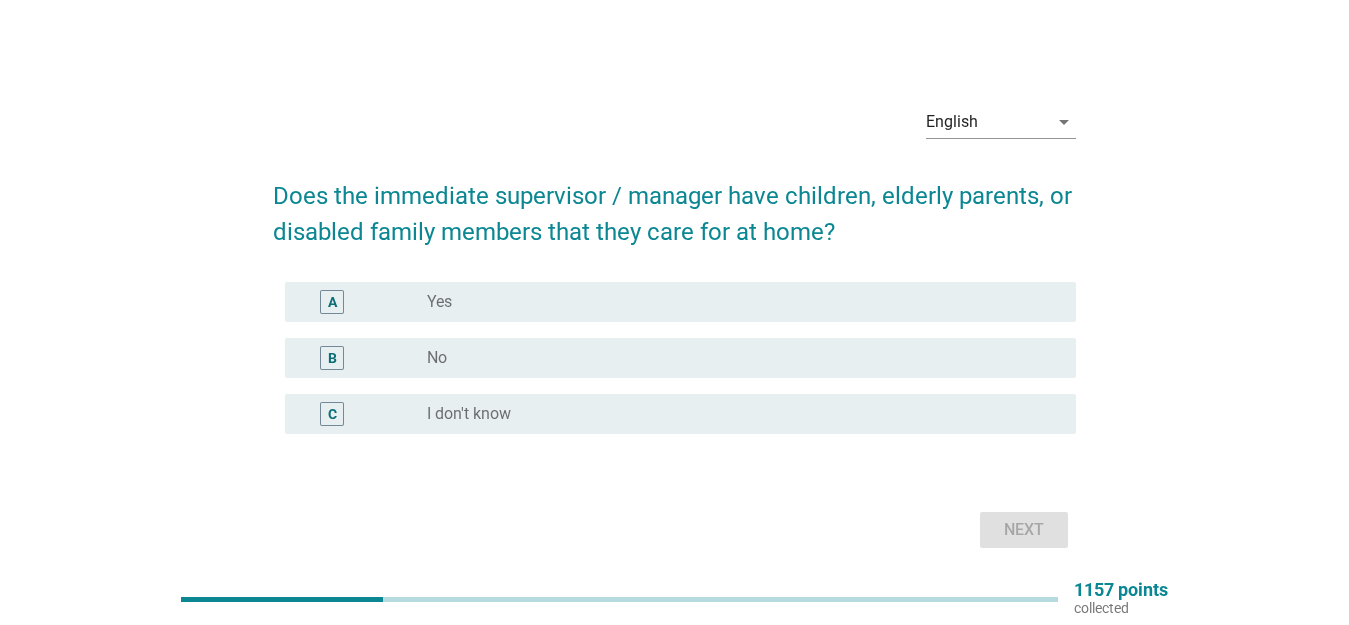click on "radio_button_unchecked Yes" at bounding box center [735, 302] 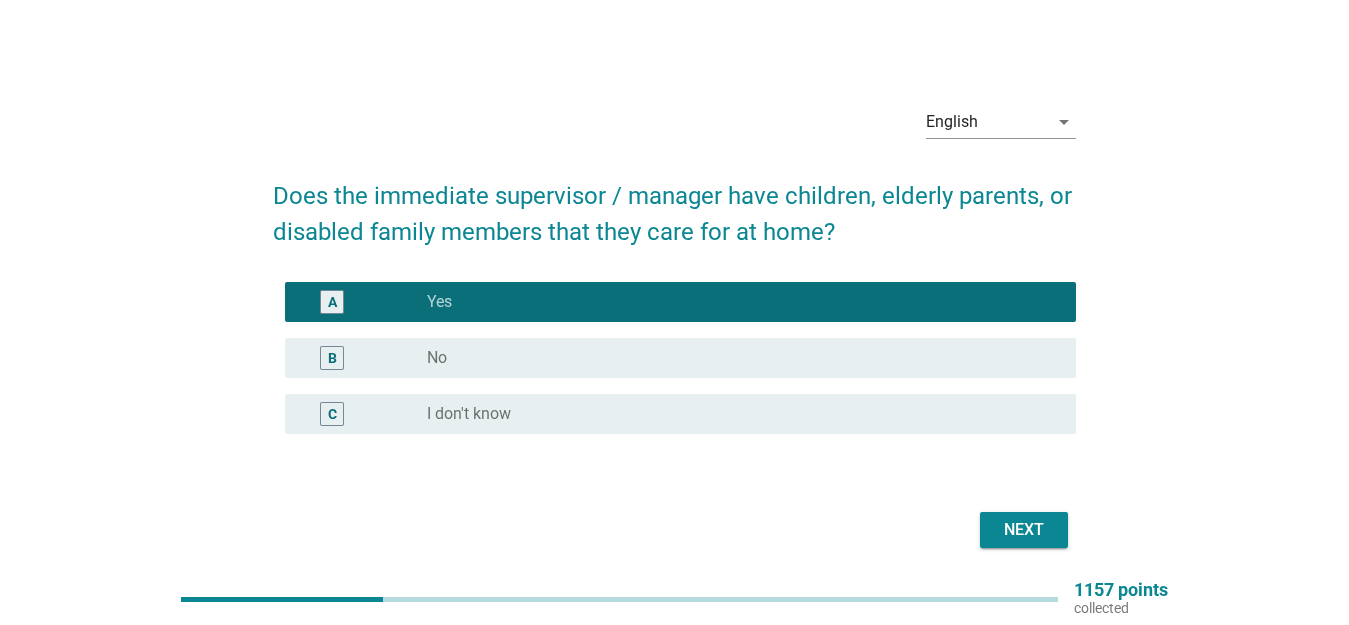click on "Next" at bounding box center [1024, 530] 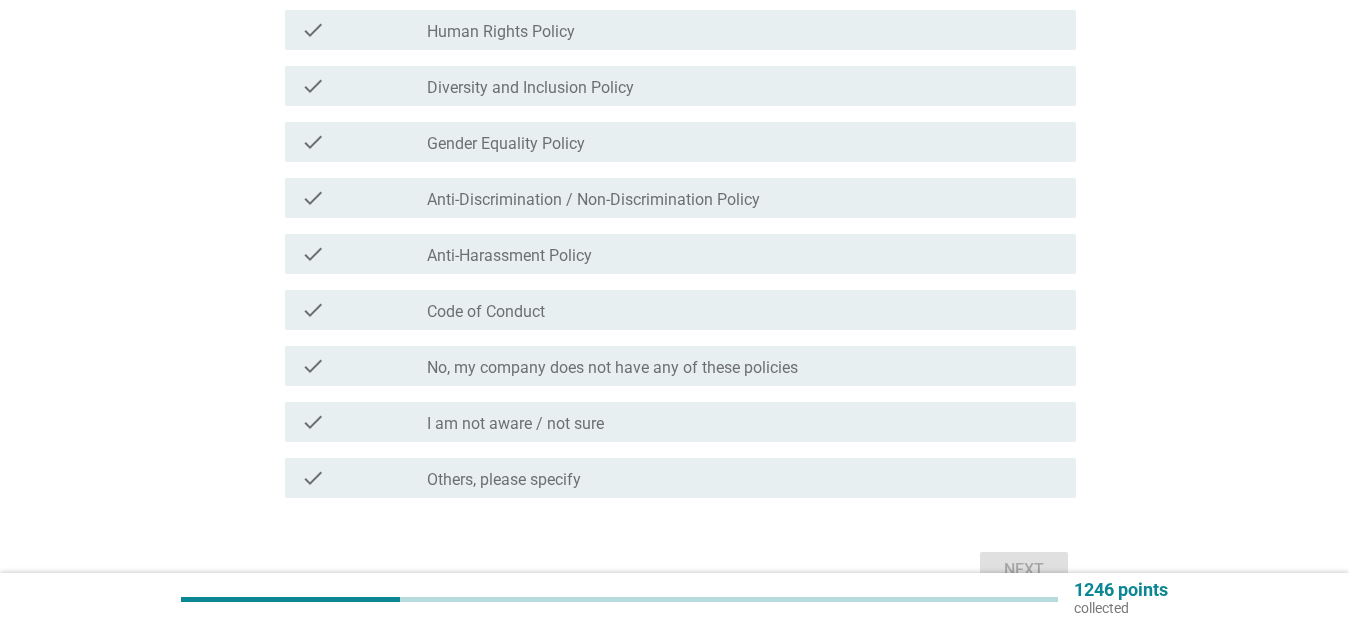 scroll, scrollTop: 300, scrollLeft: 0, axis: vertical 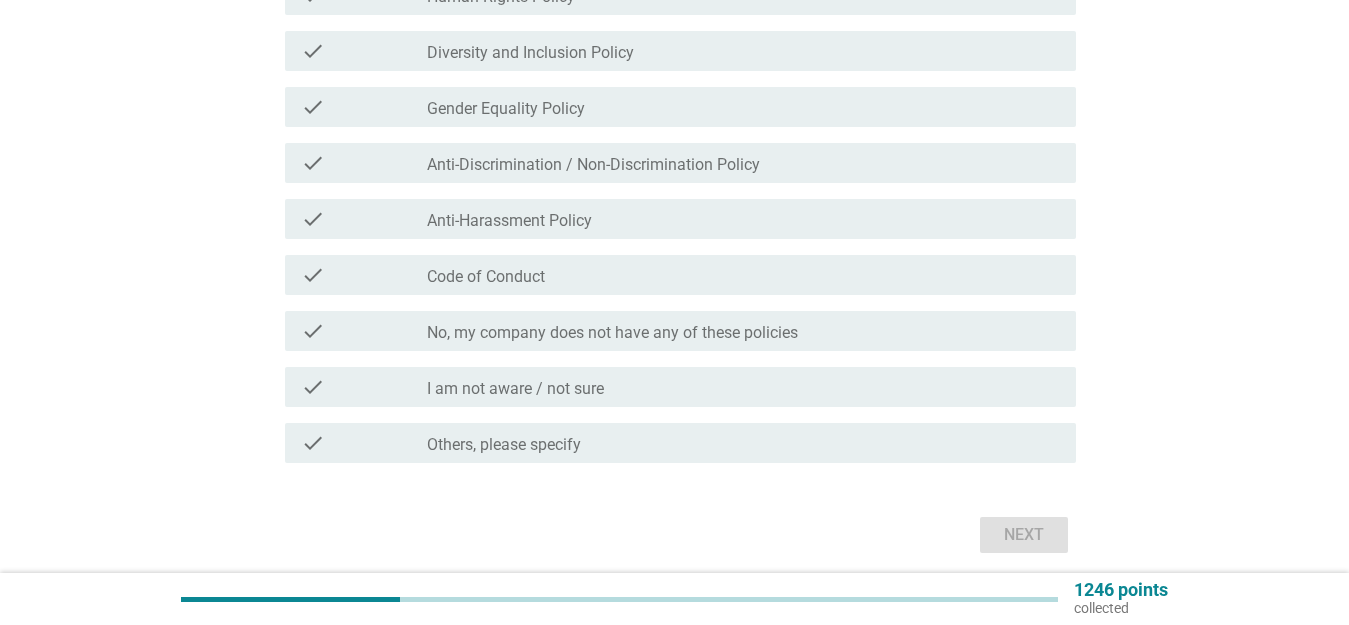 click on "check_box_outline_blank Anti-Harassment Policy" at bounding box center [743, 219] 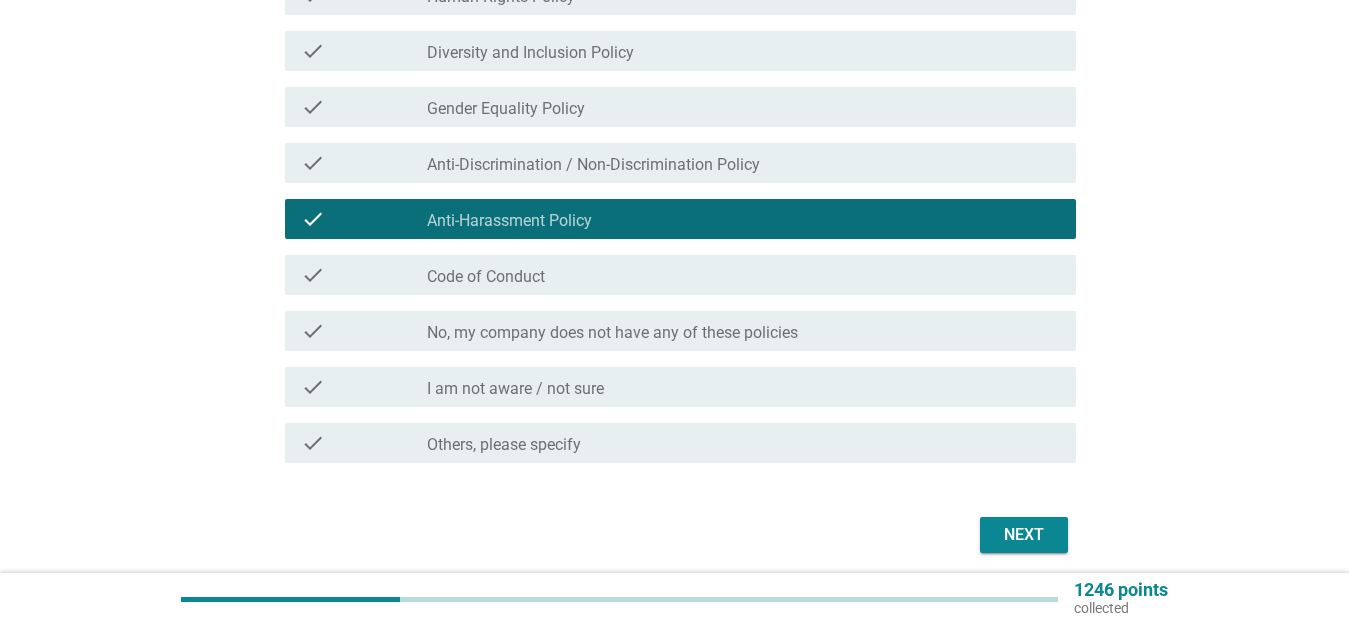 scroll, scrollTop: 200, scrollLeft: 0, axis: vertical 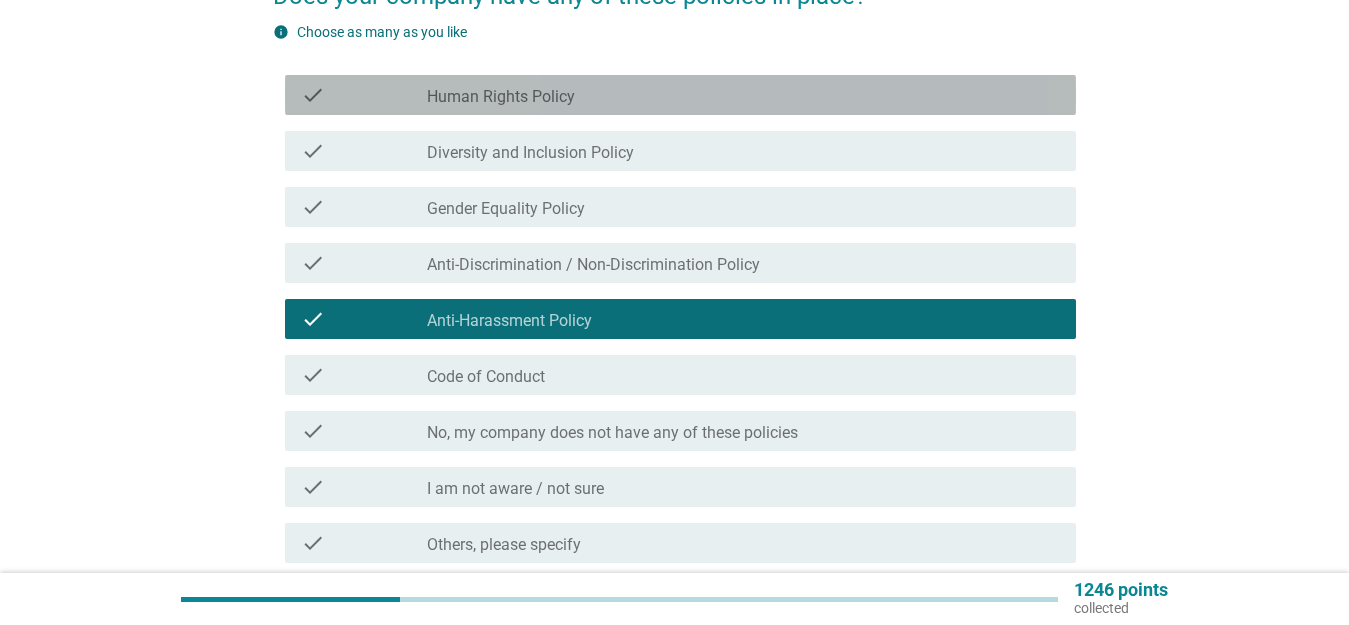 click on "check_box_outline_blank Human Rights Policy" at bounding box center (743, 95) 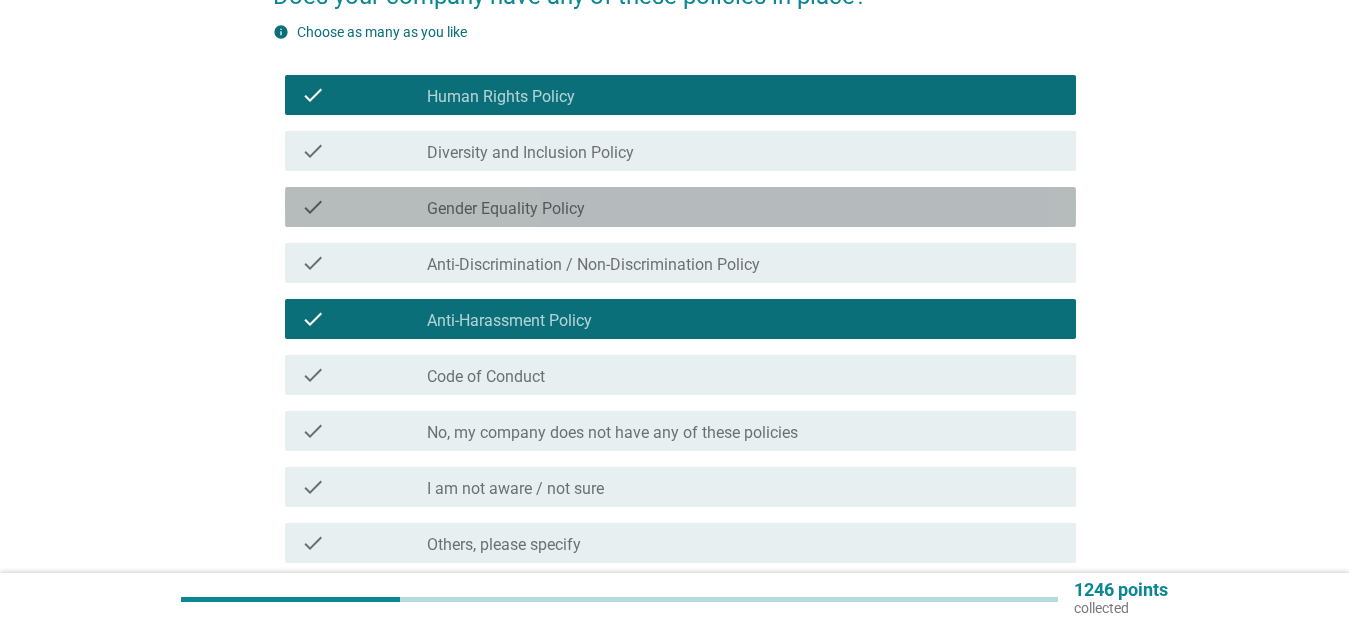 click on "check_box_outline_blank Gender Equality Policy" at bounding box center [743, 207] 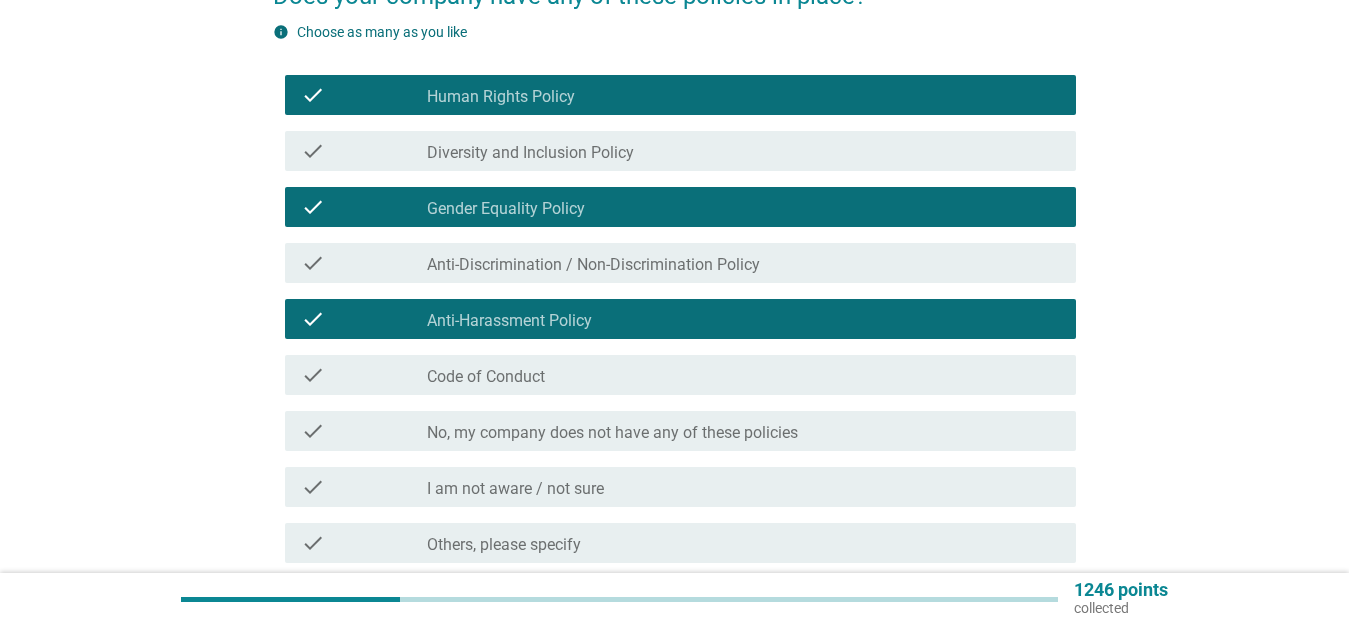 click on "check_box_outline_blank Anti-Discrimination / Non-Discrimination Policy" at bounding box center [743, 263] 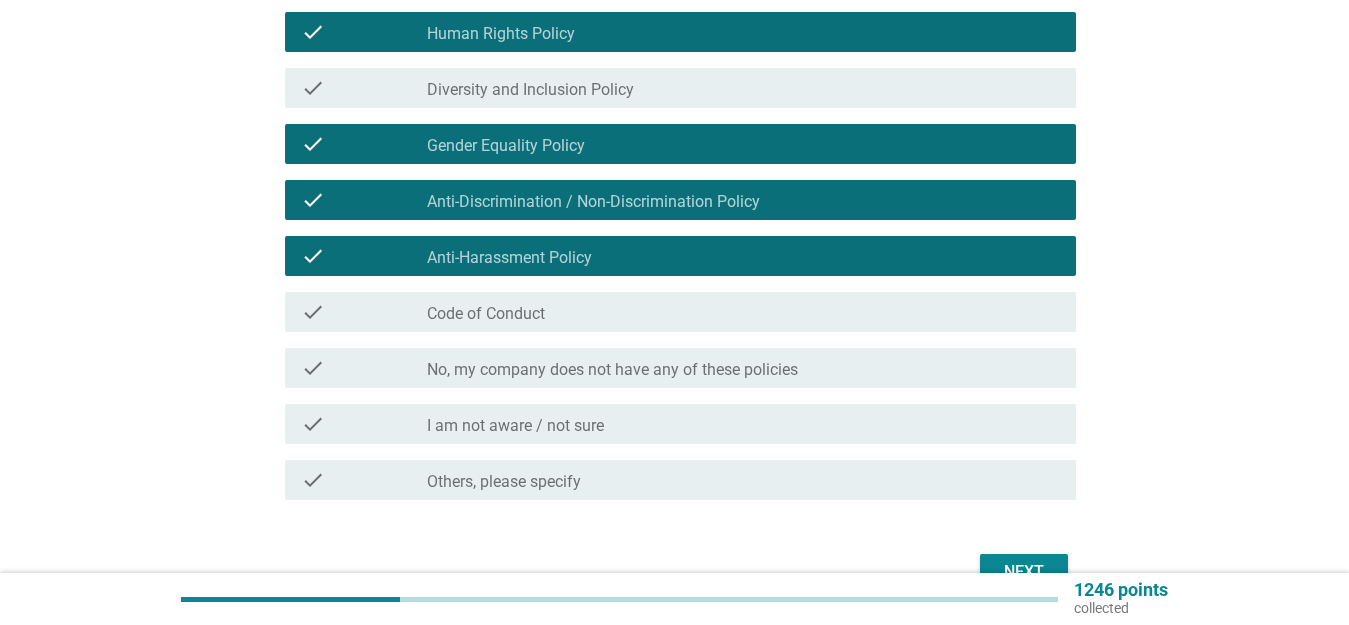 scroll, scrollTop: 300, scrollLeft: 0, axis: vertical 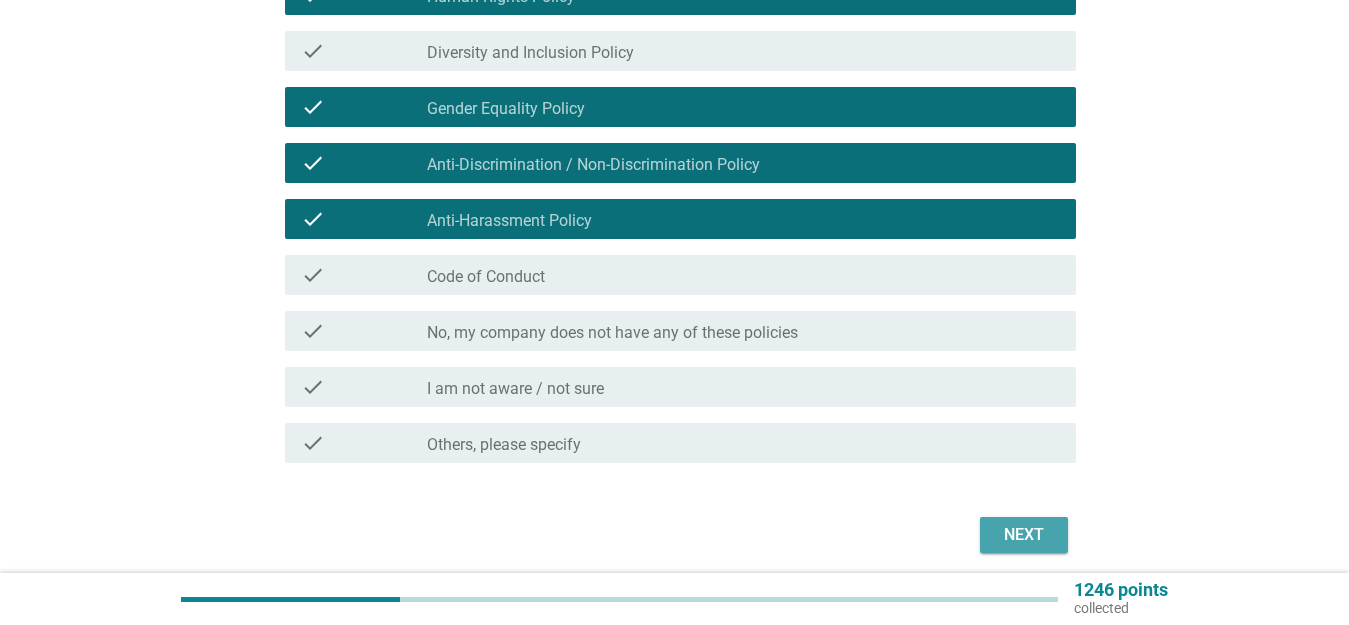 click on "Next" at bounding box center (1024, 535) 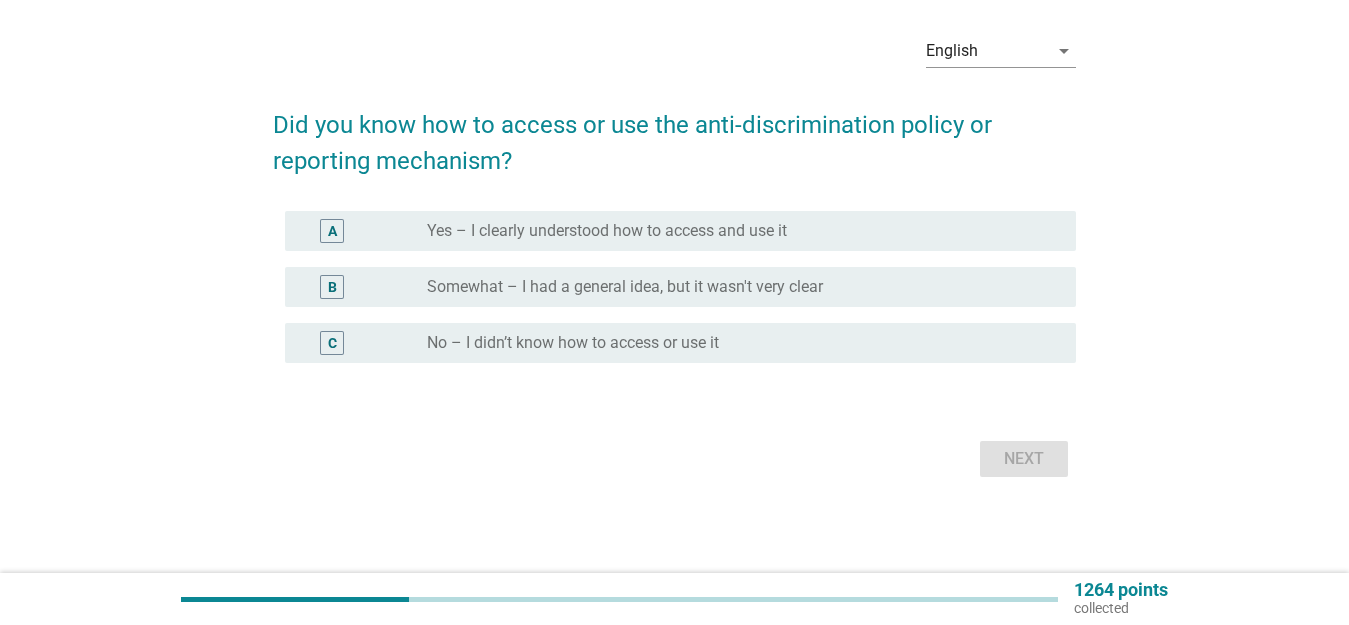 scroll, scrollTop: 0, scrollLeft: 0, axis: both 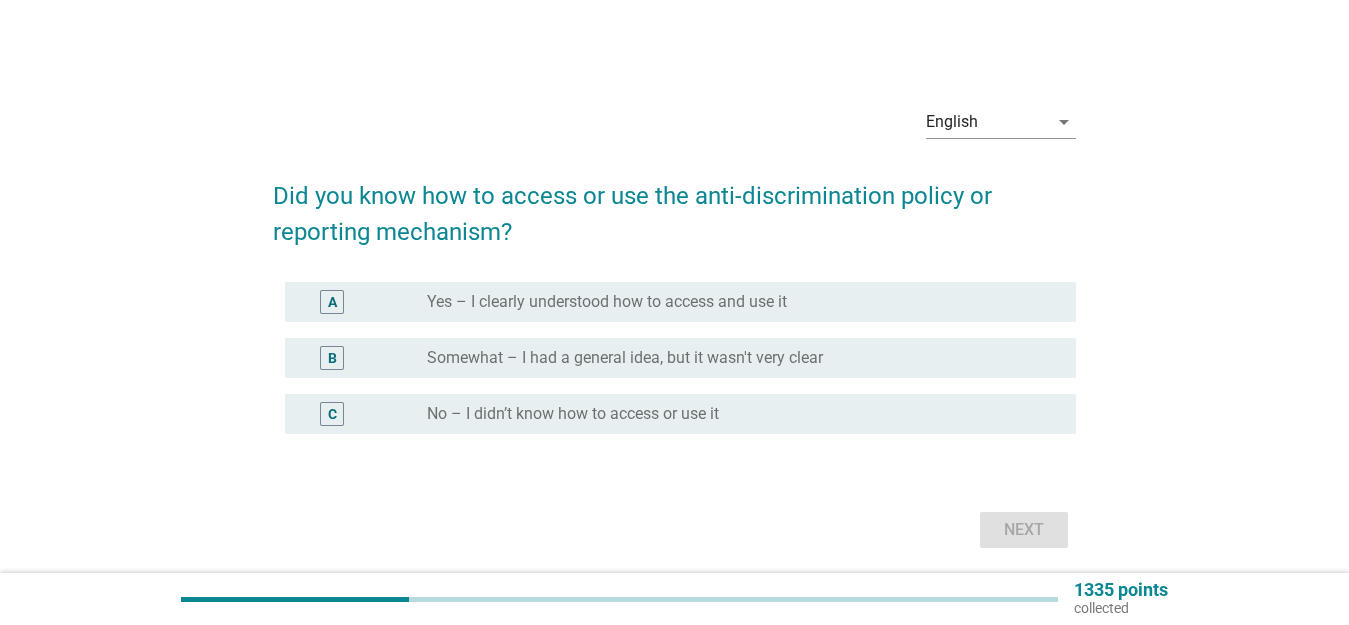 click on "radio_button_unchecked No – I didn’t know how to access or use it" at bounding box center [735, 414] 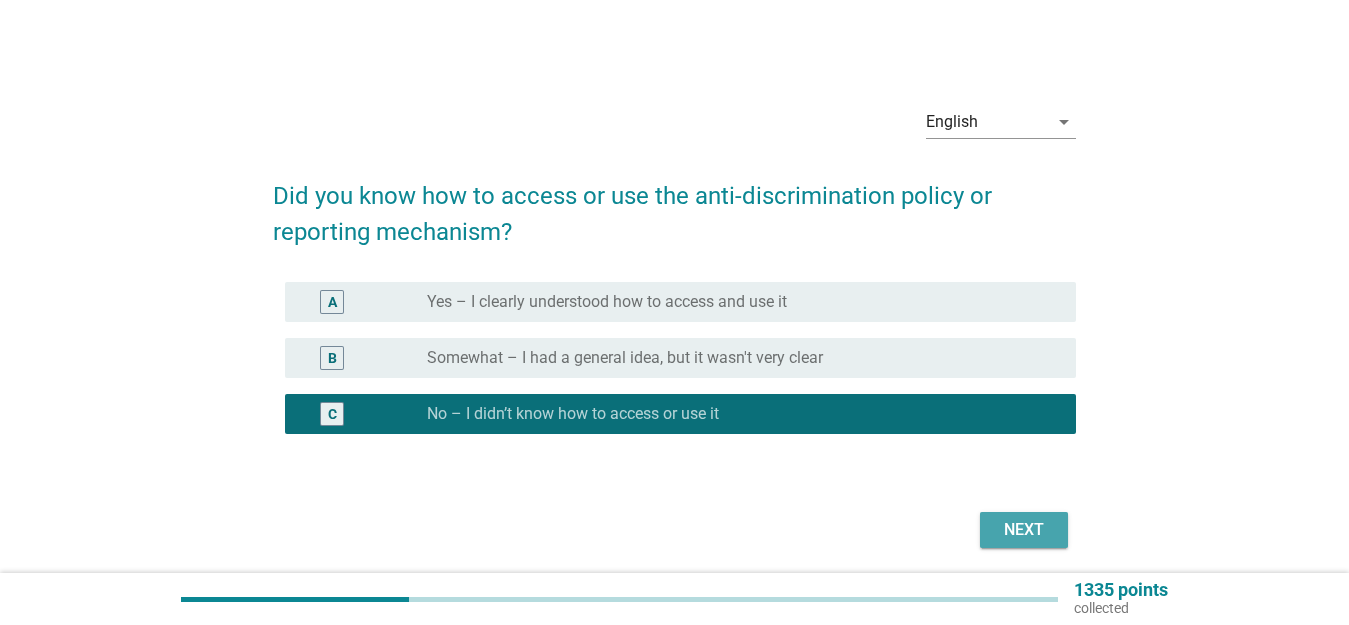 click on "Next" at bounding box center (1024, 530) 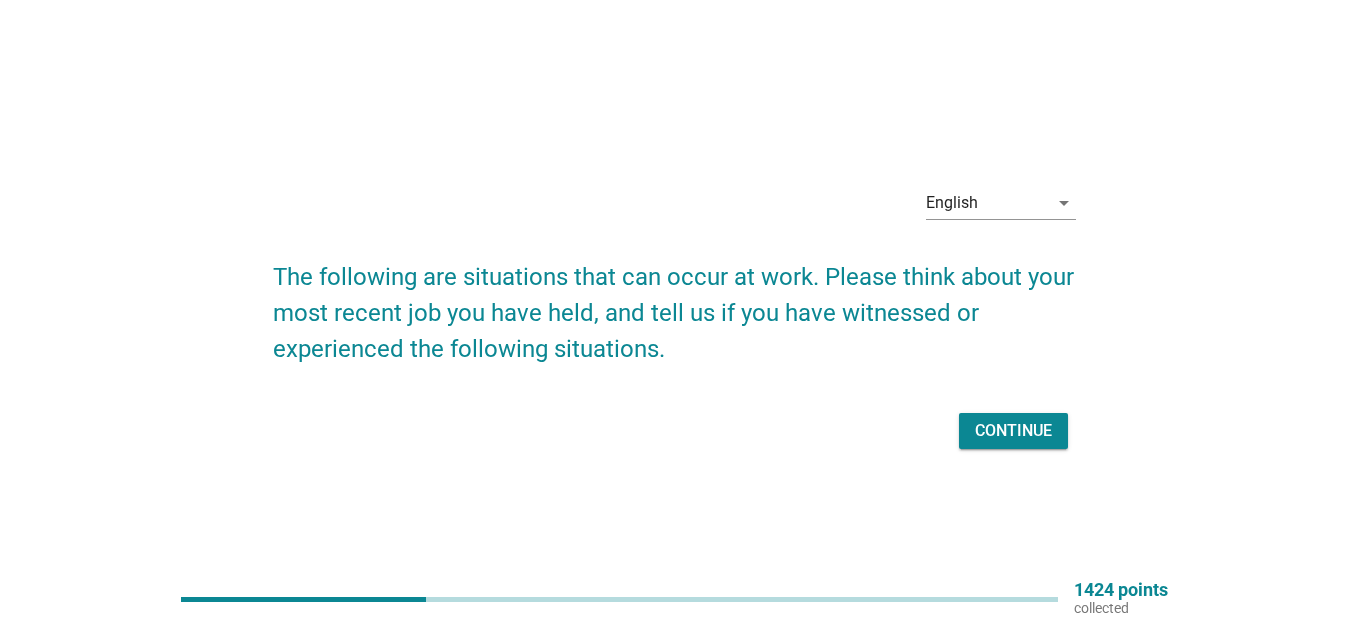 click on "Continue" at bounding box center (1013, 431) 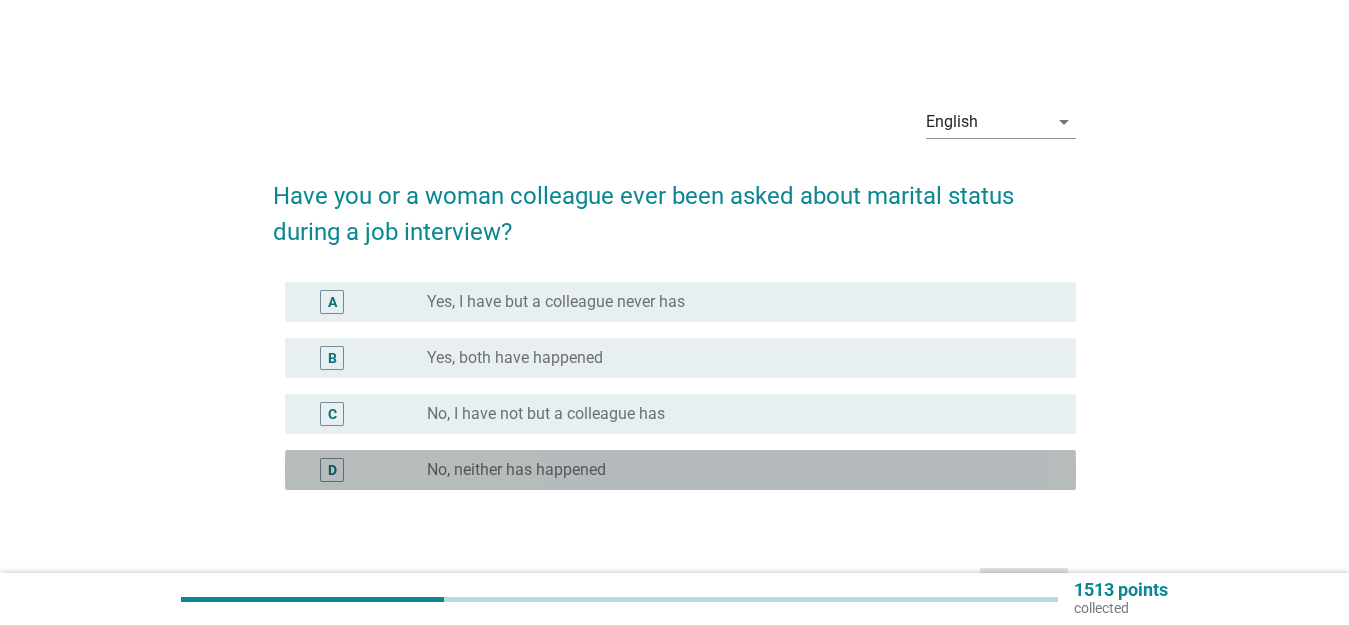 click on "radio_button_unchecked No, neither has happened" at bounding box center [735, 470] 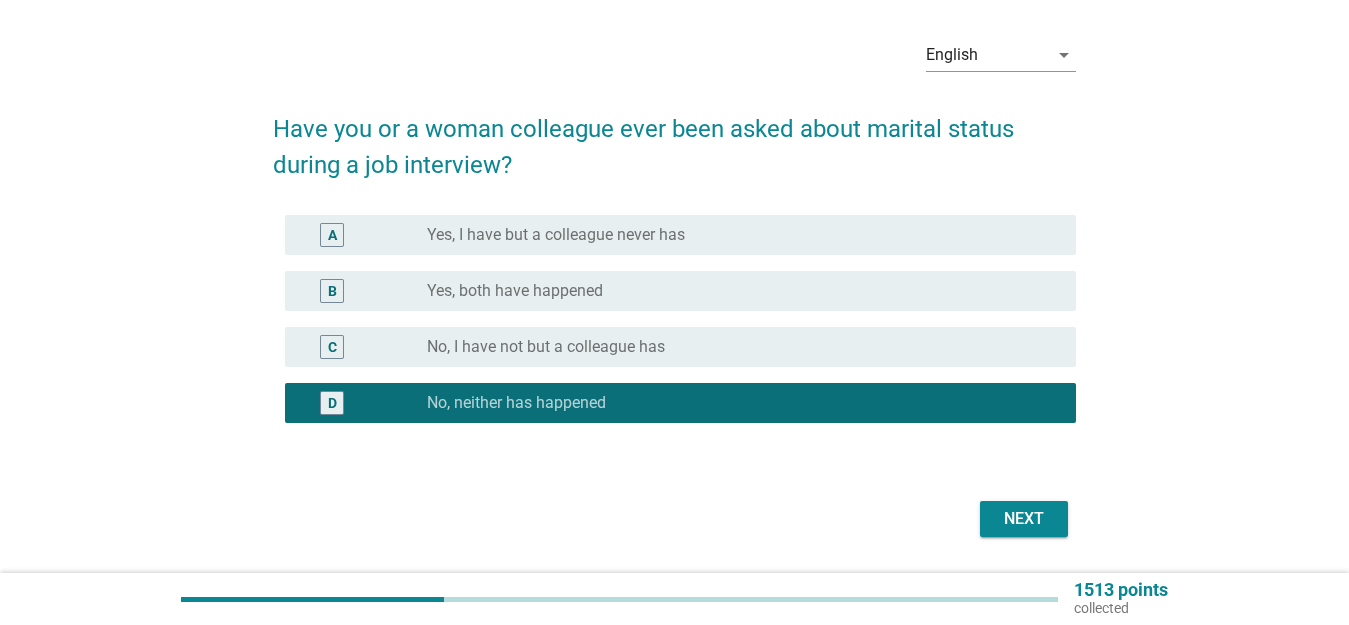 scroll, scrollTop: 100, scrollLeft: 0, axis: vertical 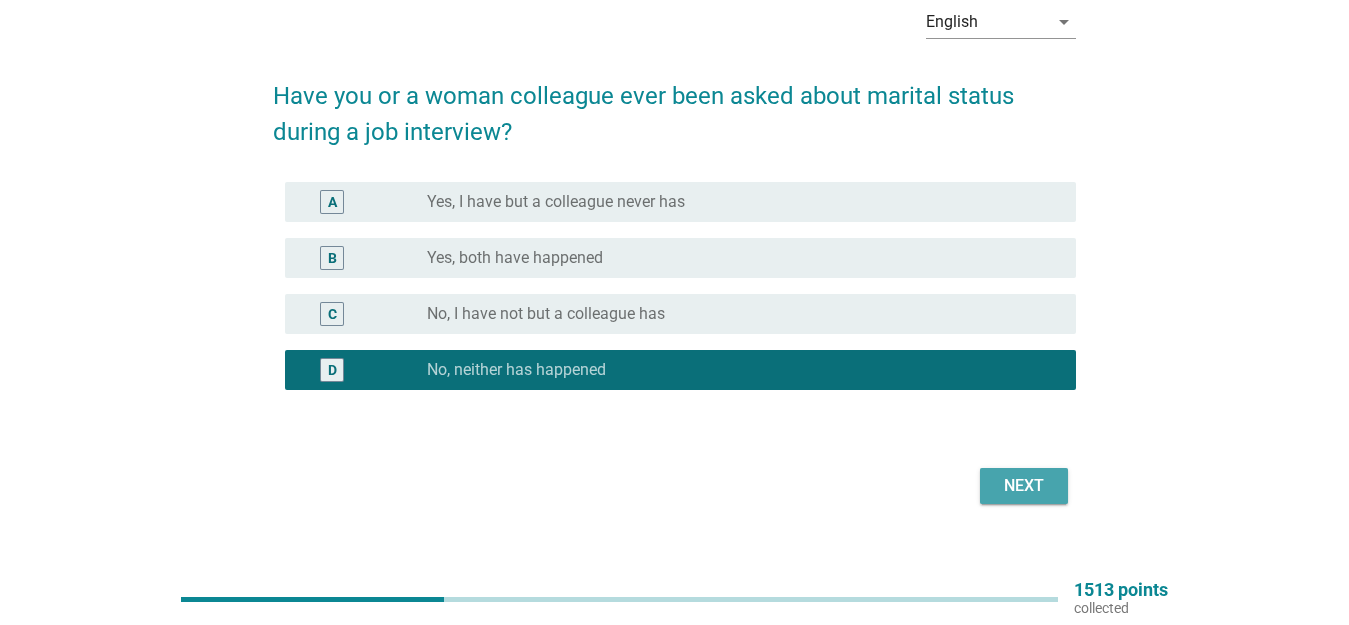 click on "Next" at bounding box center (1024, 486) 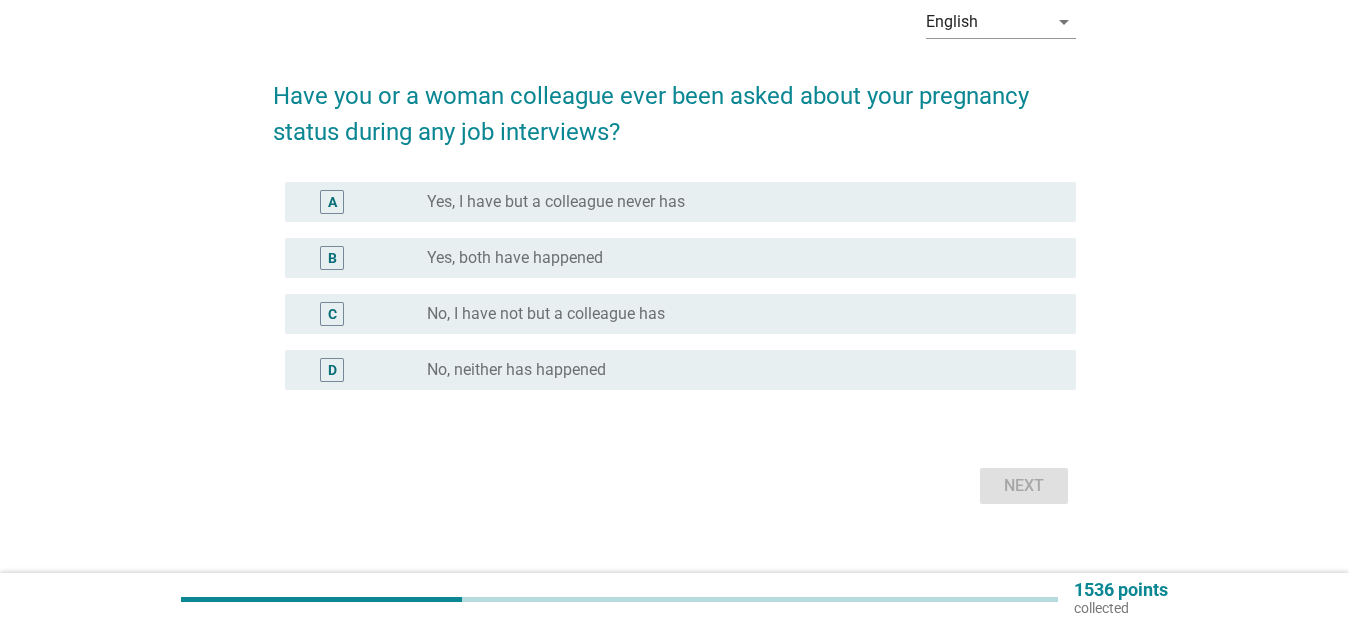 scroll, scrollTop: 0, scrollLeft: 0, axis: both 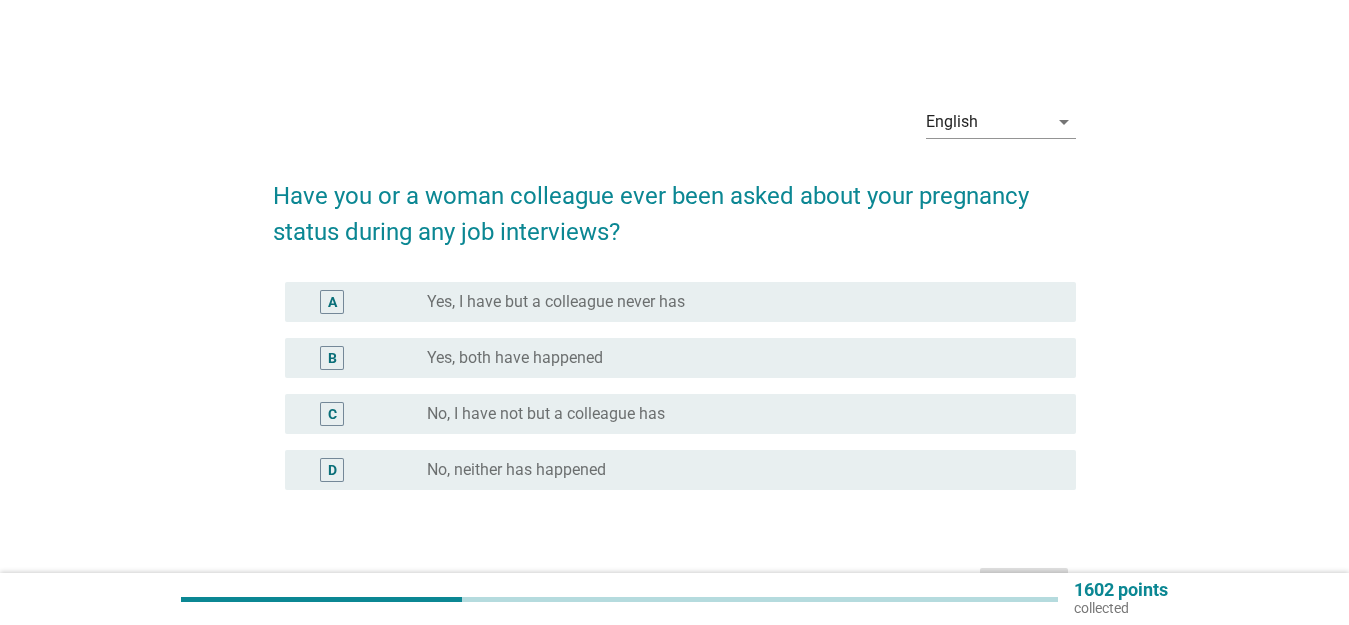 click on "radio_button_unchecked No, neither has happened" at bounding box center [743, 470] 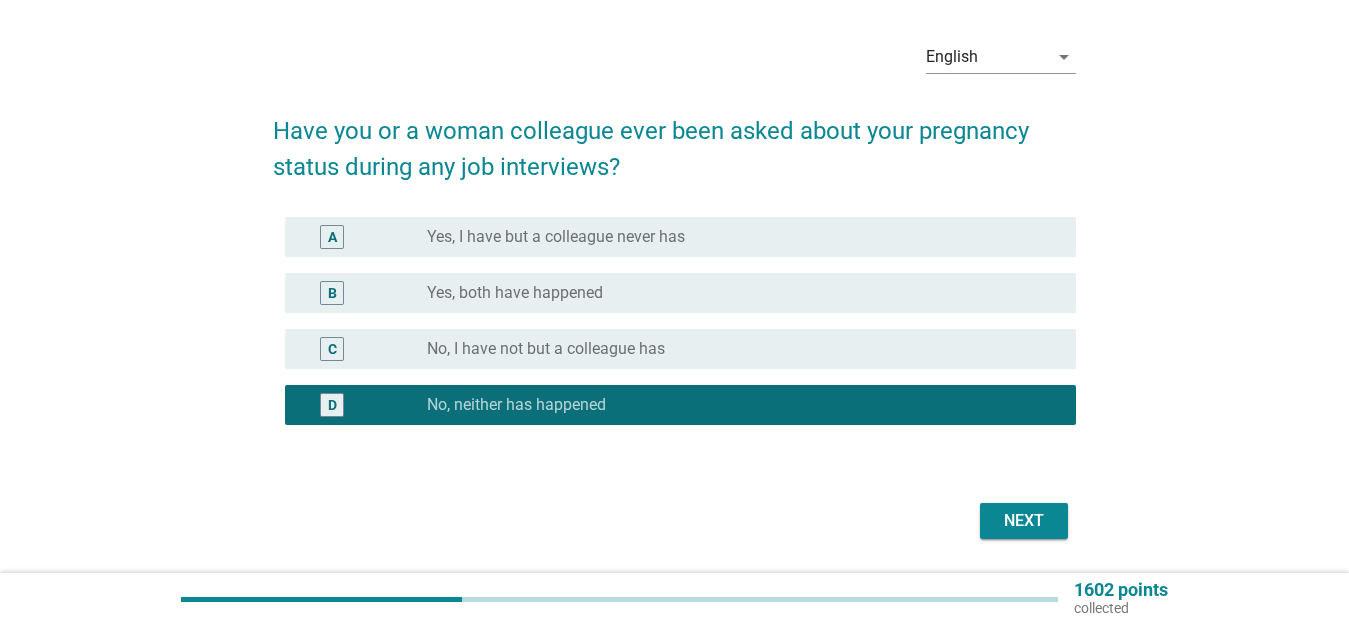 scroll, scrollTop: 100, scrollLeft: 0, axis: vertical 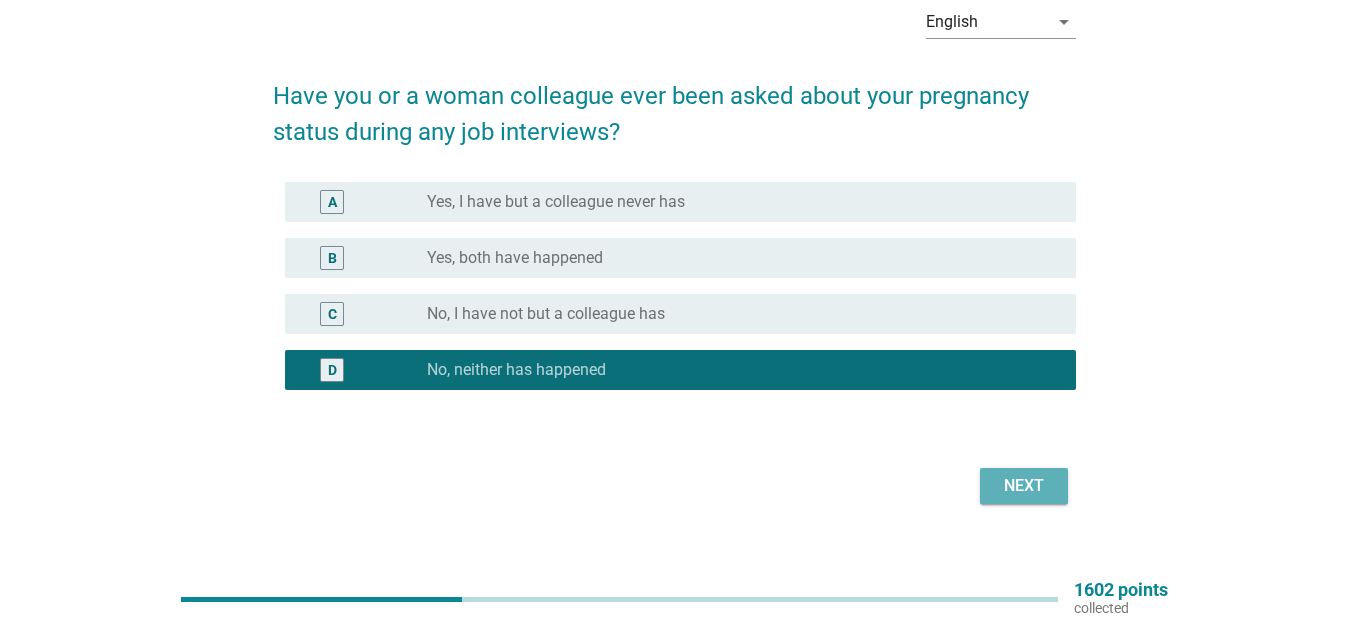 click on "Next" at bounding box center (1024, 486) 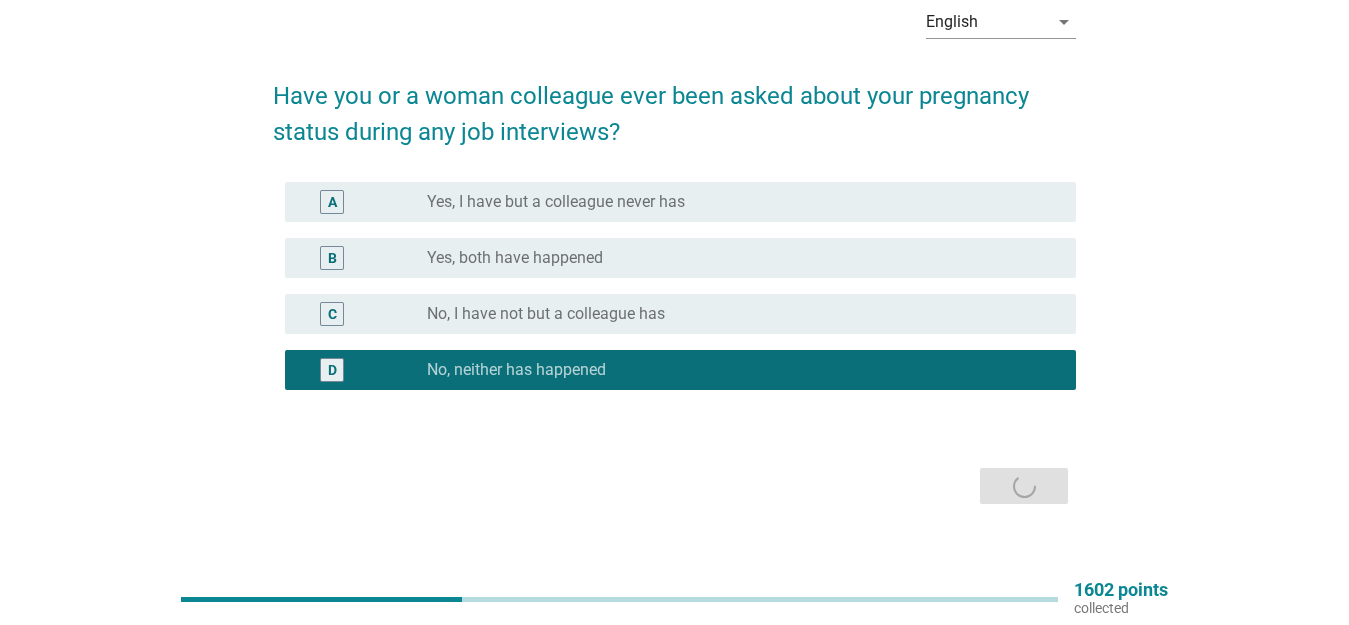 scroll, scrollTop: 0, scrollLeft: 0, axis: both 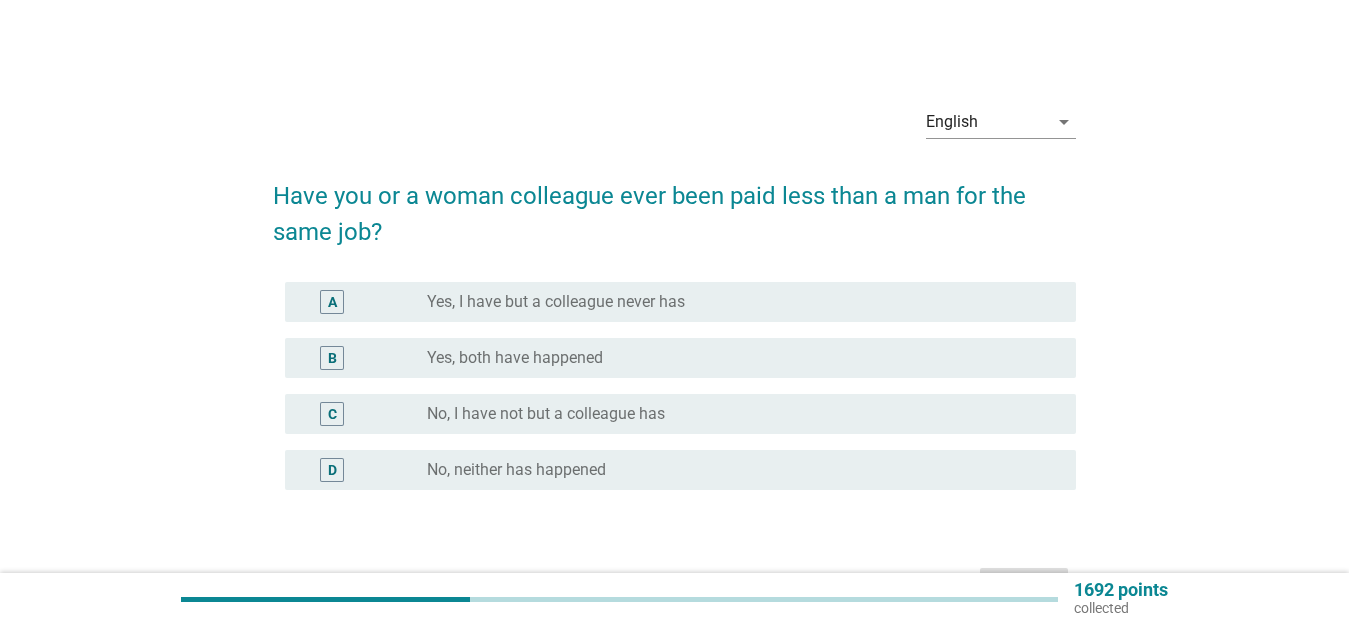 click on "D     radio_button_unchecked No, neither has happened" at bounding box center (680, 470) 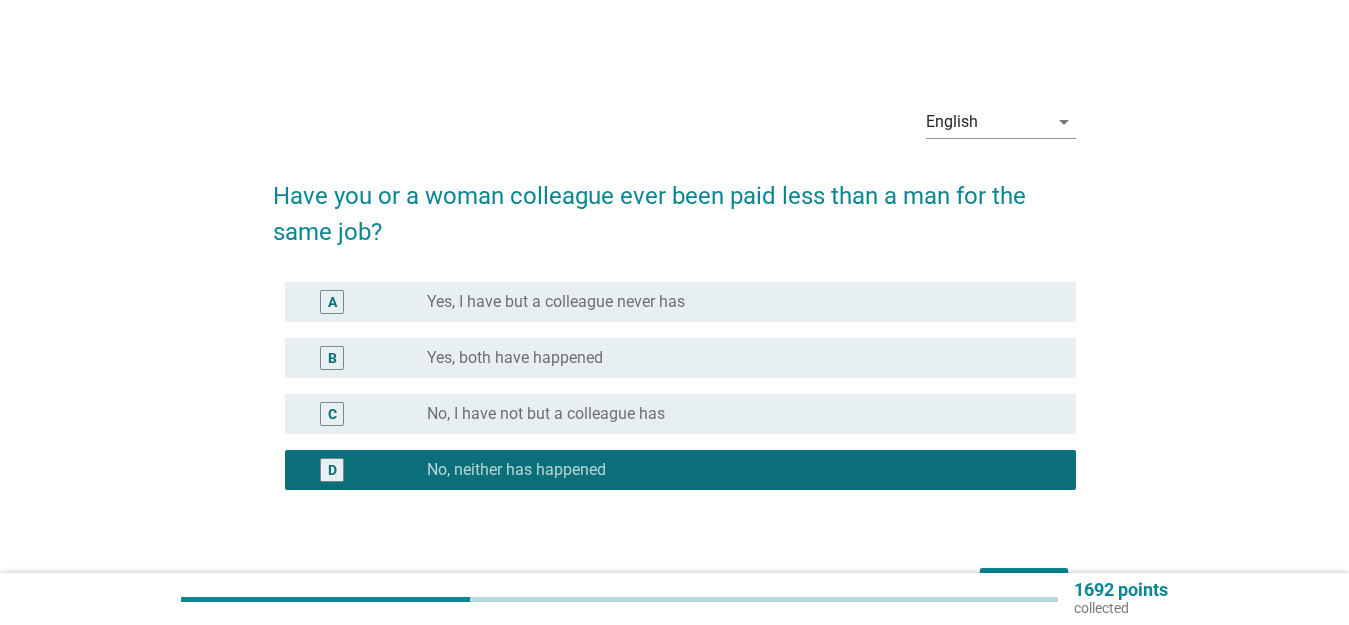 scroll, scrollTop: 100, scrollLeft: 0, axis: vertical 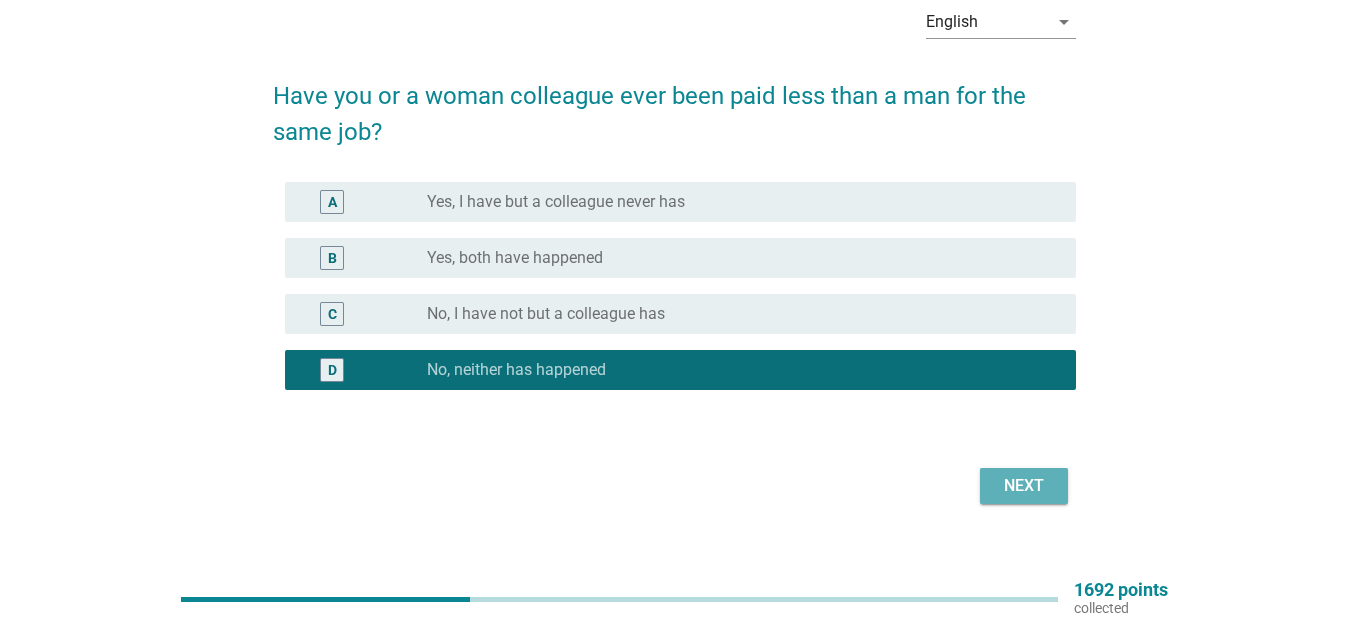 click on "Next" at bounding box center (1024, 486) 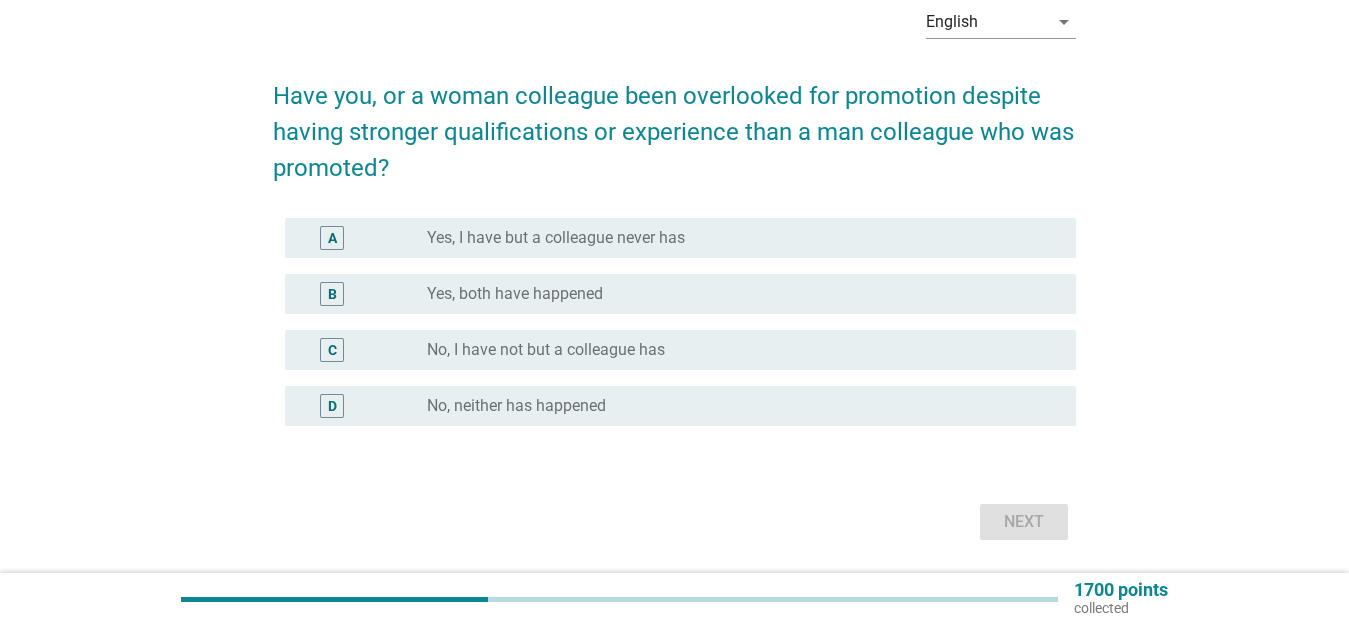 scroll, scrollTop: 0, scrollLeft: 0, axis: both 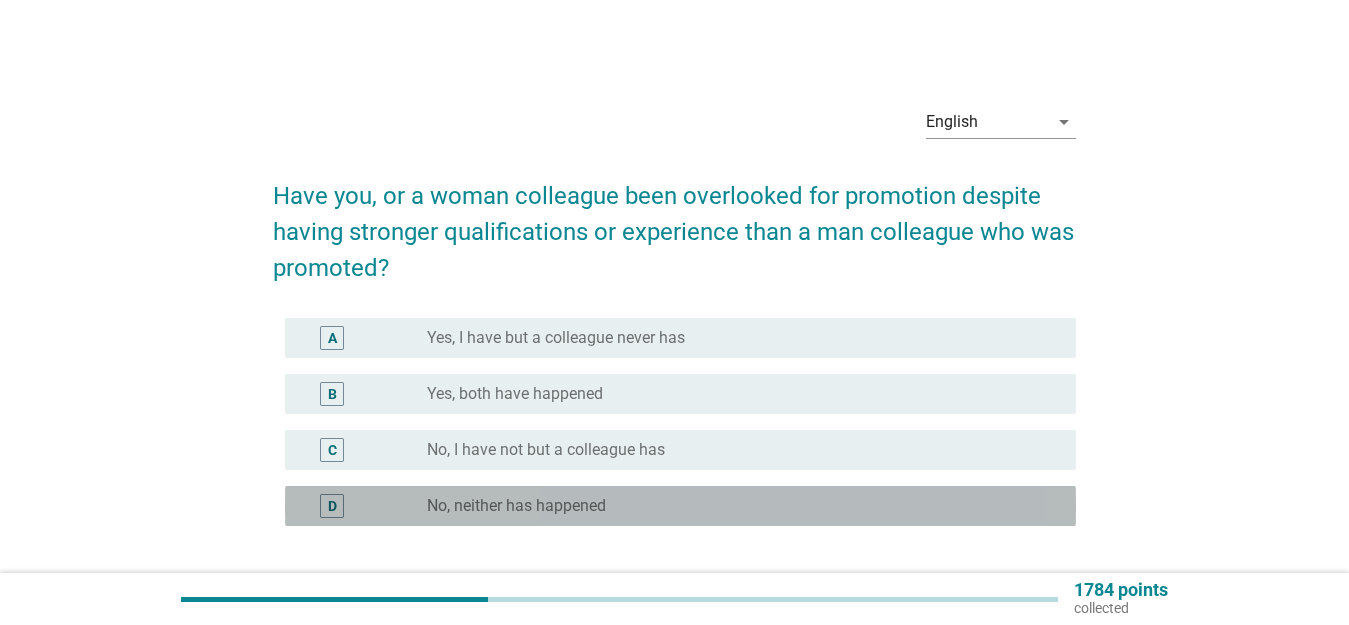 click on "radio_button_unchecked No, neither has happened" at bounding box center [735, 506] 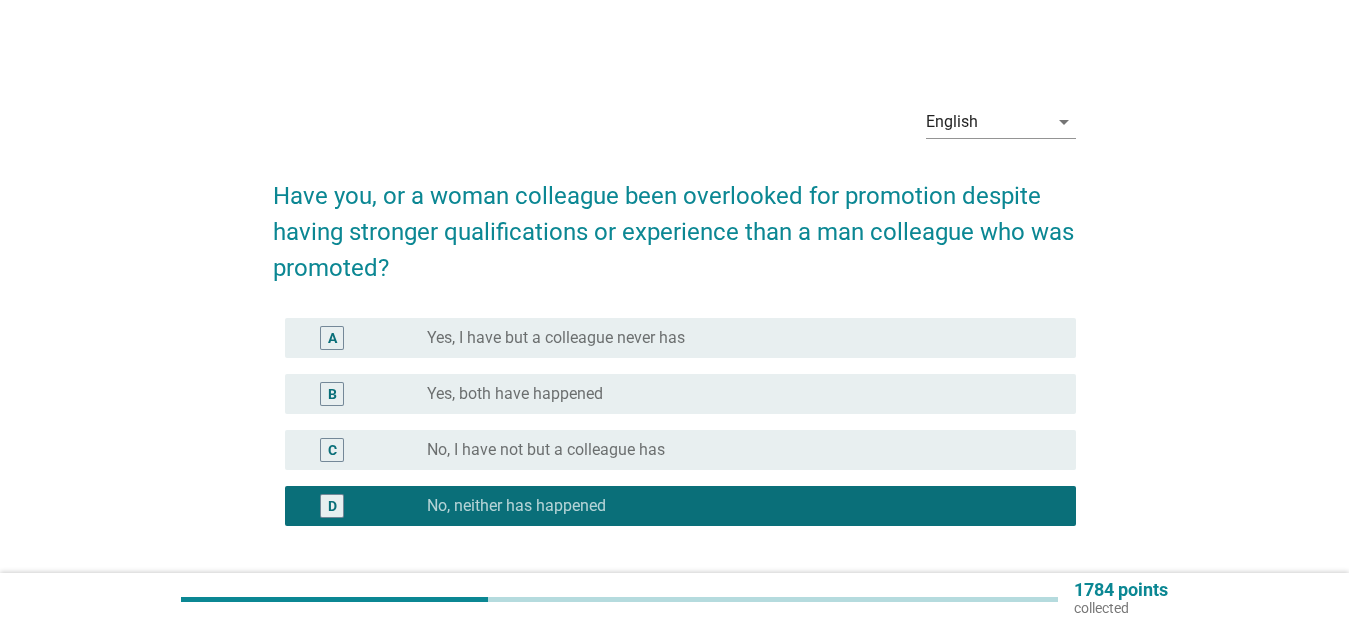 scroll, scrollTop: 100, scrollLeft: 0, axis: vertical 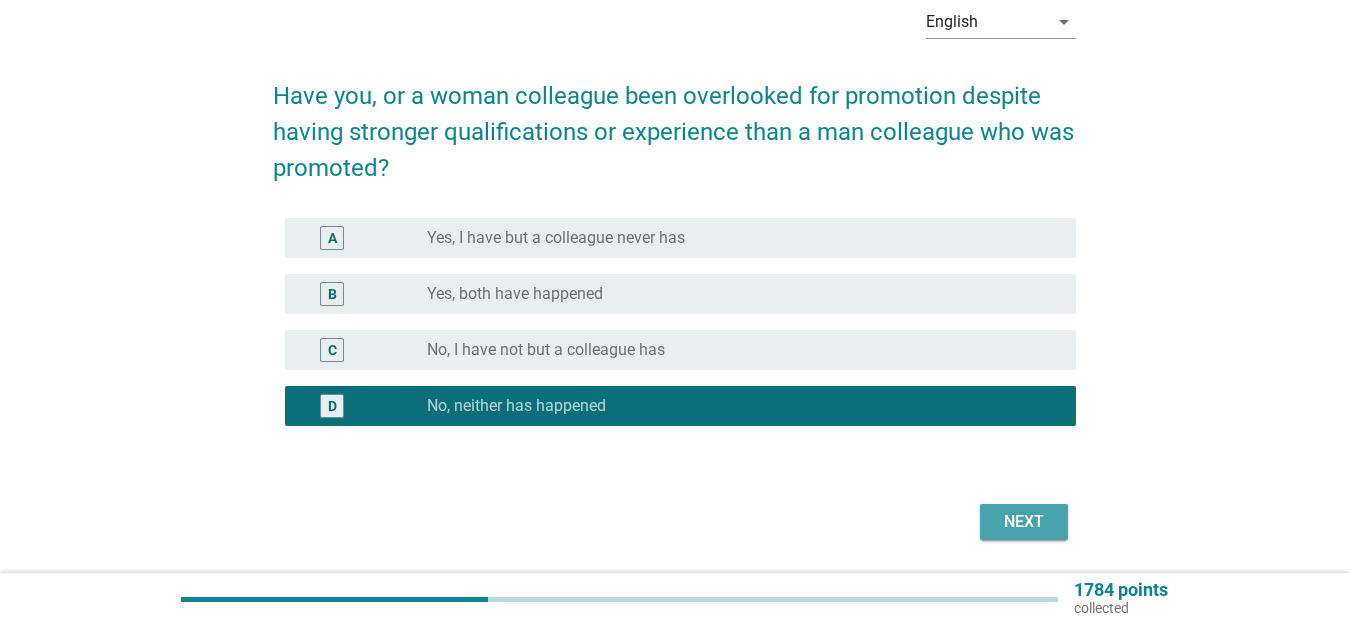 click on "Next" at bounding box center (1024, 522) 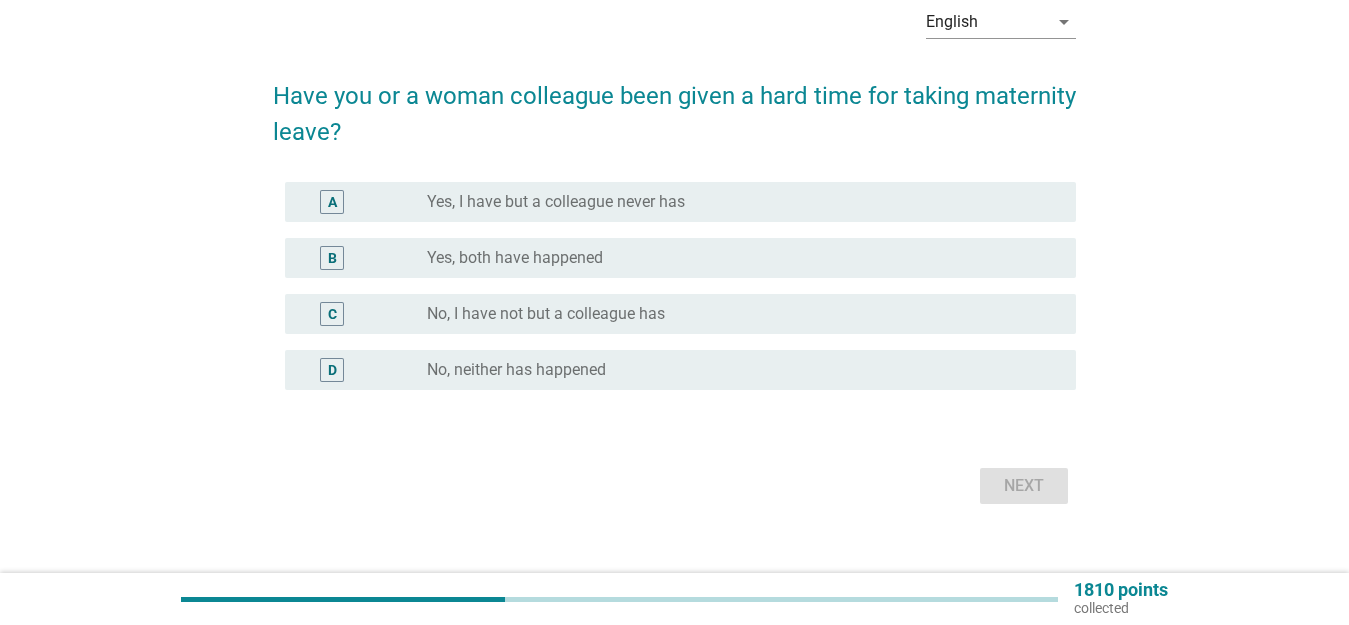 scroll, scrollTop: 0, scrollLeft: 0, axis: both 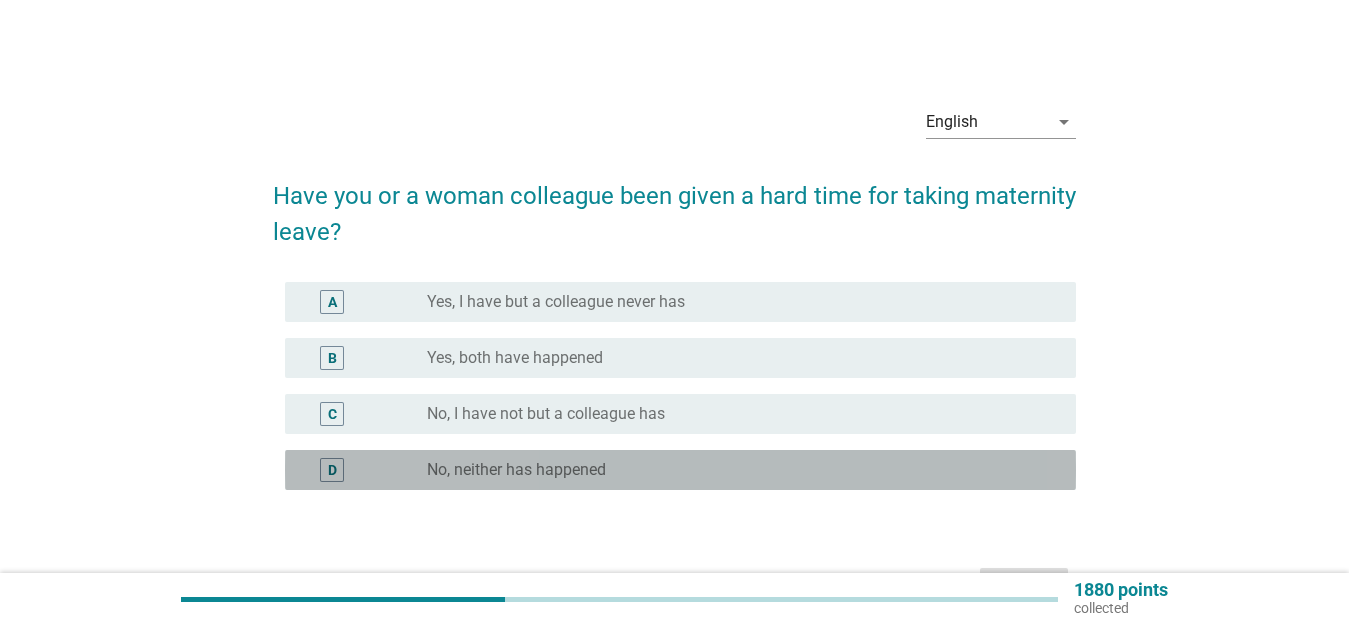 click on "radio_button_unchecked No, neither has happened" at bounding box center (735, 470) 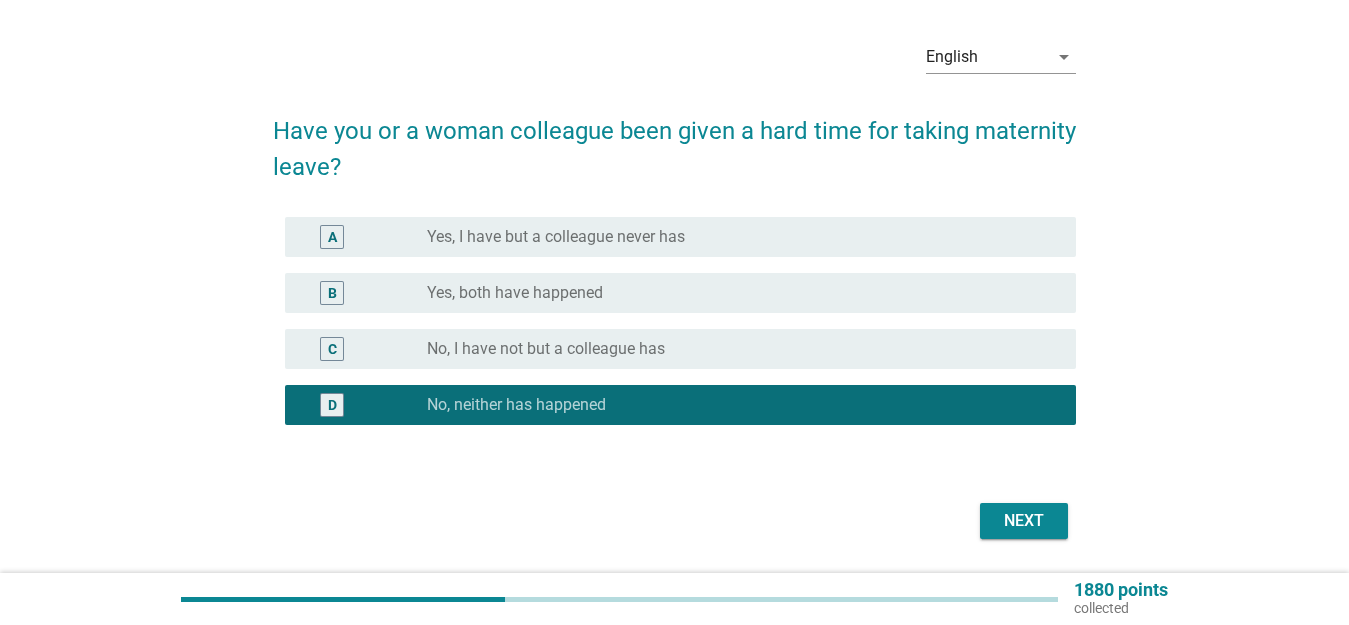 scroll, scrollTop: 100, scrollLeft: 0, axis: vertical 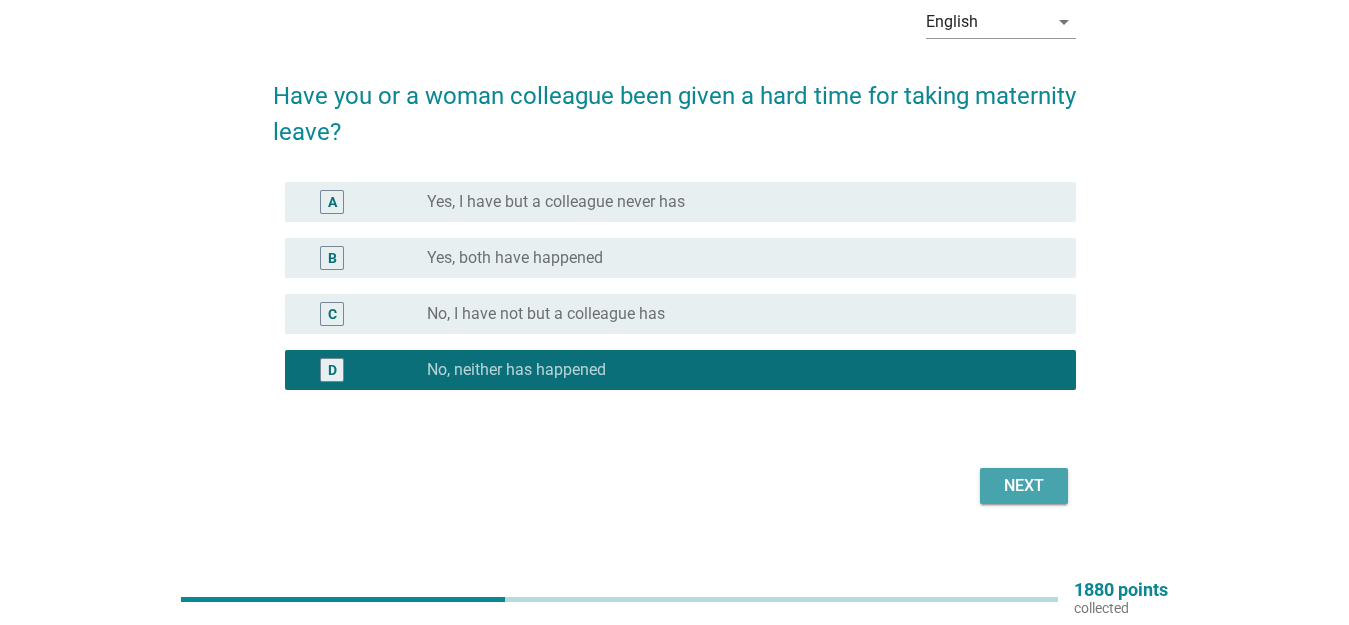 click on "Next" at bounding box center (1024, 486) 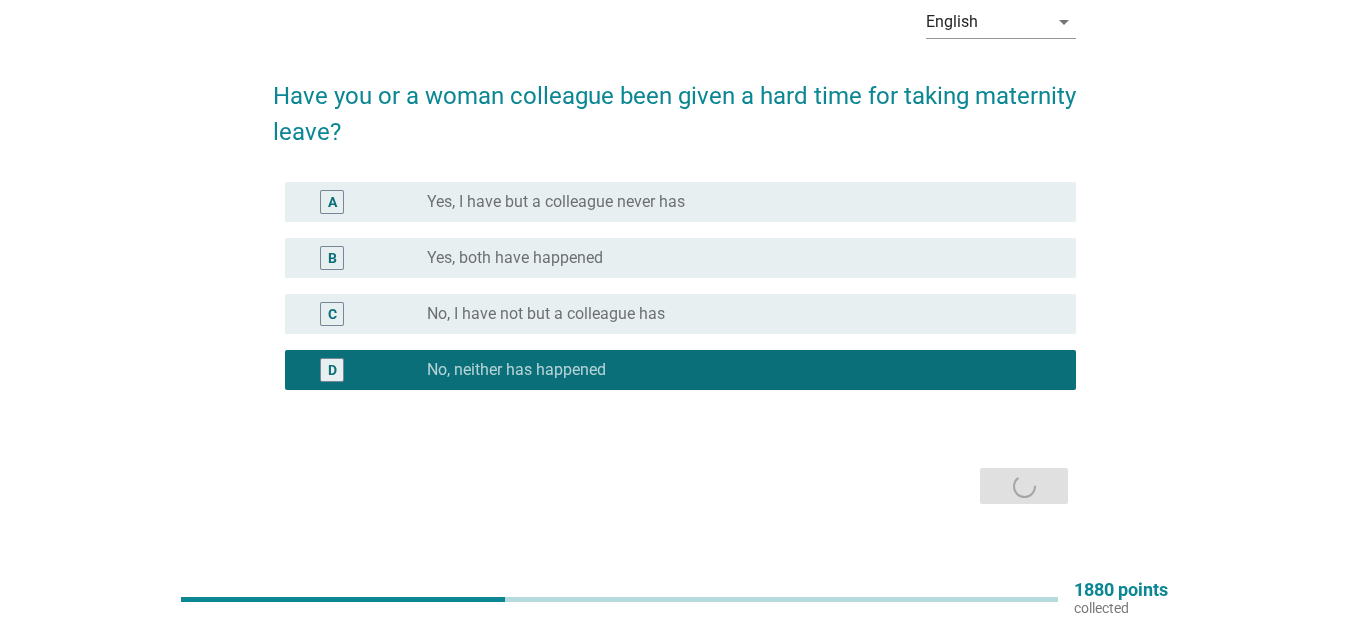 scroll, scrollTop: 0, scrollLeft: 0, axis: both 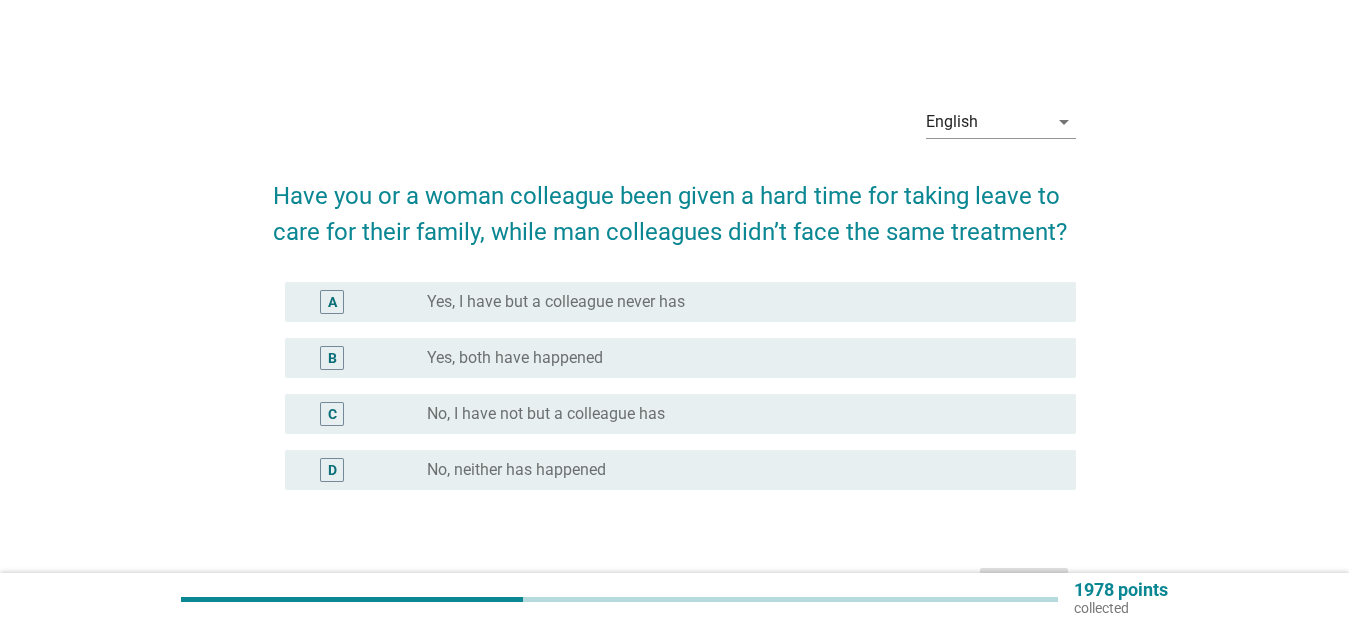 click on "D     radio_button_unchecked No, neither has happened" at bounding box center (674, 470) 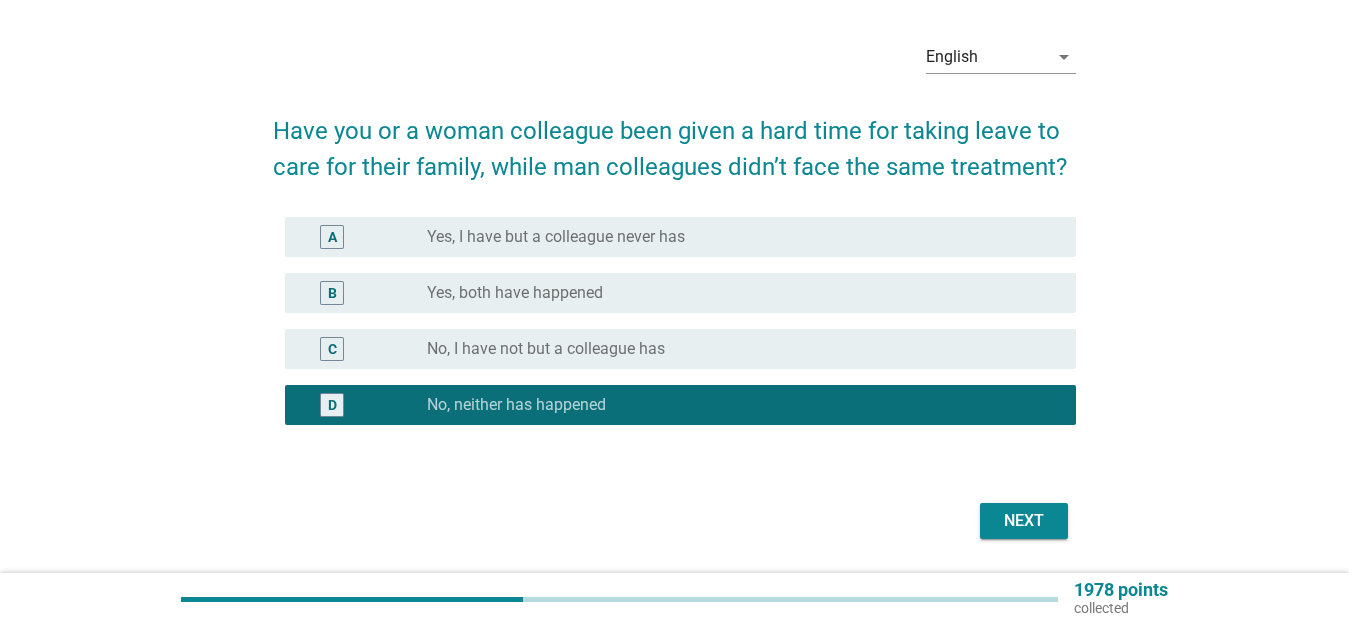 scroll, scrollTop: 100, scrollLeft: 0, axis: vertical 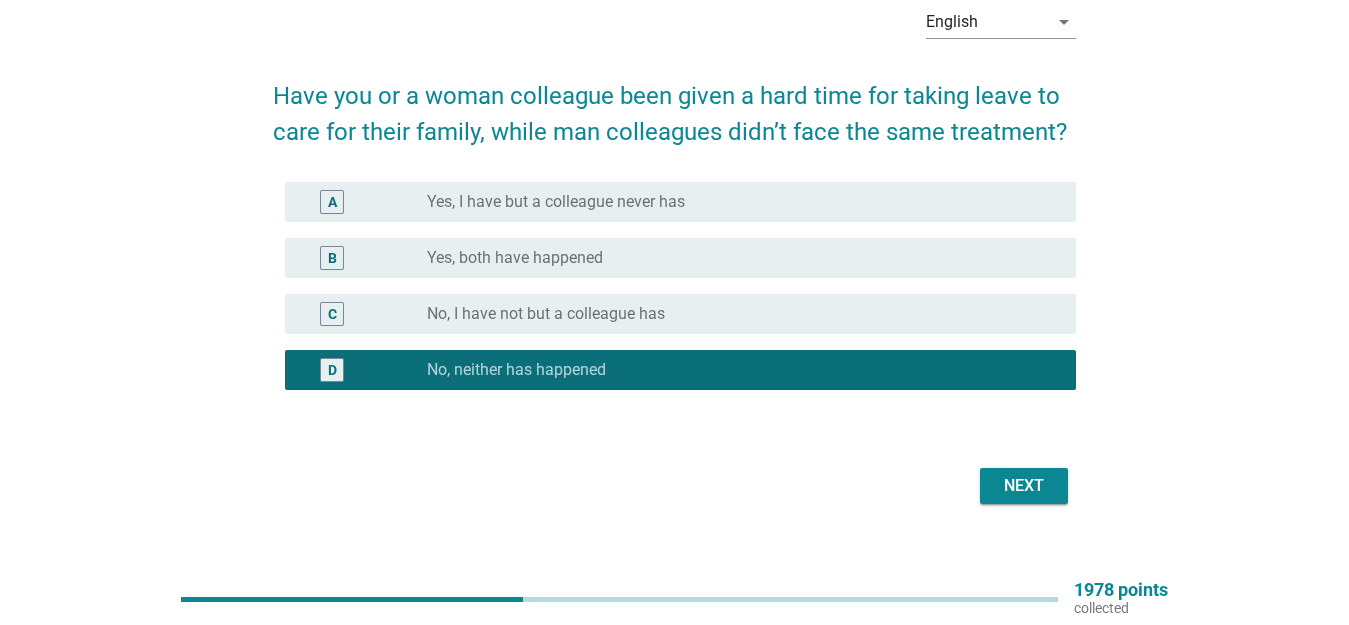 click on "Next" at bounding box center (1024, 486) 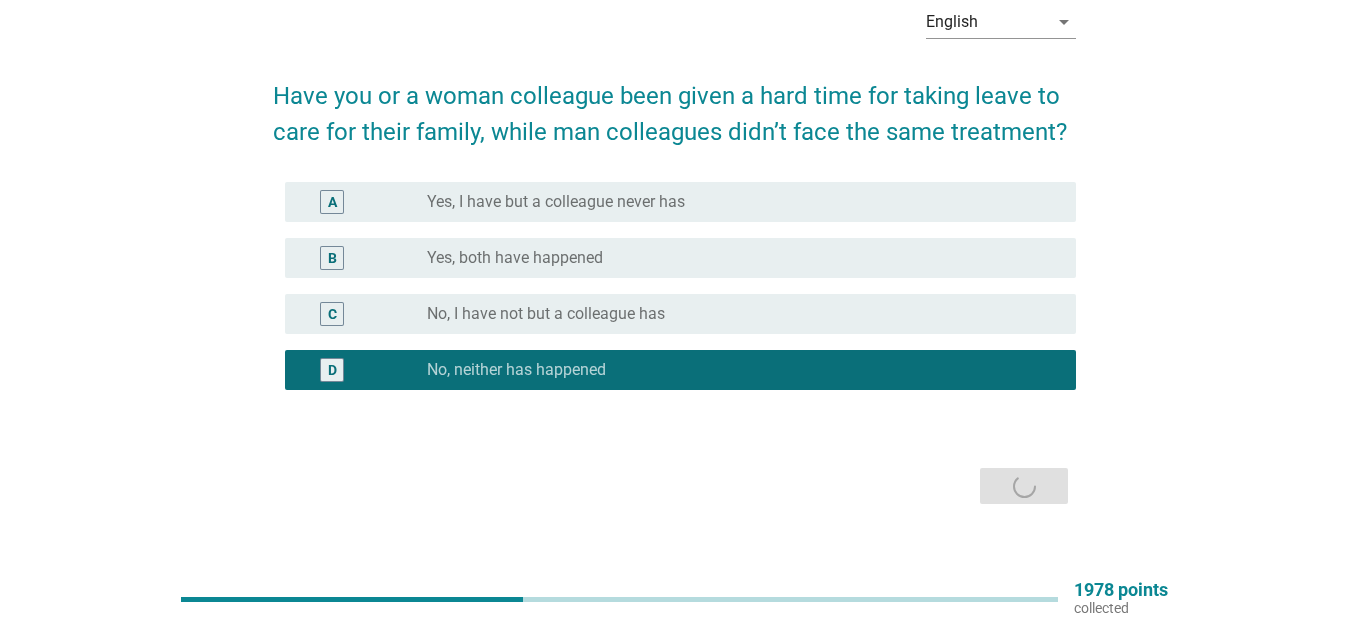 scroll, scrollTop: 0, scrollLeft: 0, axis: both 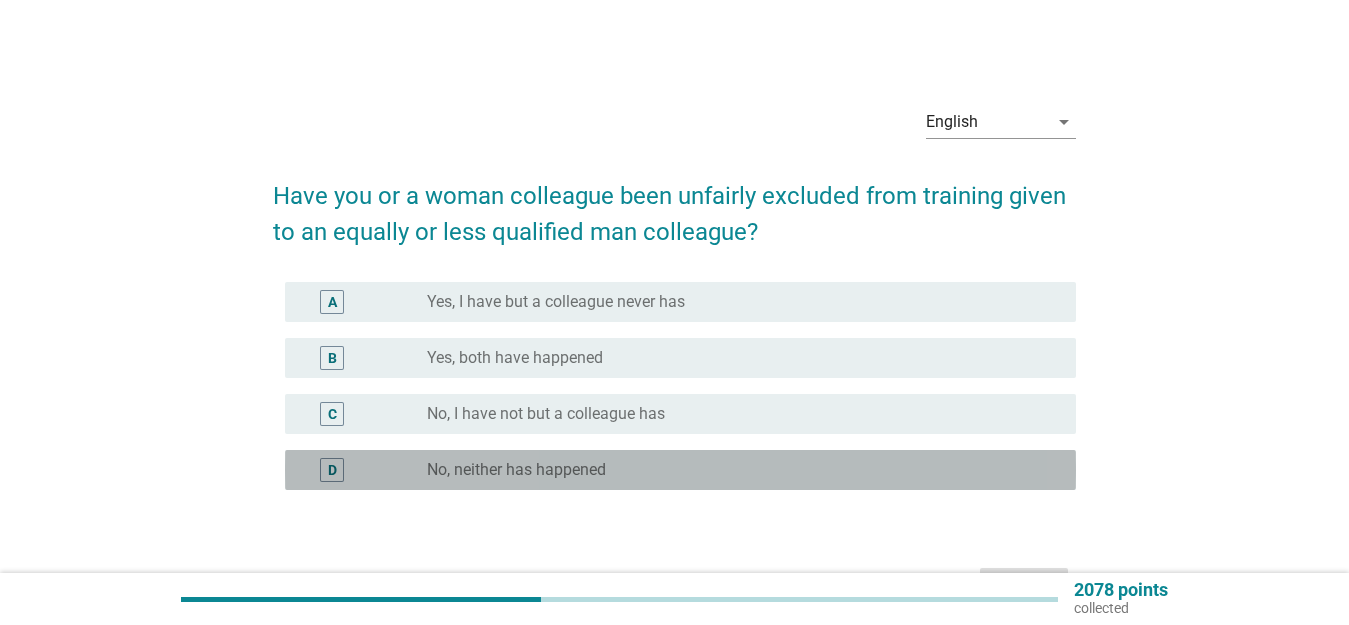 click on "radio_button_unchecked No, neither has happened" at bounding box center (735, 470) 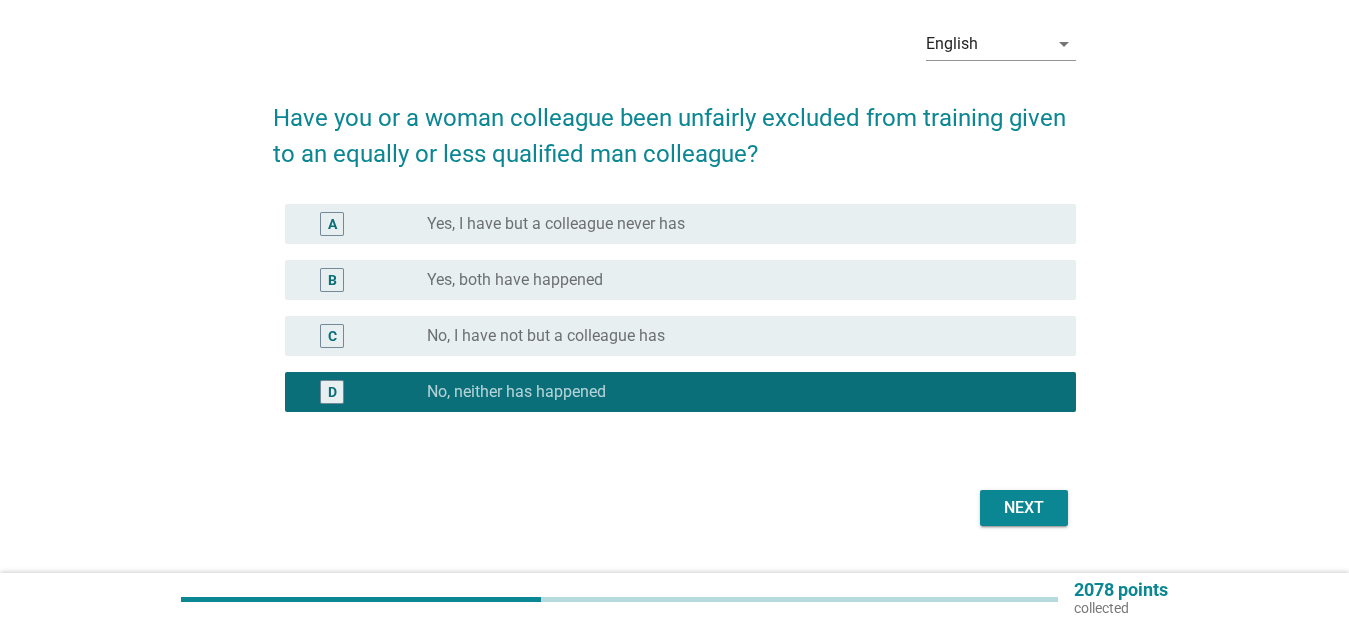 scroll, scrollTop: 100, scrollLeft: 0, axis: vertical 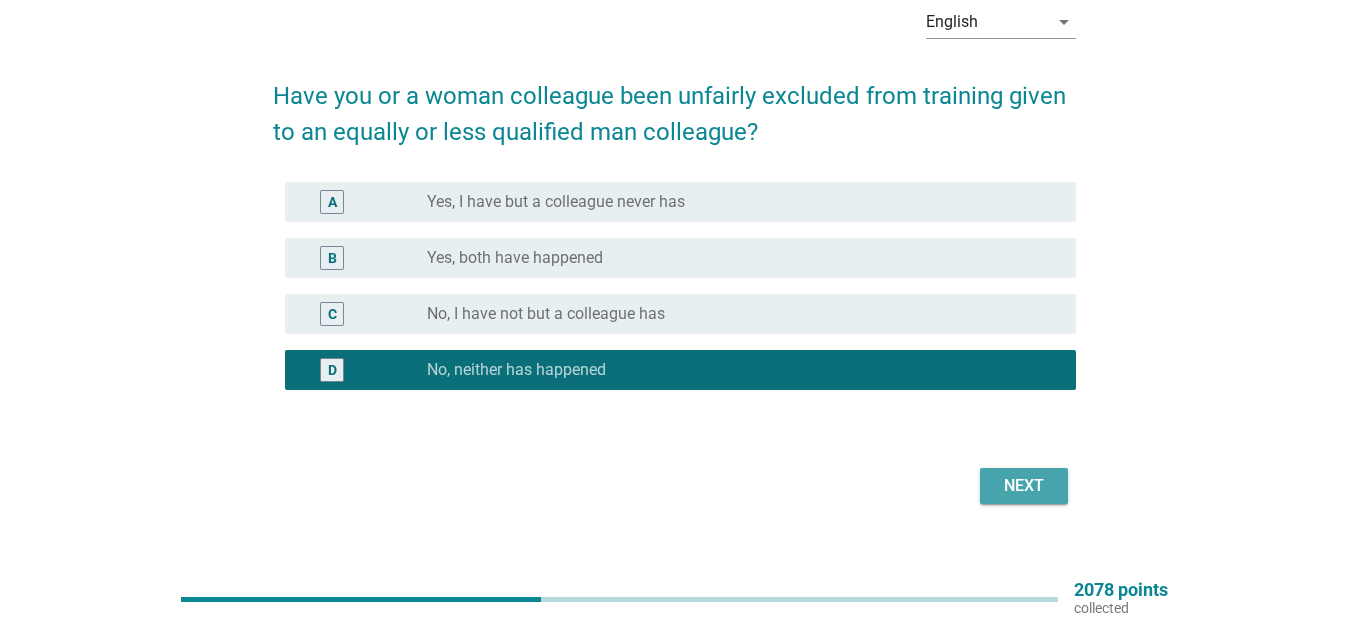 click on "Next" at bounding box center [1024, 486] 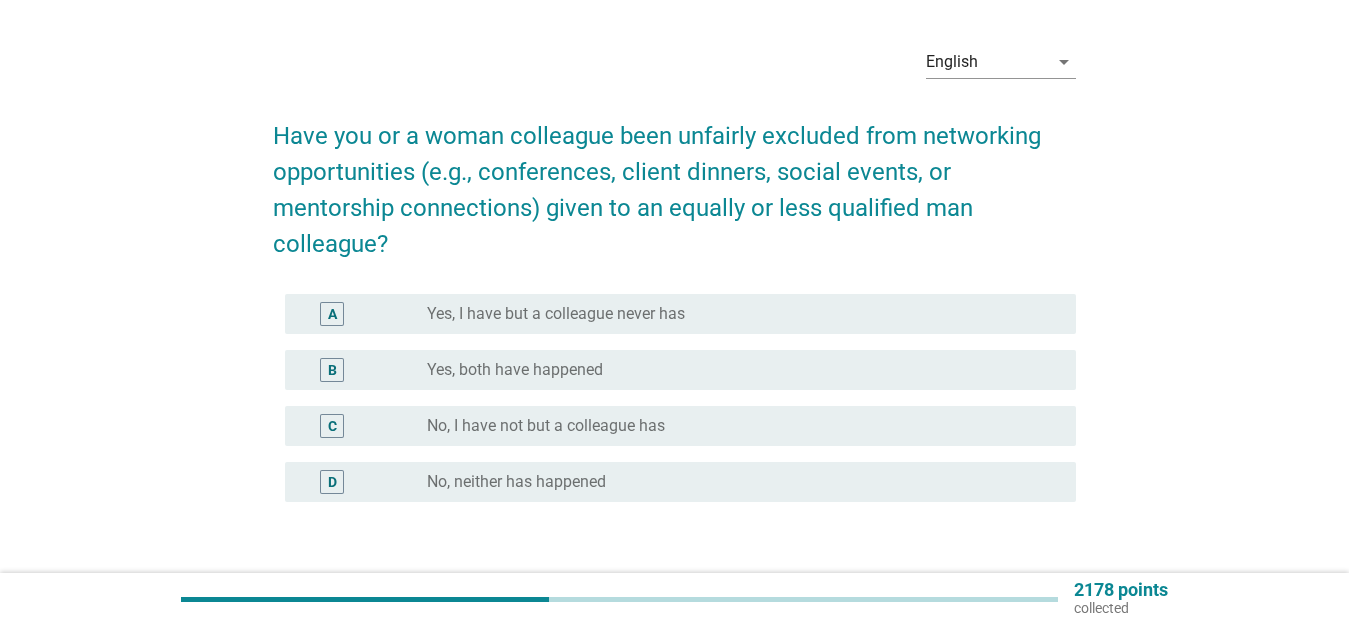scroll, scrollTop: 100, scrollLeft: 0, axis: vertical 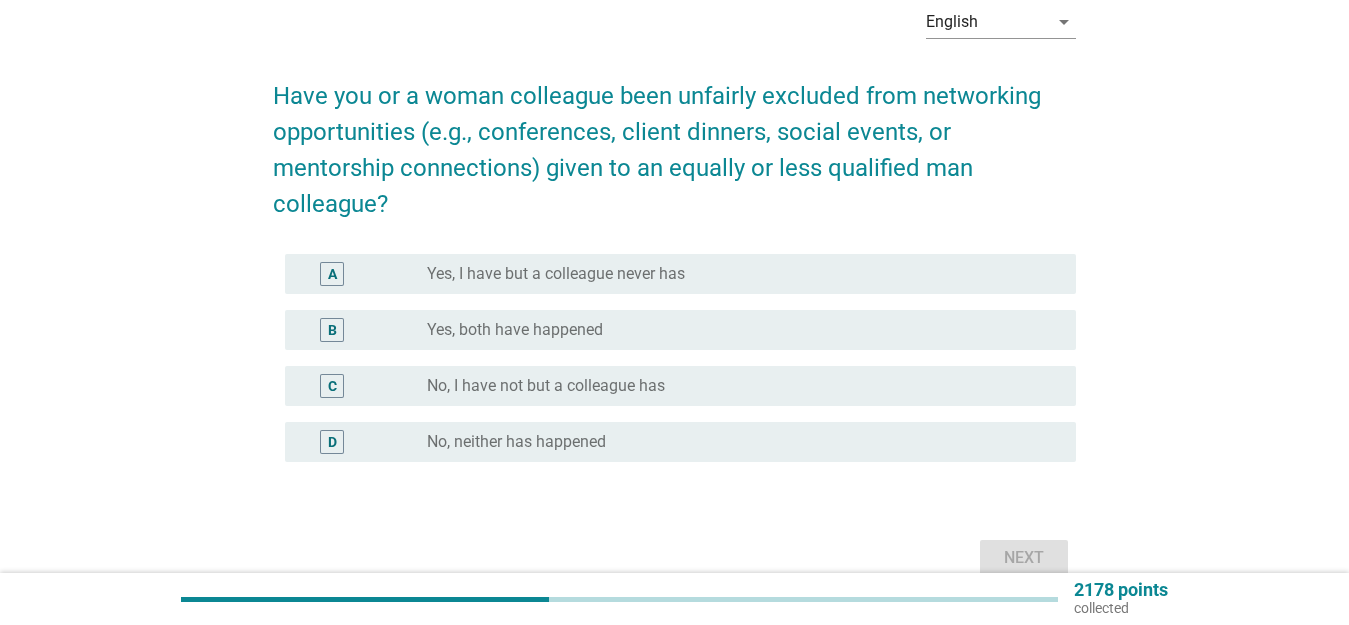 click on "A     radio_button_unchecked Yes, I have but a colleague never has   B     radio_button_unchecked Yes, both have happened   C     radio_button_unchecked No, I have not but a colleague has   D     radio_button_unchecked No, neither has happened" at bounding box center (674, 370) 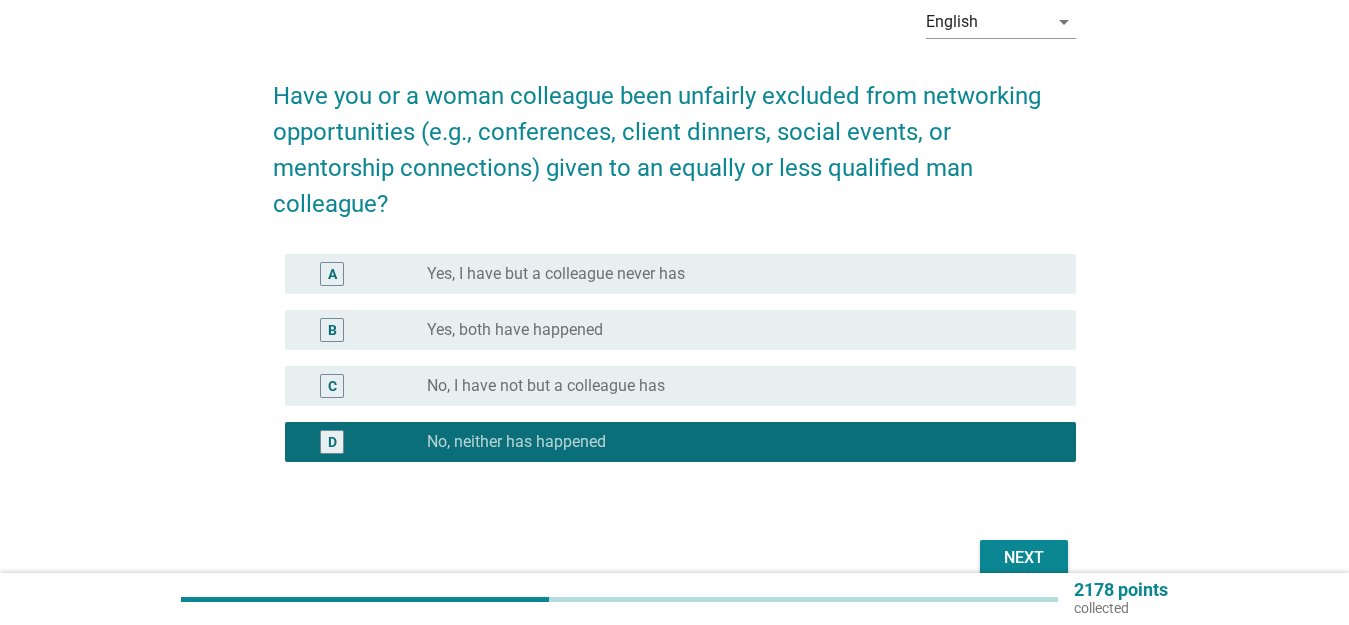 click on "Next" at bounding box center (1024, 558) 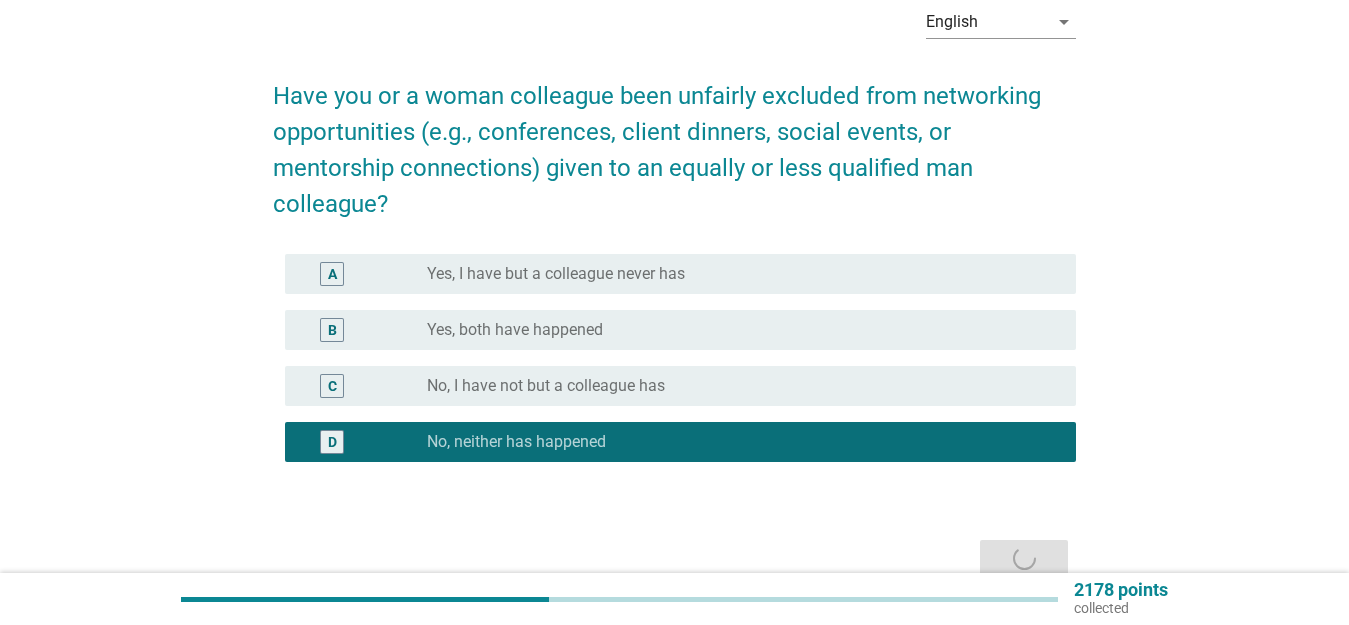 scroll, scrollTop: 0, scrollLeft: 0, axis: both 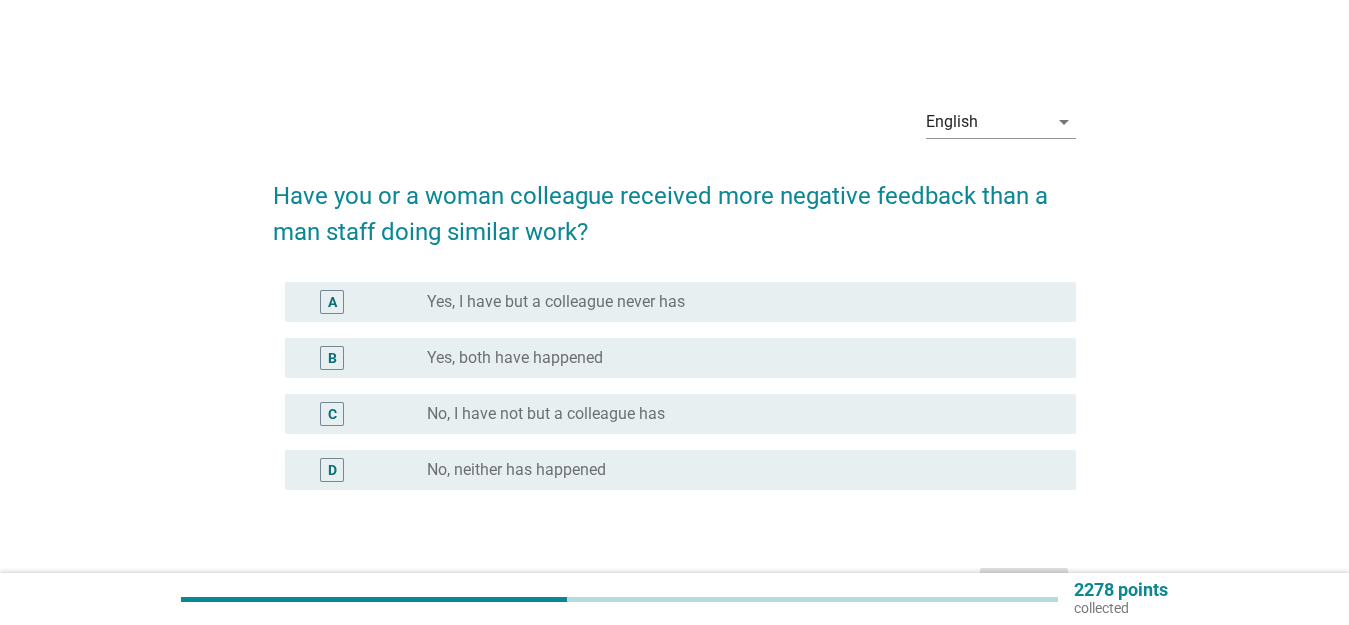 click on "D     radio_button_unchecked No, neither has happened" at bounding box center (680, 470) 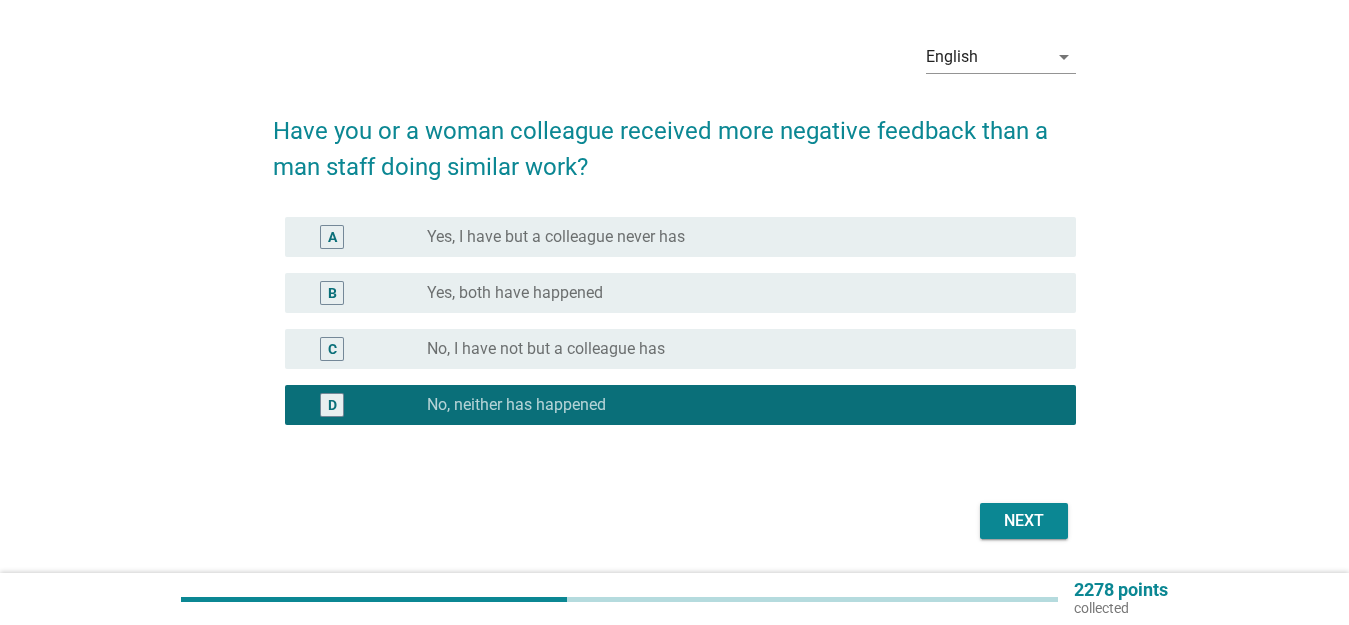 scroll, scrollTop: 100, scrollLeft: 0, axis: vertical 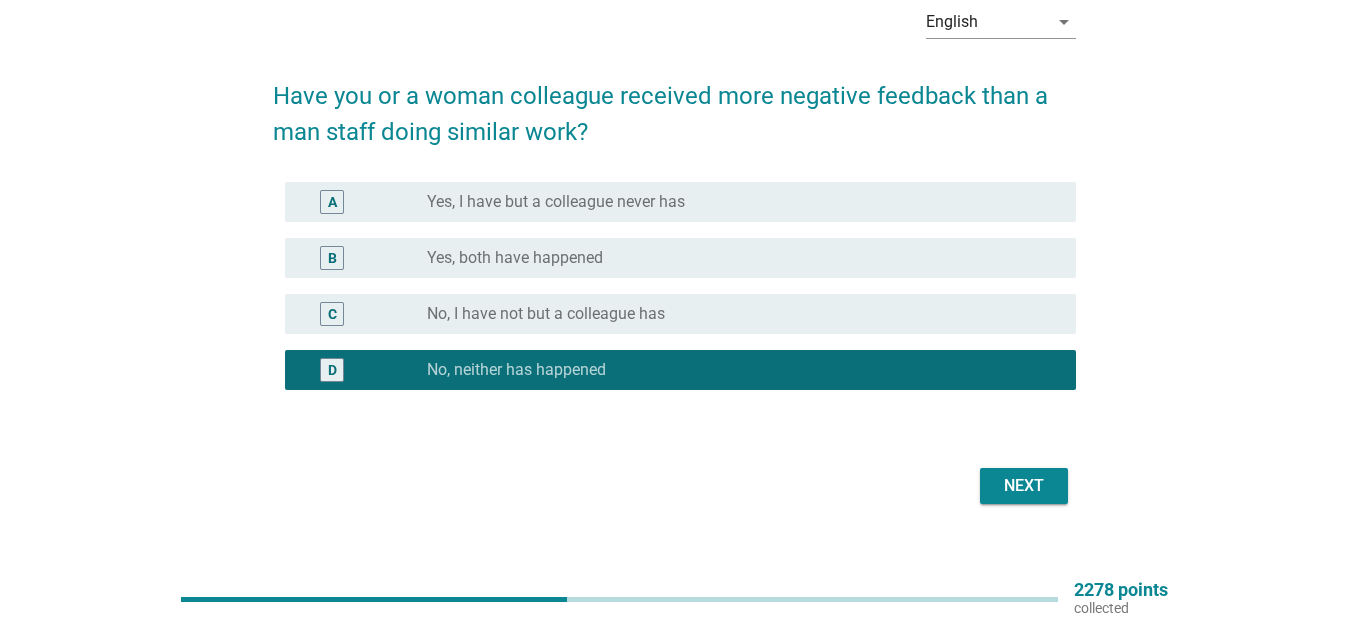 click on "Next" at bounding box center (1024, 486) 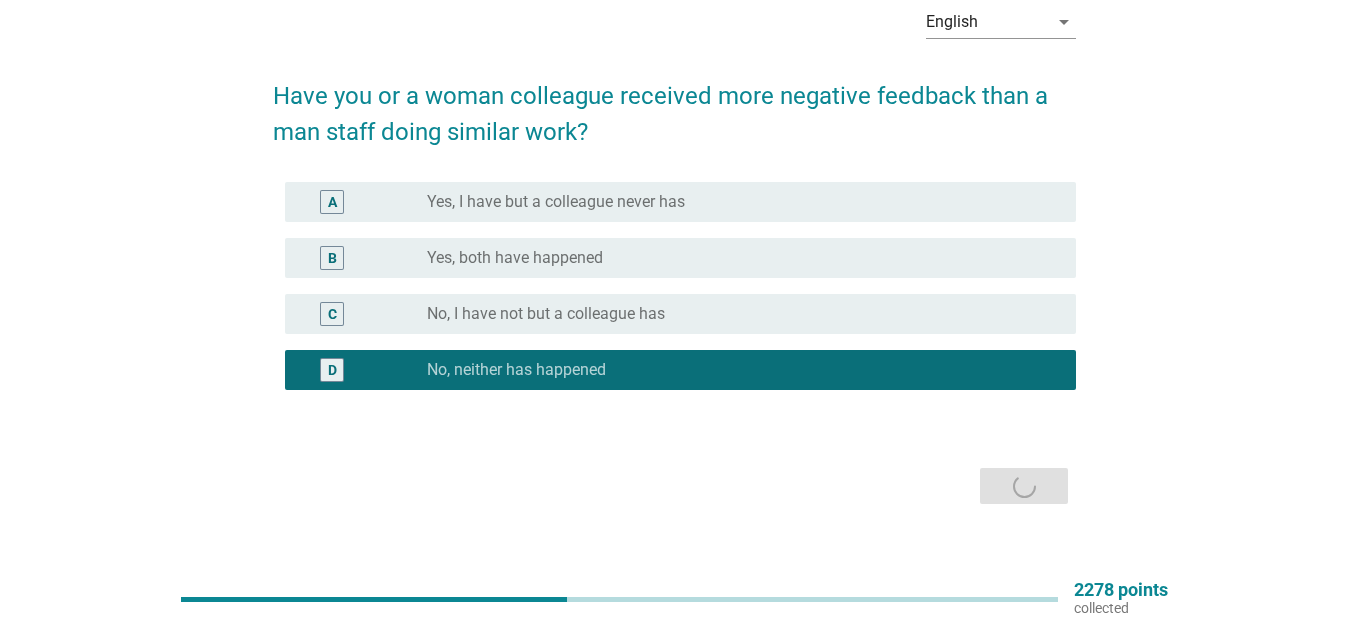 scroll, scrollTop: 0, scrollLeft: 0, axis: both 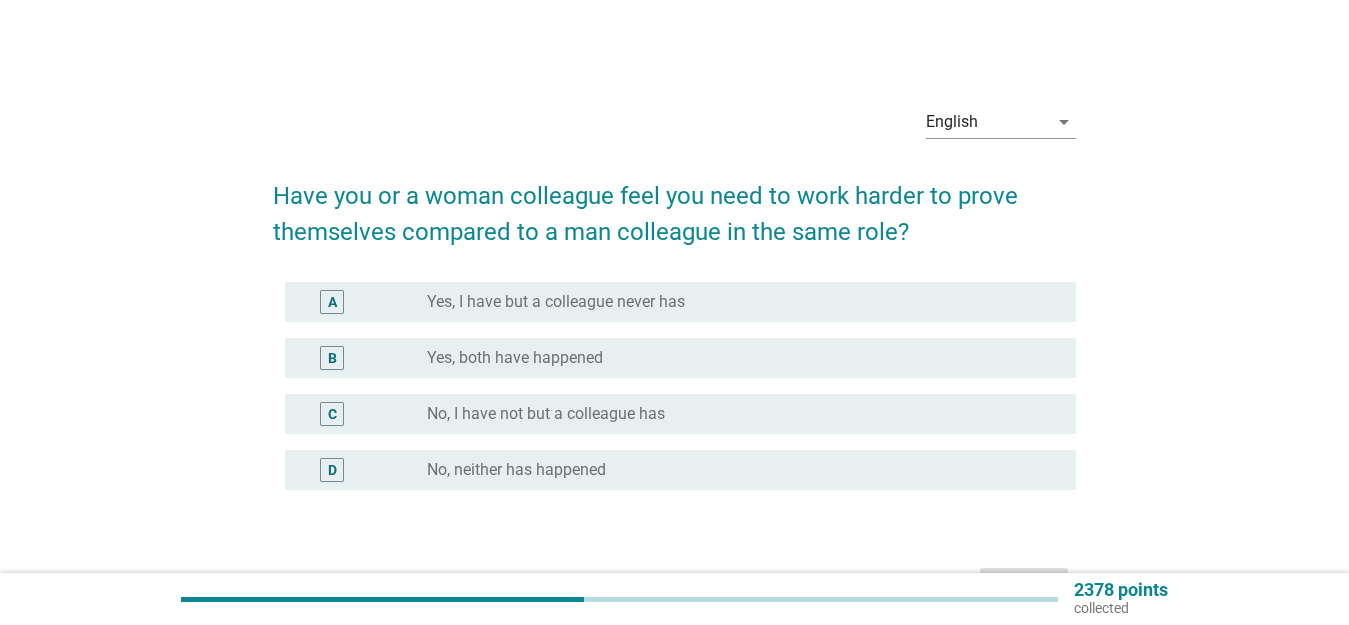 click on "D     radio_button_unchecked No, neither has happened" at bounding box center [680, 470] 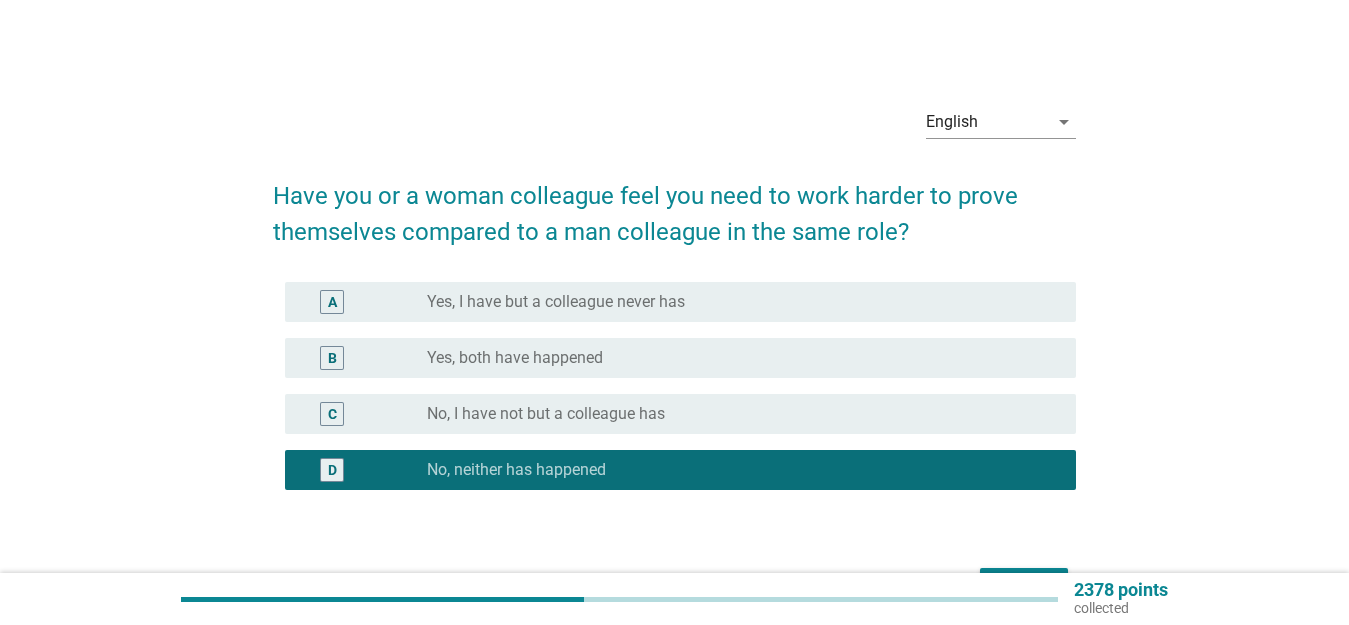 scroll, scrollTop: 100, scrollLeft: 0, axis: vertical 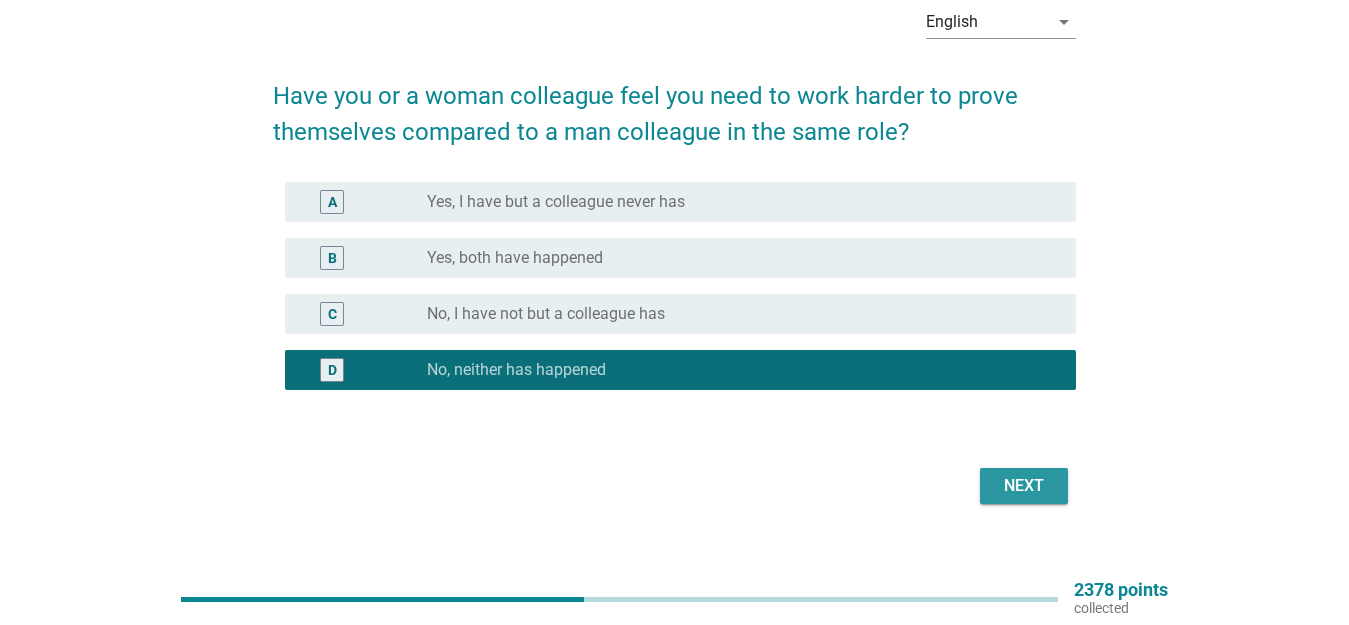 click on "Next" at bounding box center (1024, 486) 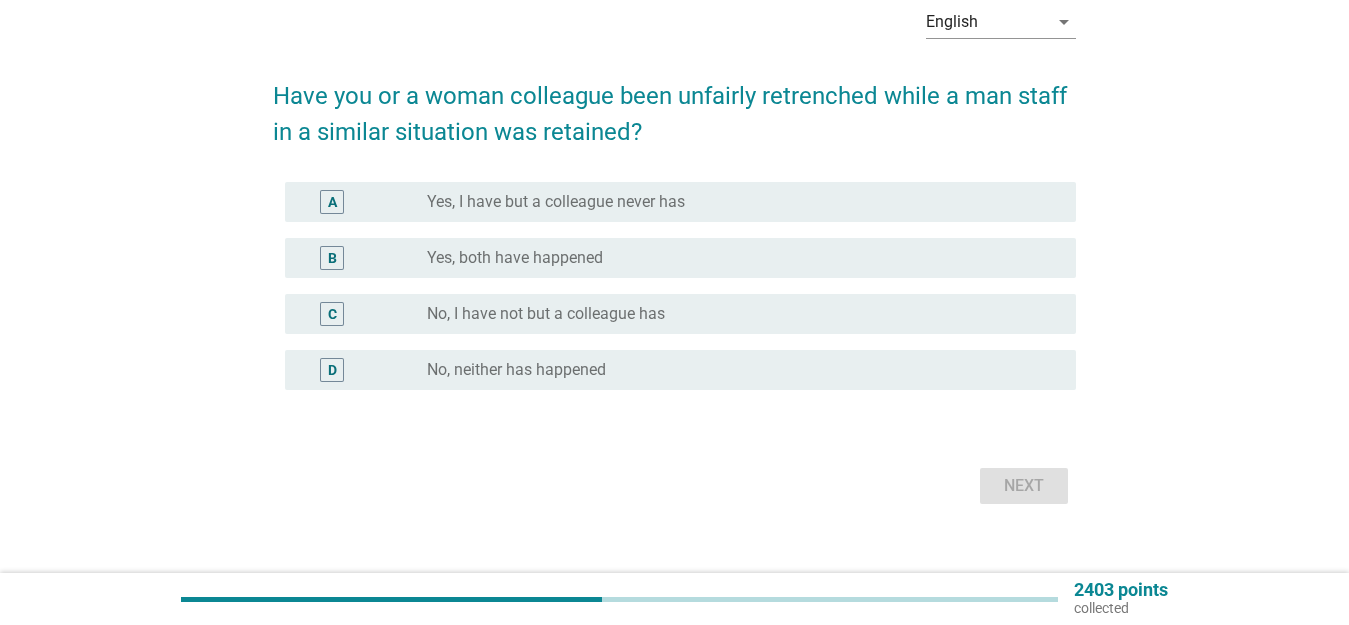 scroll, scrollTop: 0, scrollLeft: 0, axis: both 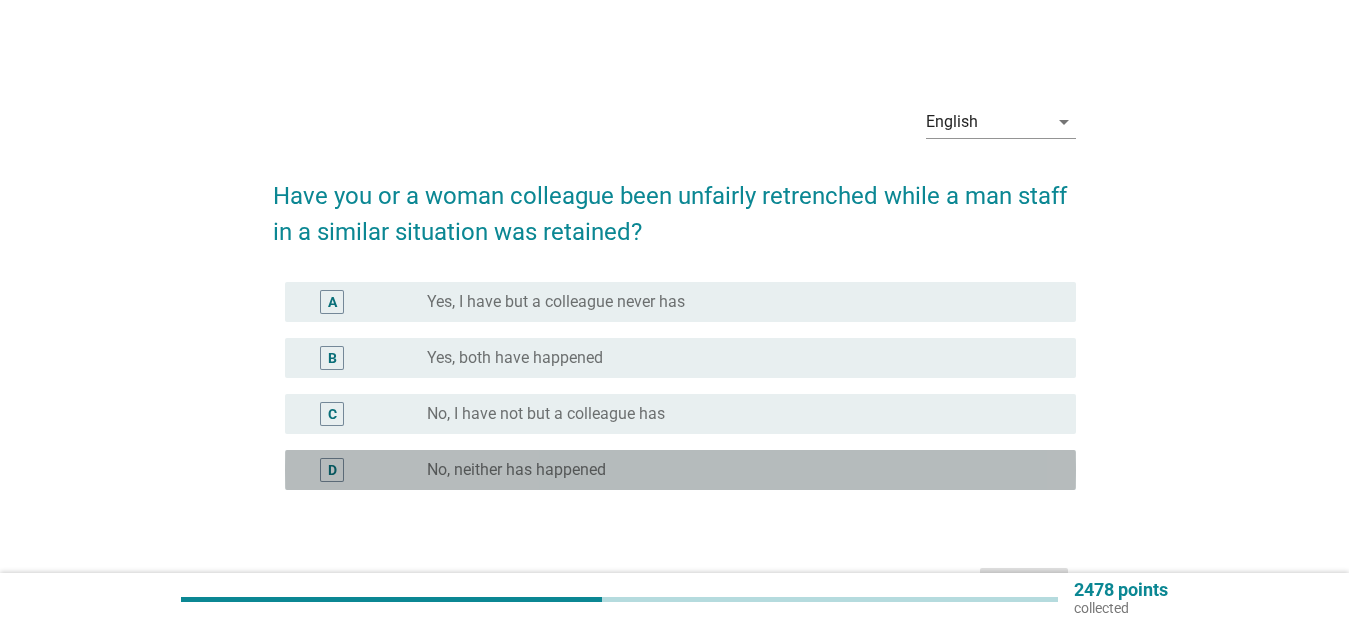click on "D     radio_button_unchecked No, neither has happened" at bounding box center [680, 470] 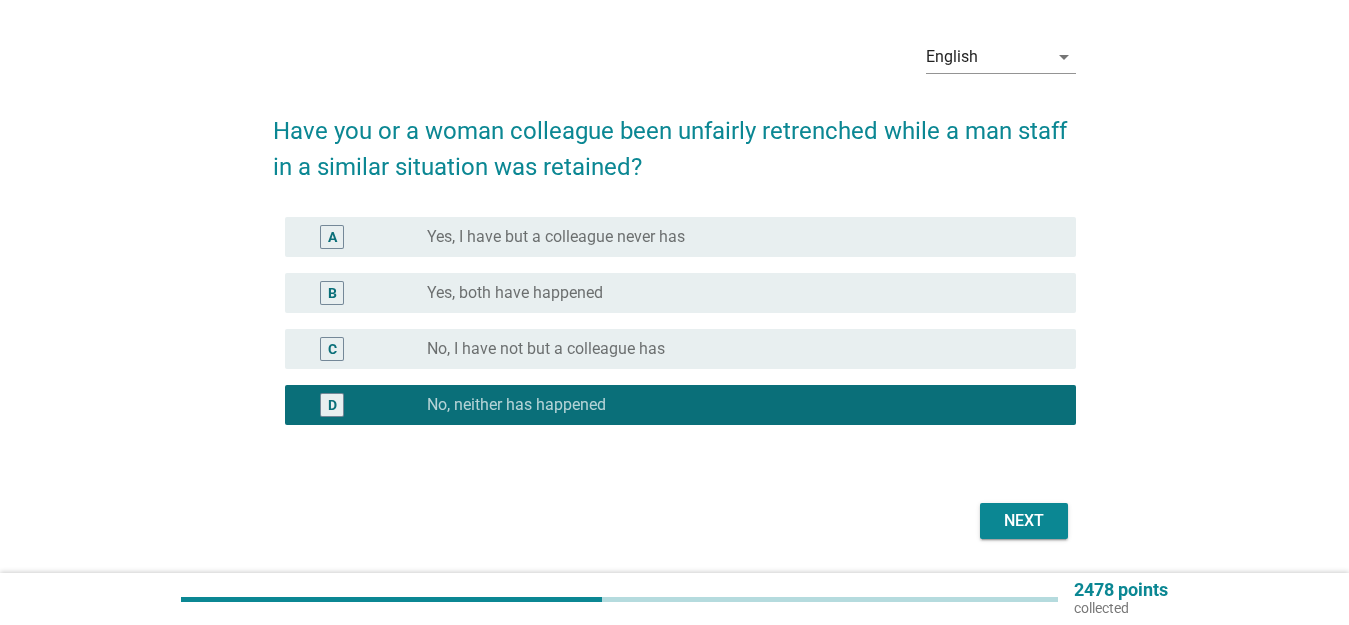 scroll, scrollTop: 100, scrollLeft: 0, axis: vertical 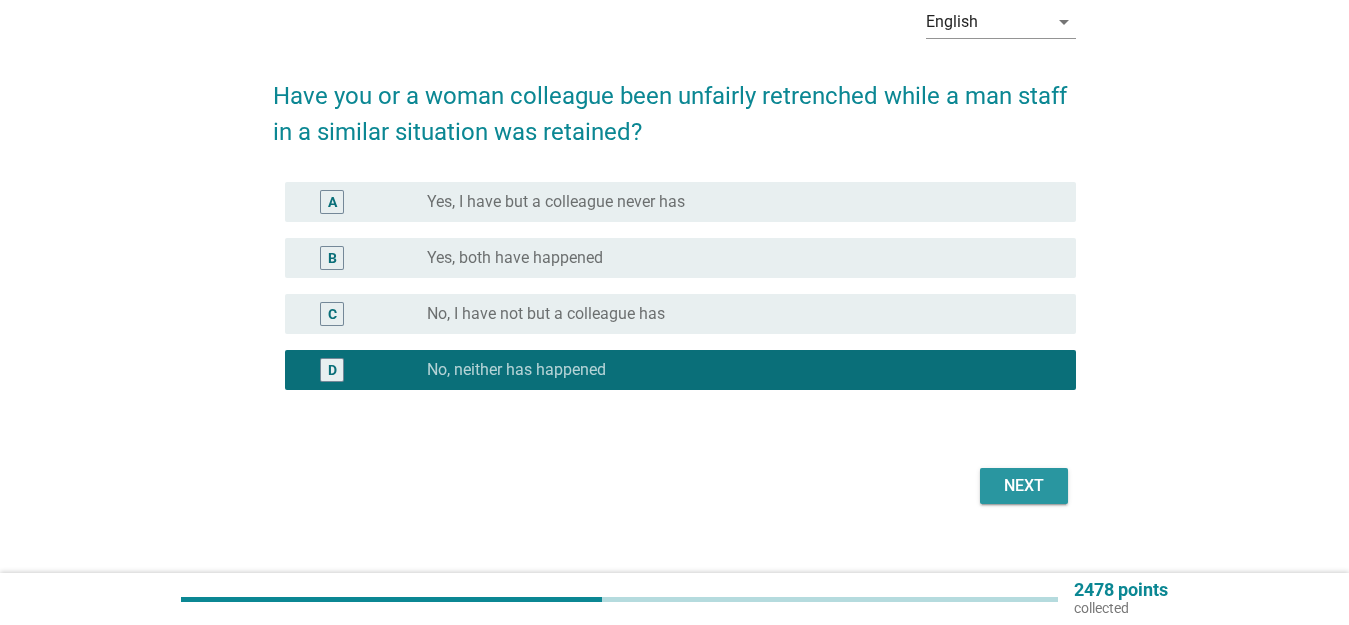 click on "Next" at bounding box center [1024, 486] 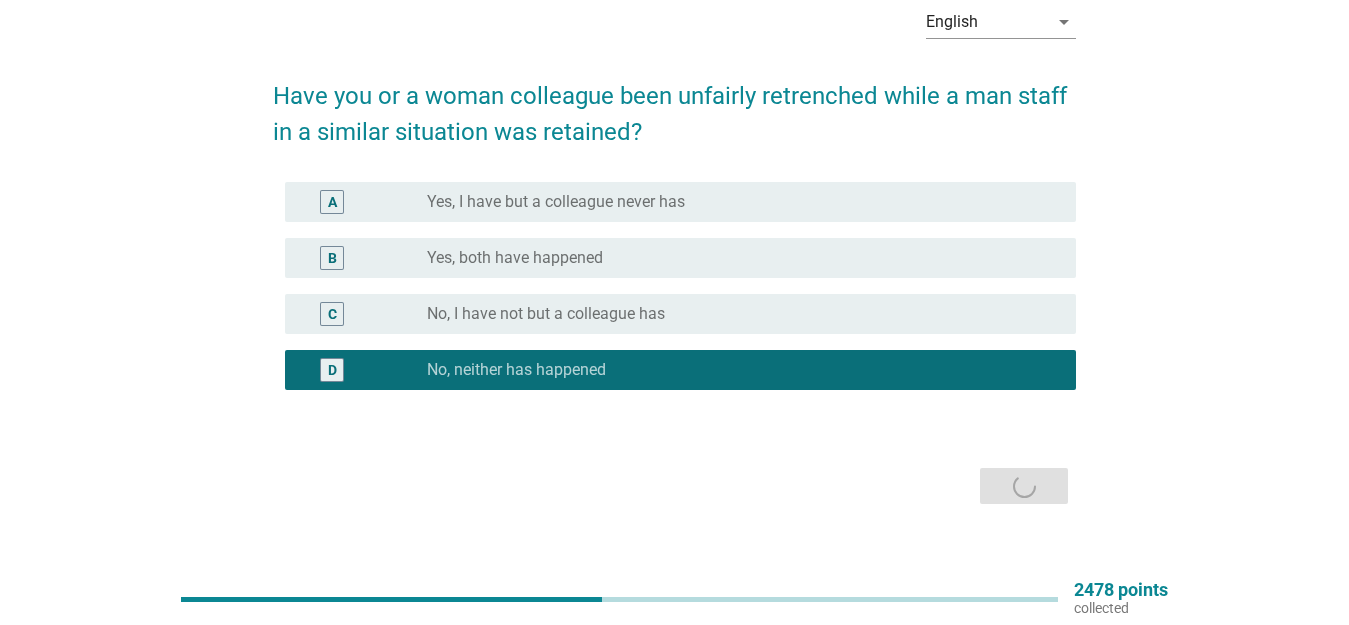 scroll, scrollTop: 0, scrollLeft: 0, axis: both 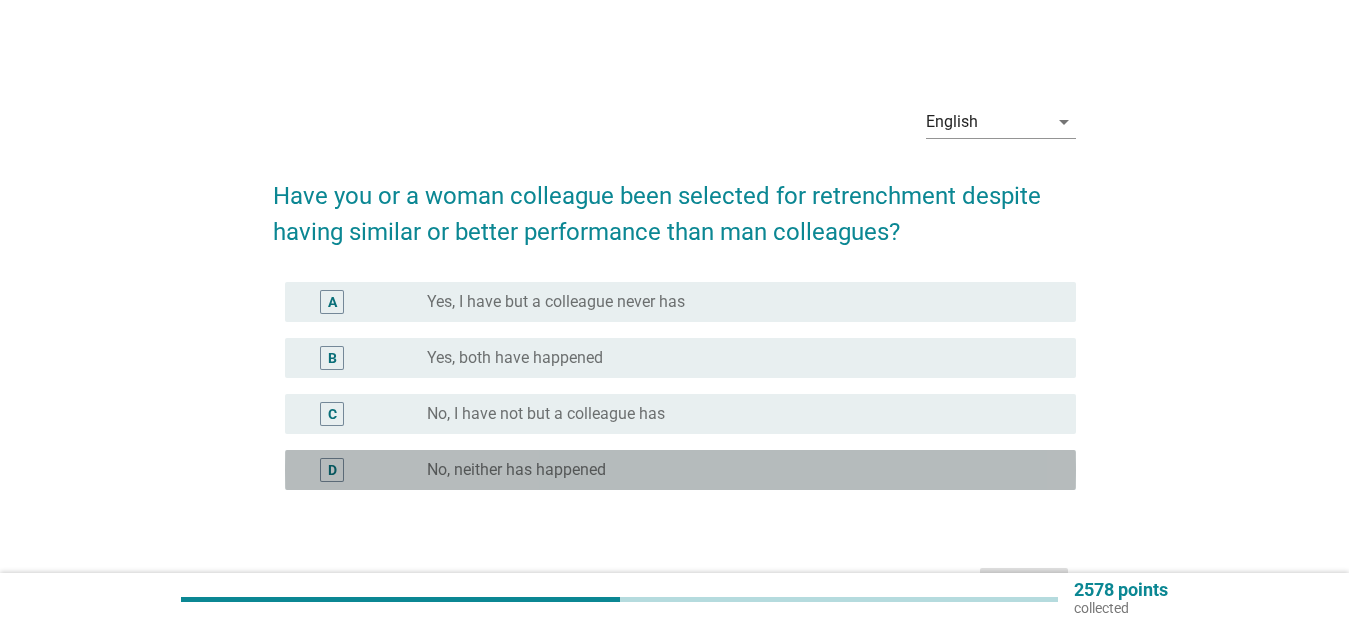 click on "D     radio_button_unchecked No, neither has happened" at bounding box center (680, 470) 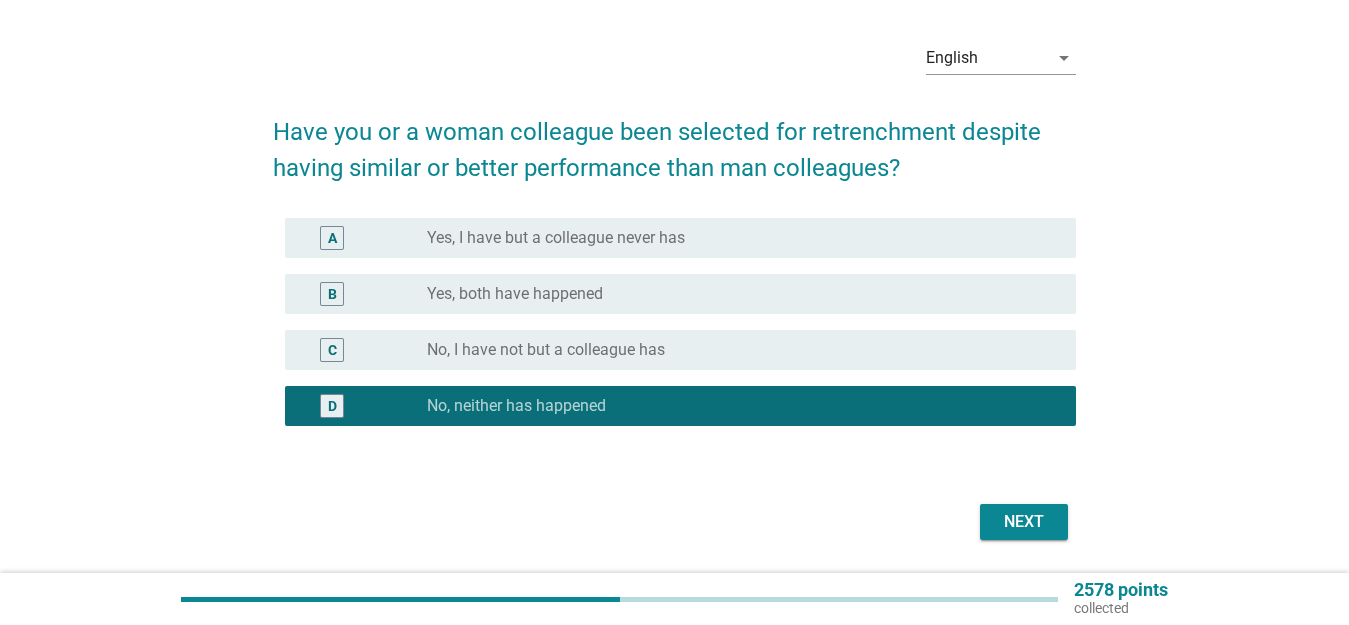 scroll, scrollTop: 100, scrollLeft: 0, axis: vertical 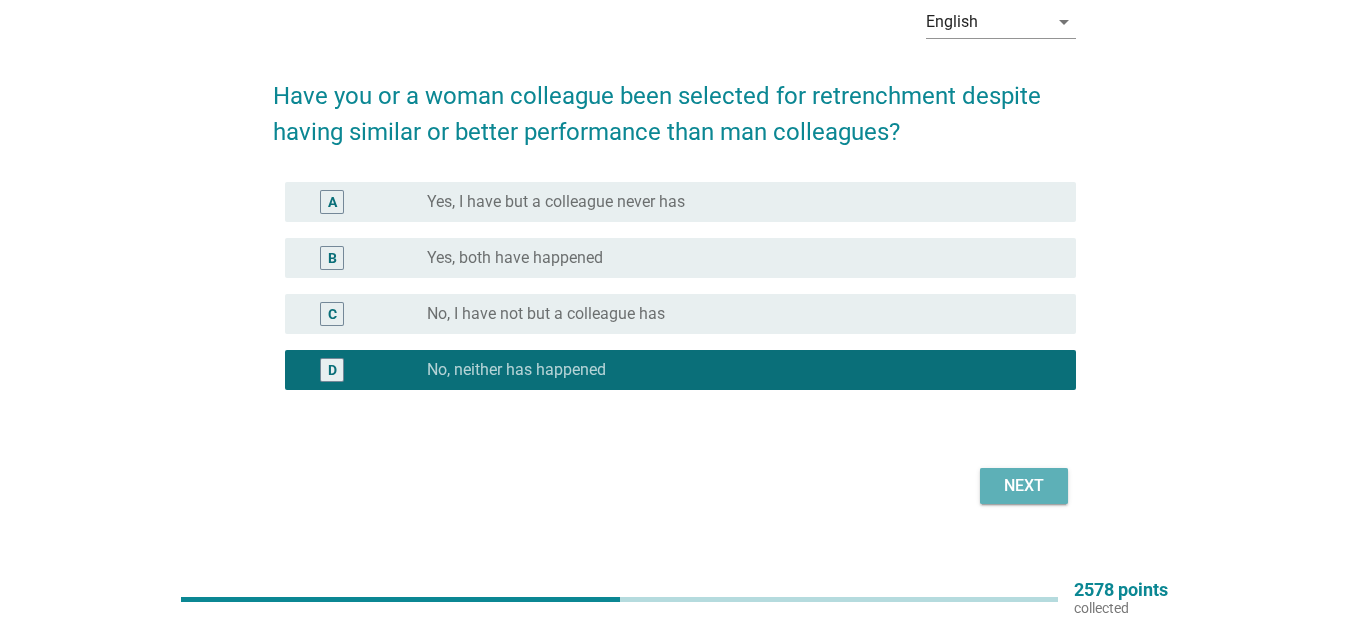 click on "Next" at bounding box center (1024, 486) 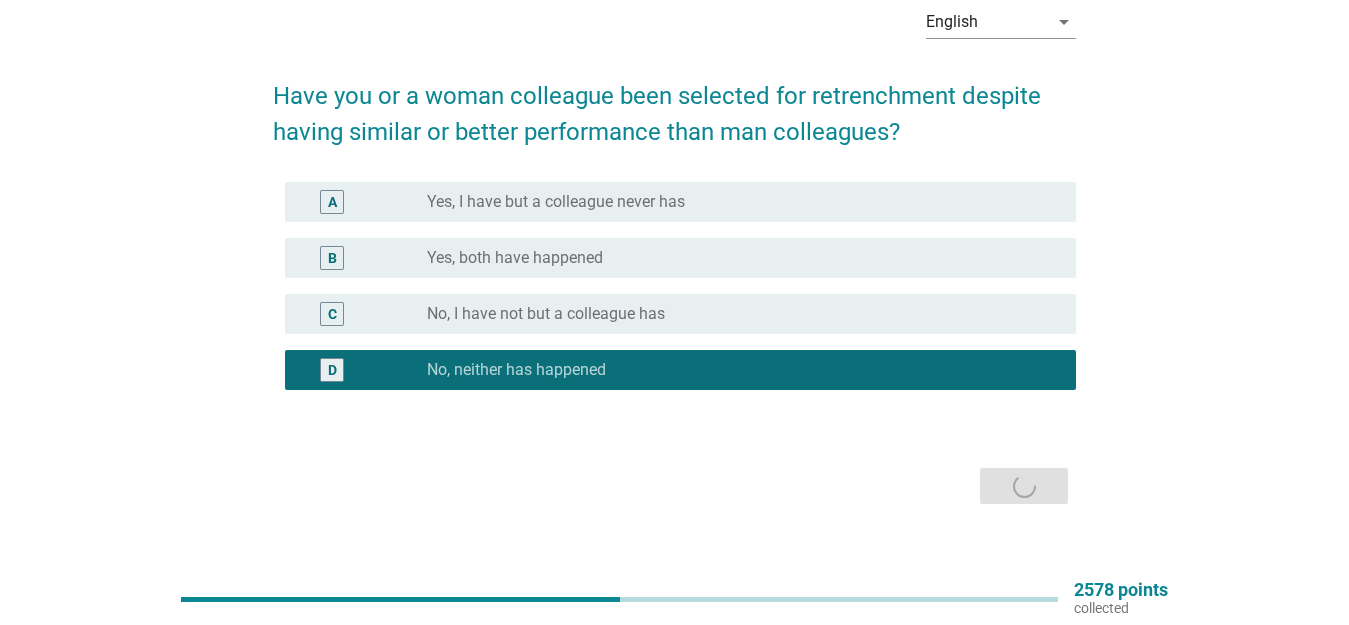 scroll, scrollTop: 0, scrollLeft: 0, axis: both 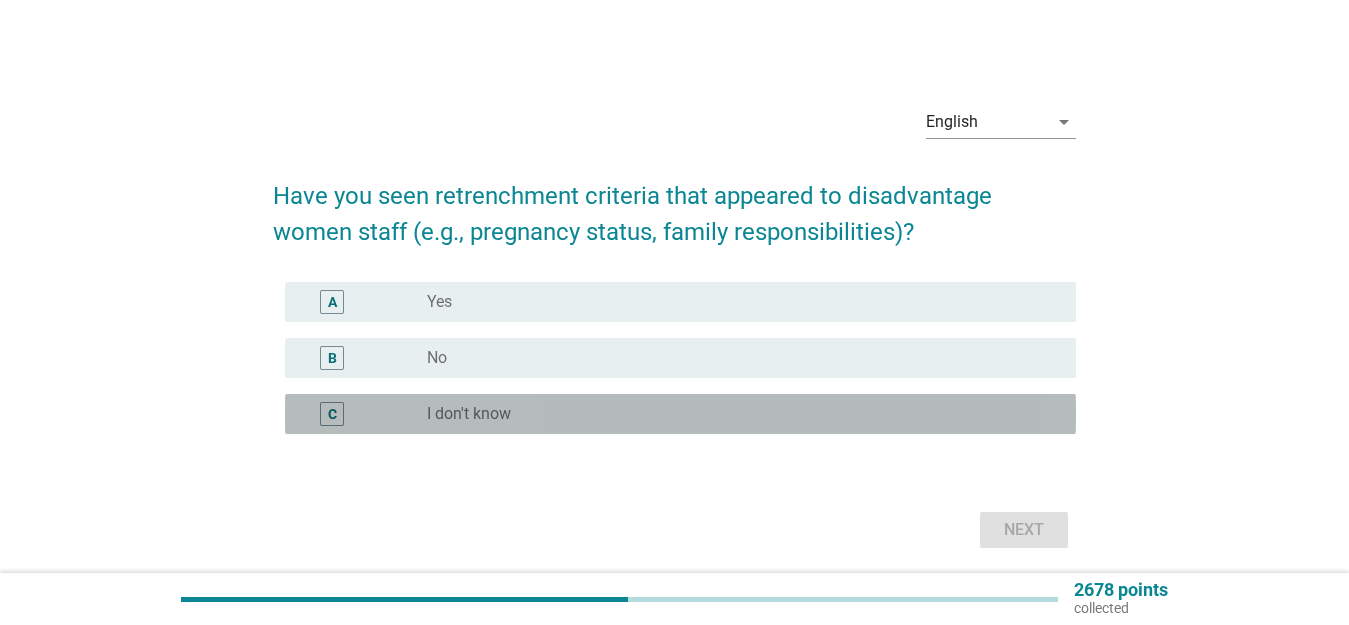 click on "radio_button_unchecked I don't know" at bounding box center (735, 414) 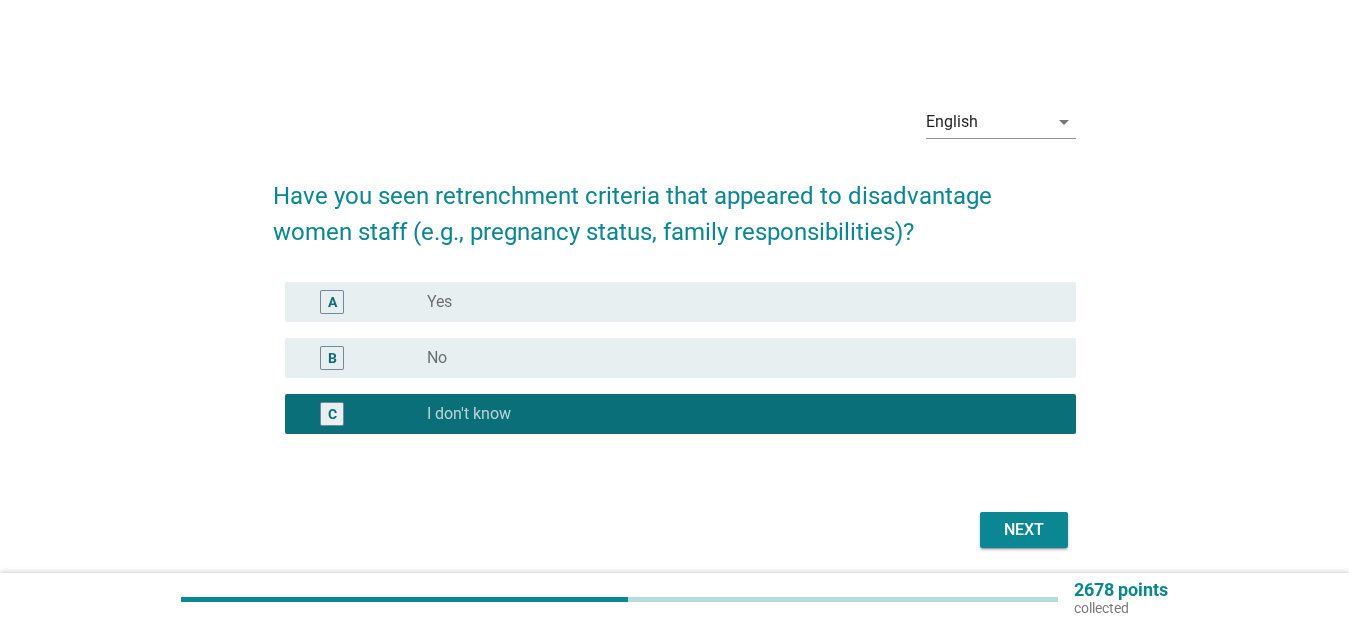 click on "Next" at bounding box center (1024, 530) 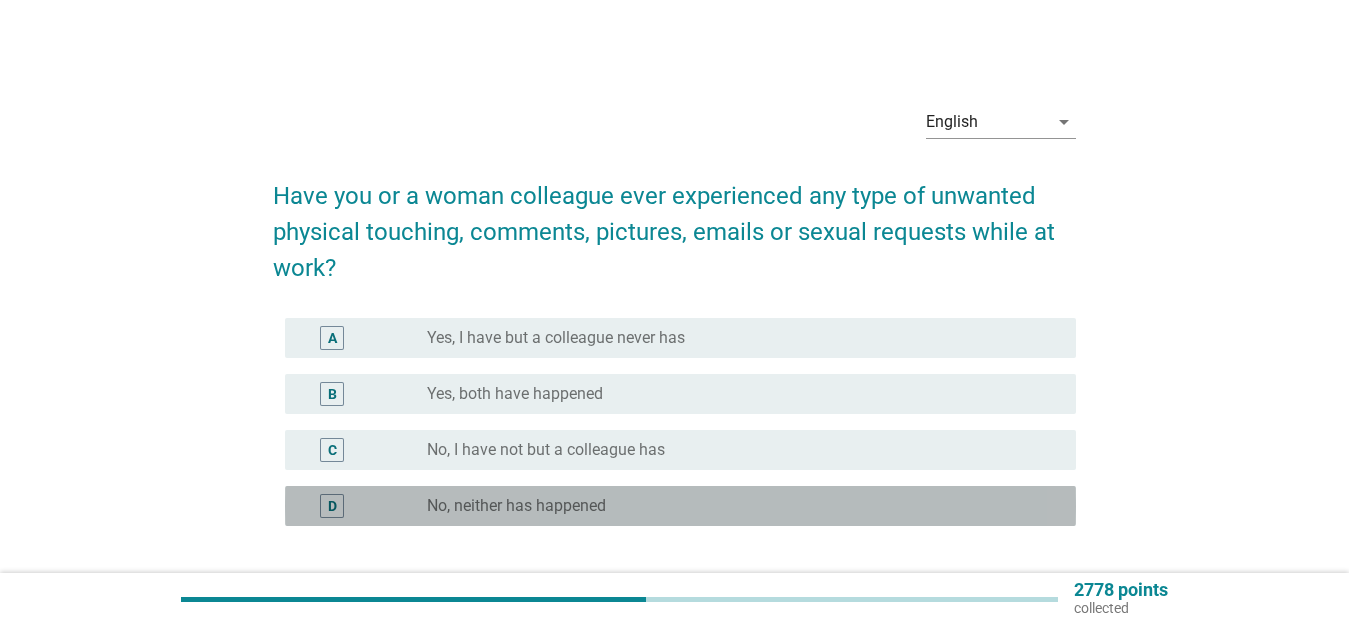 click on "radio_button_unchecked No, neither has happened" at bounding box center [735, 506] 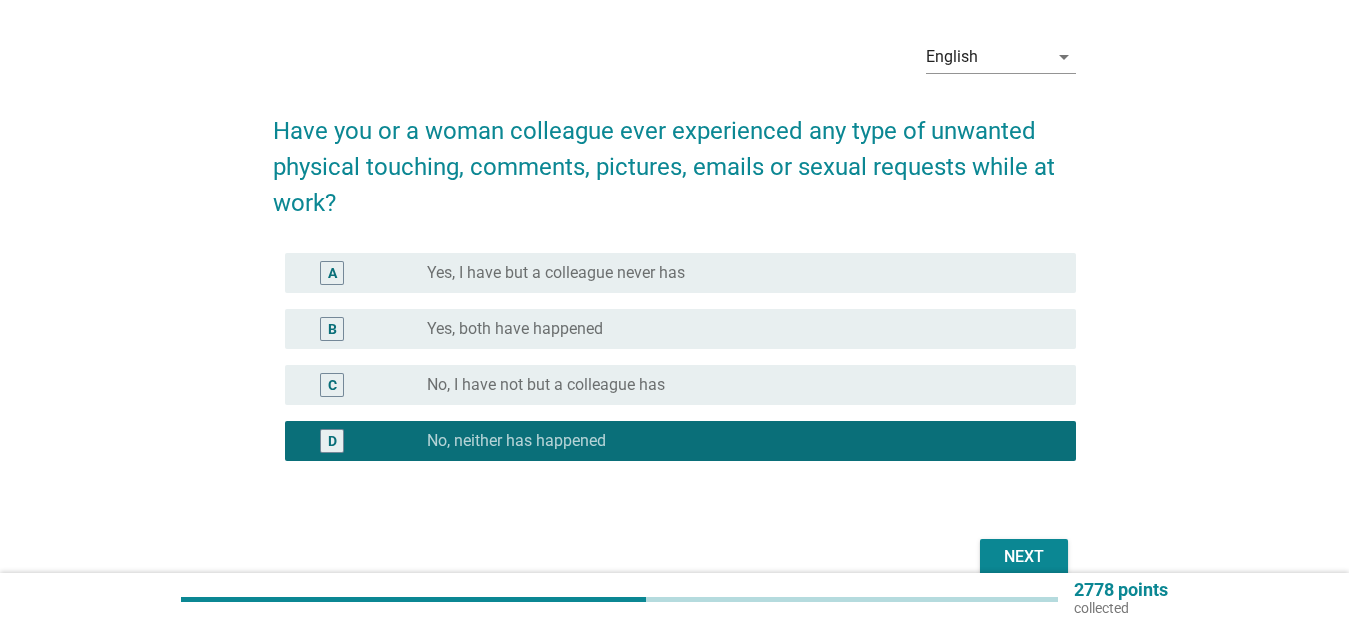 scroll, scrollTop: 100, scrollLeft: 0, axis: vertical 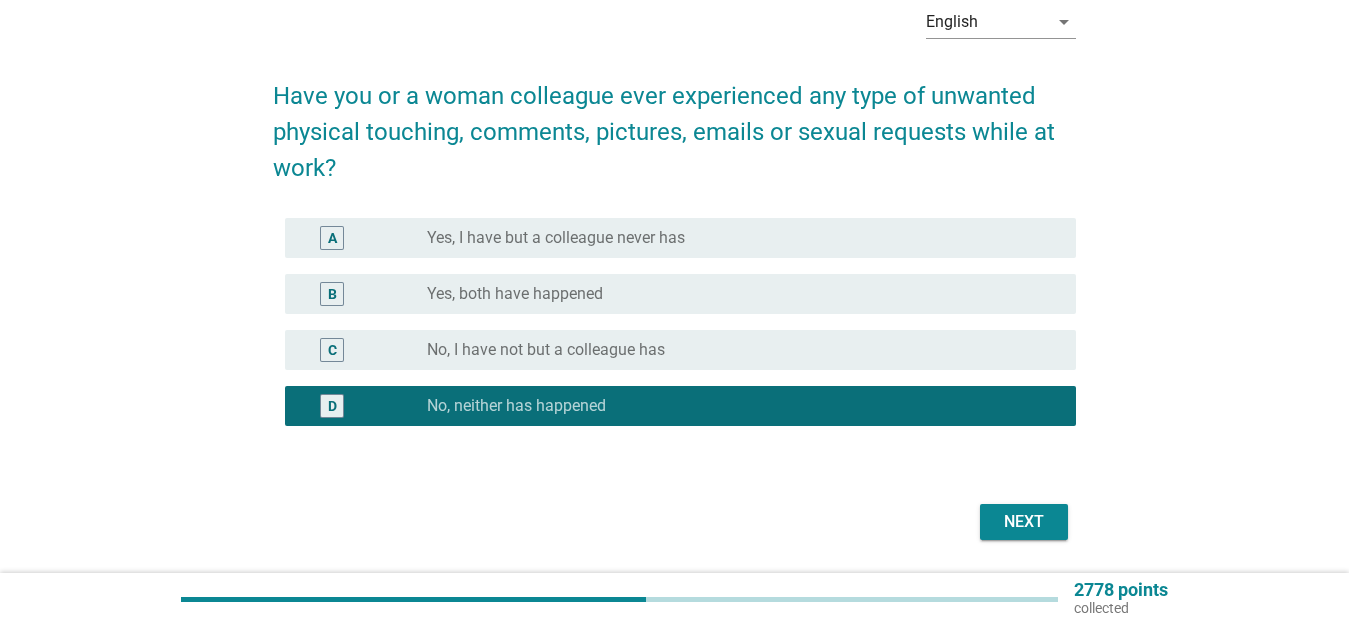 click on "Next" at bounding box center [674, 522] 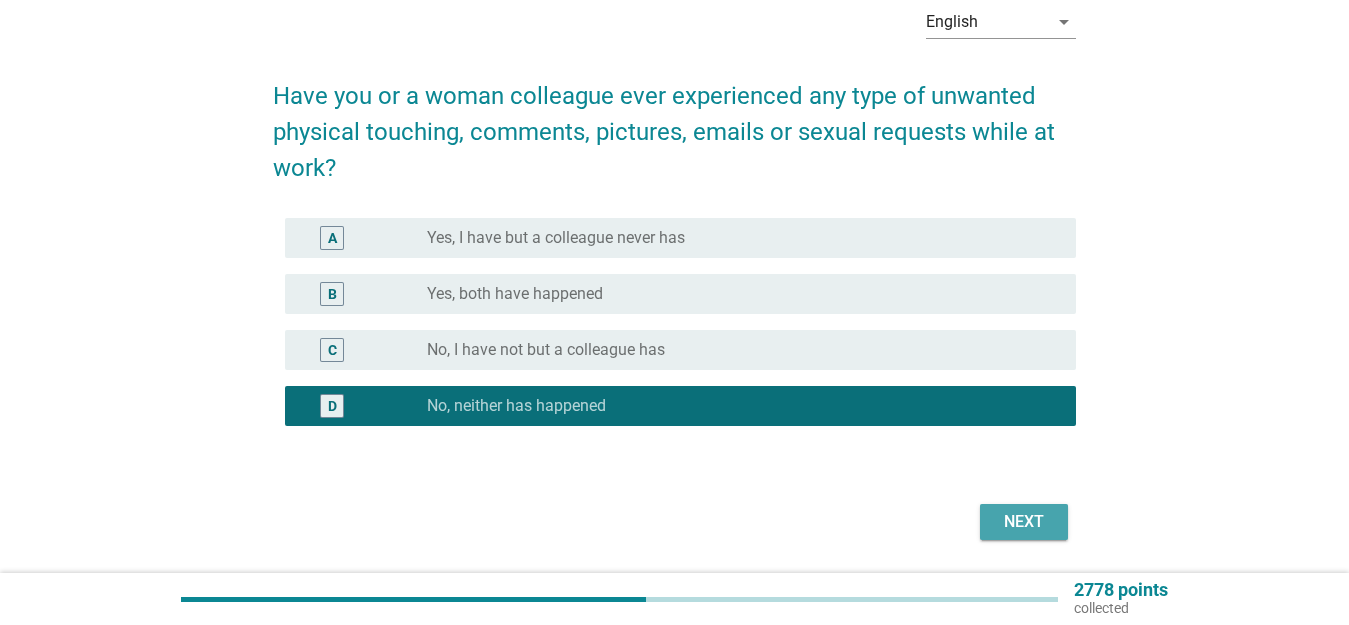 click on "Next" at bounding box center (1024, 522) 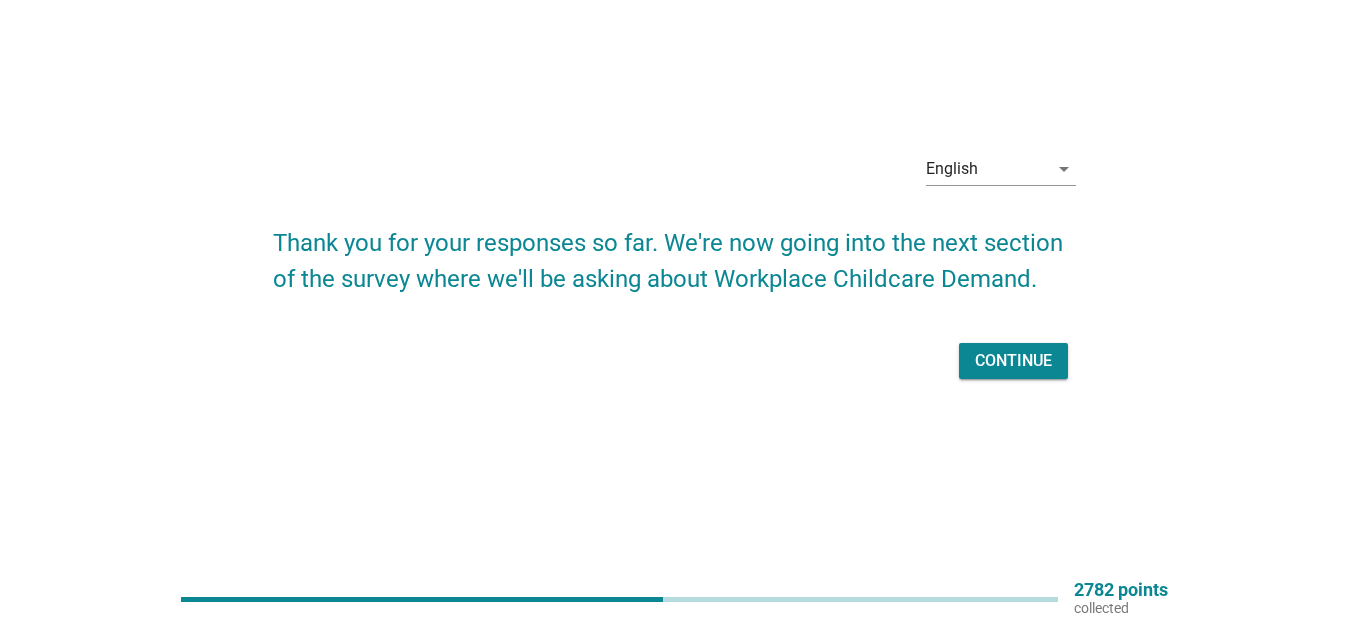scroll, scrollTop: 0, scrollLeft: 0, axis: both 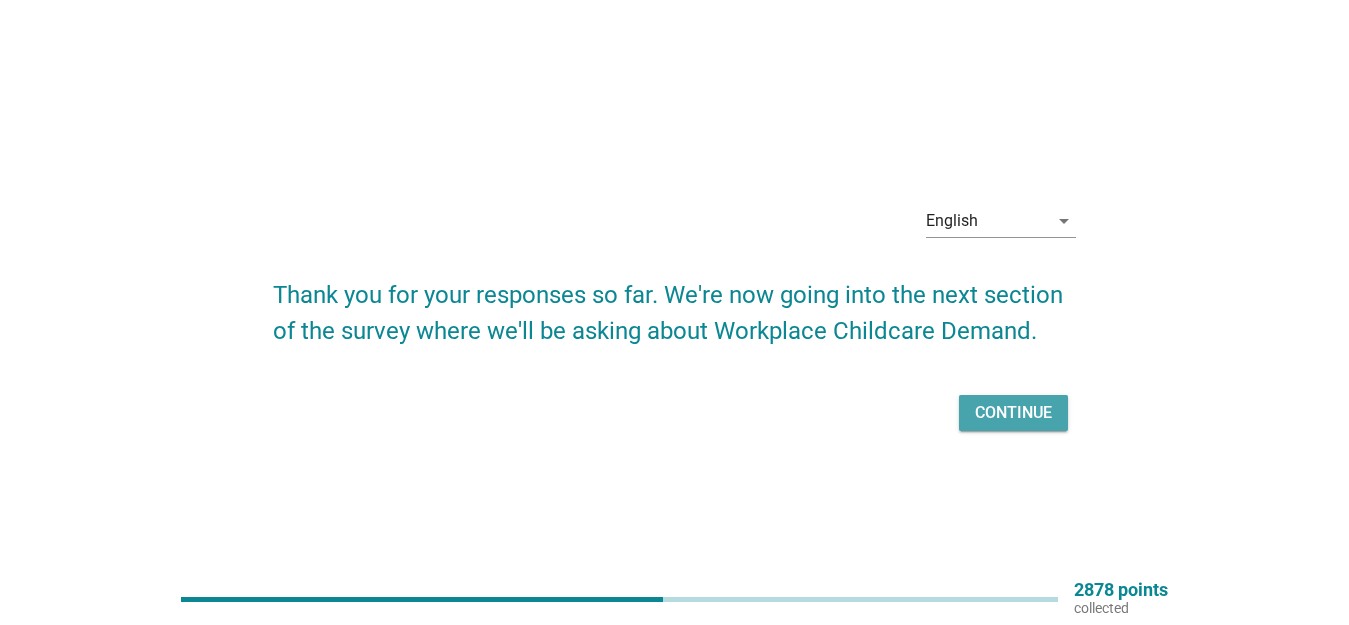 click on "Continue" at bounding box center (1013, 413) 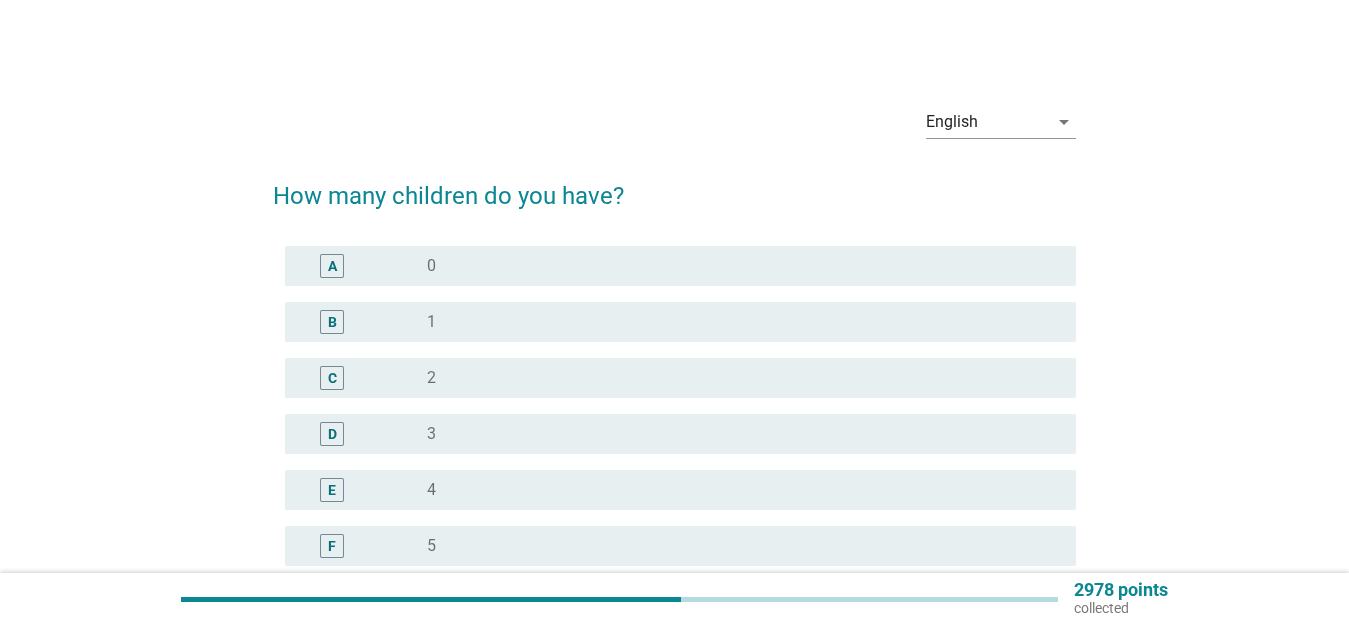 click on "radio_button_unchecked 2" at bounding box center (735, 378) 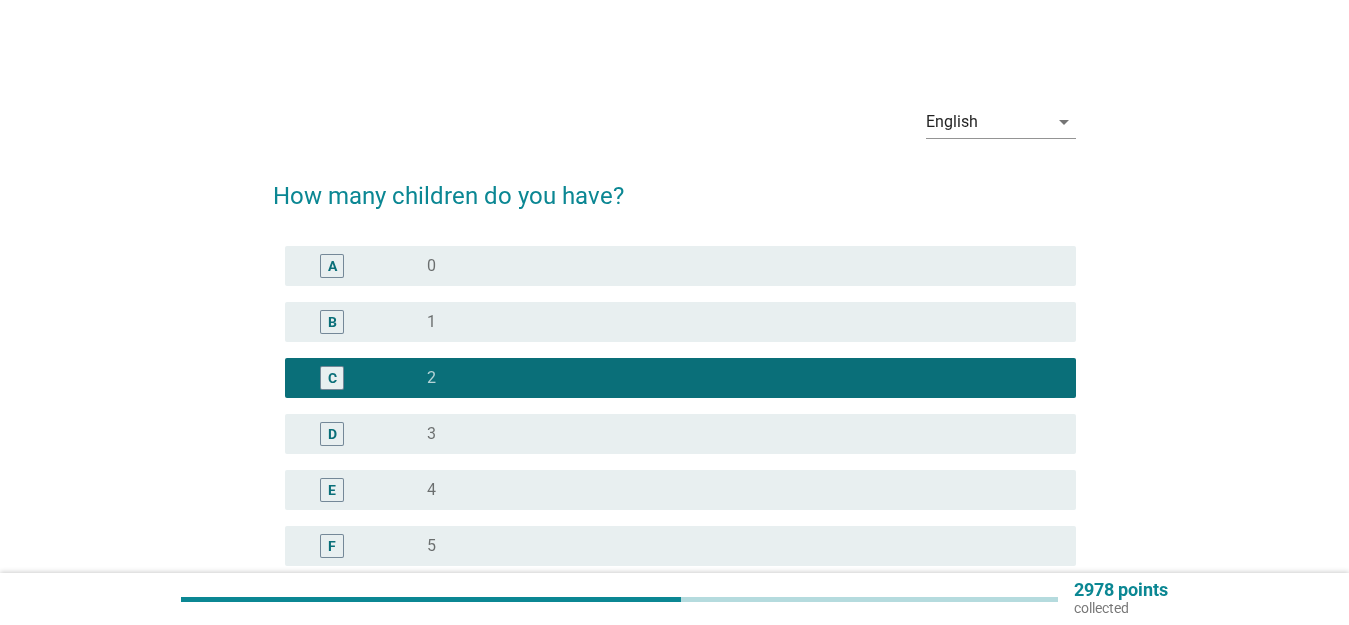 scroll, scrollTop: 200, scrollLeft: 0, axis: vertical 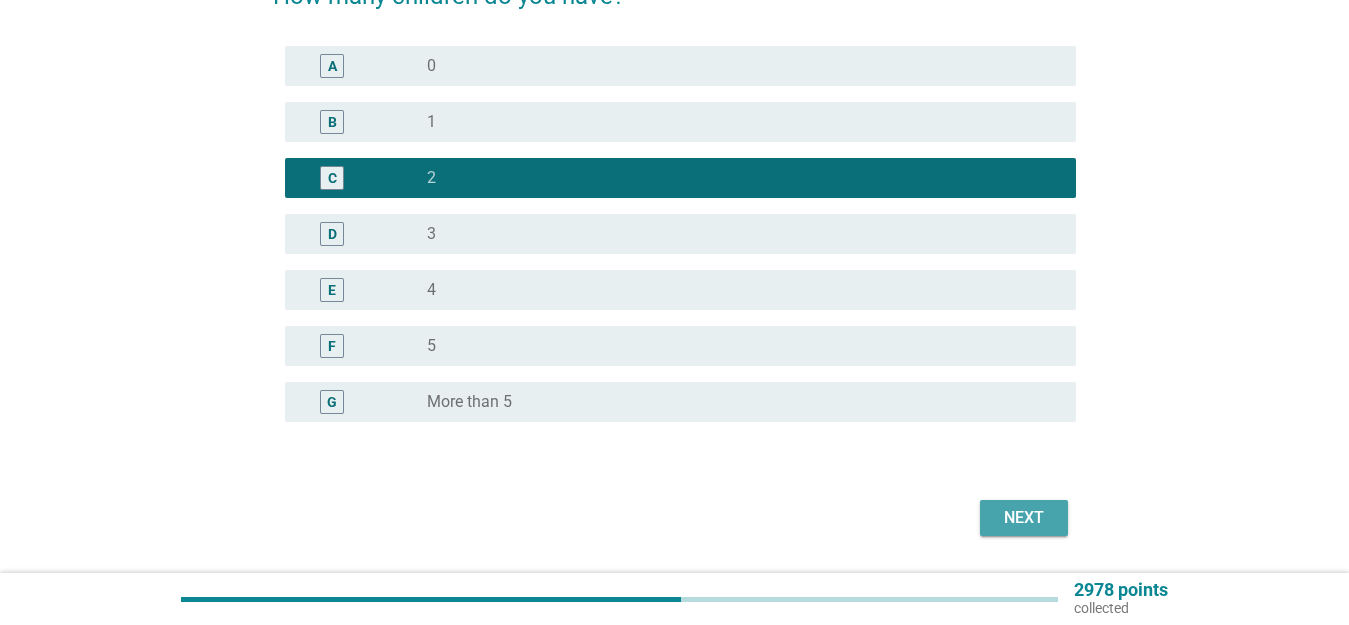 click on "Next" at bounding box center [1024, 518] 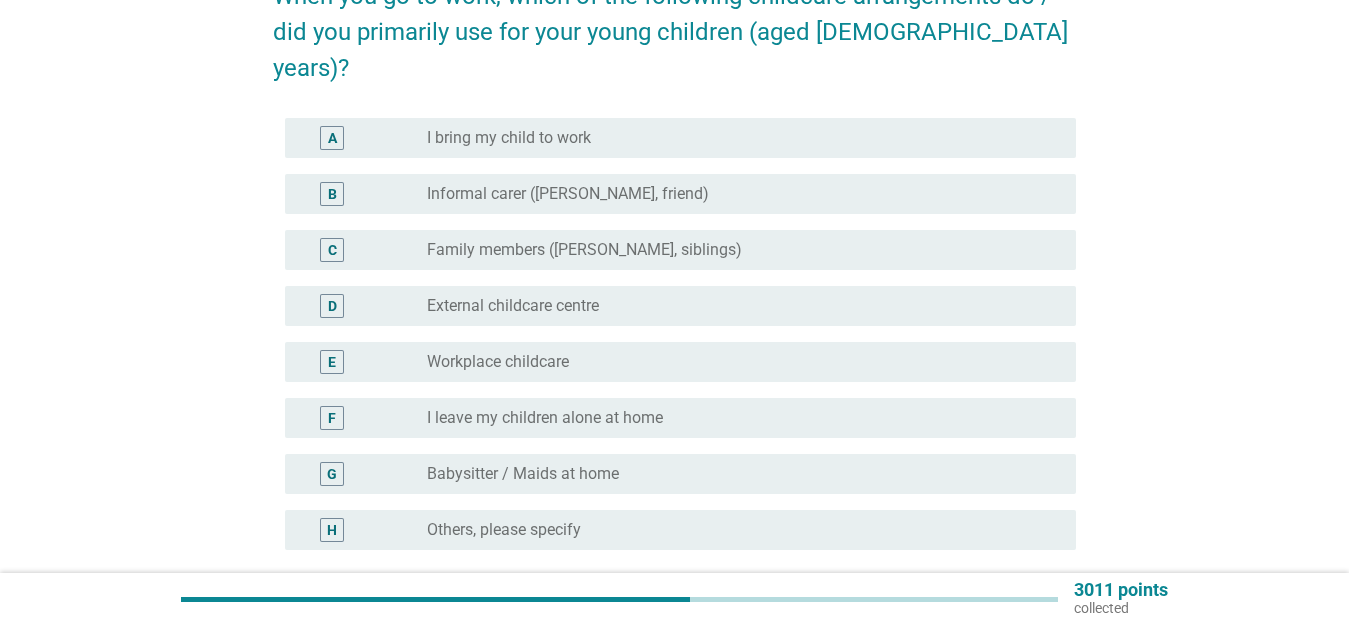 scroll, scrollTop: 0, scrollLeft: 0, axis: both 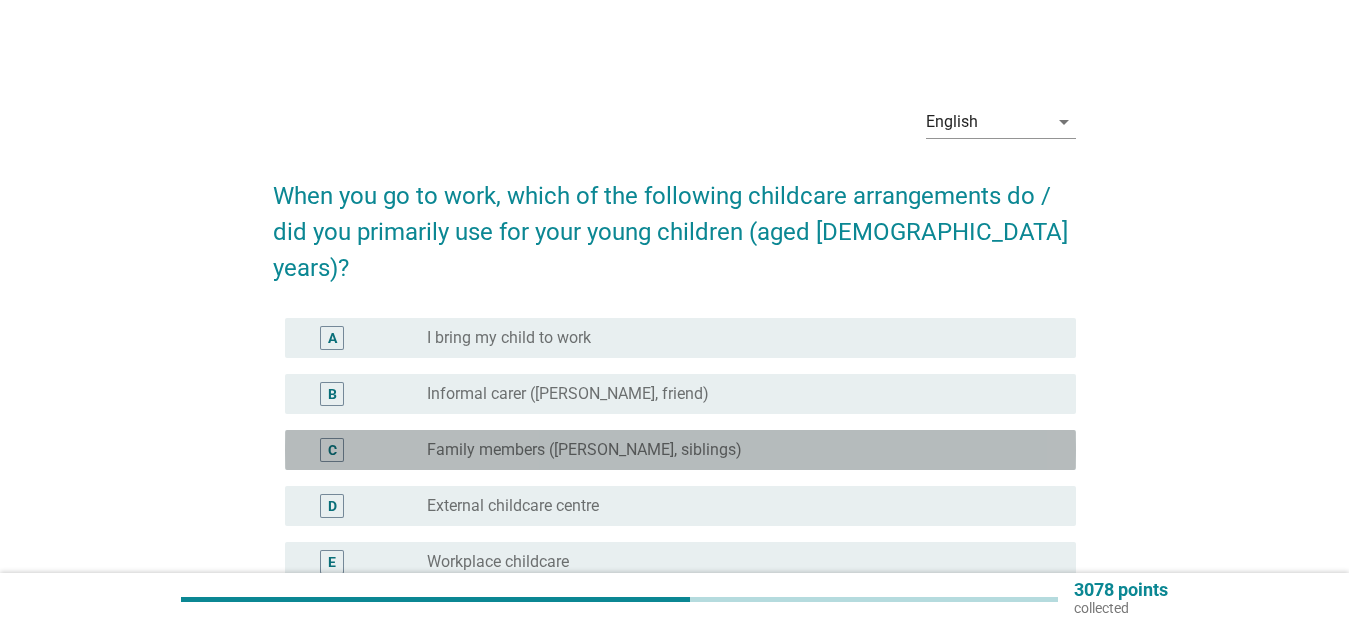 click on "radio_button_unchecked Family members (e.g. grandparents, siblings)" at bounding box center (735, 450) 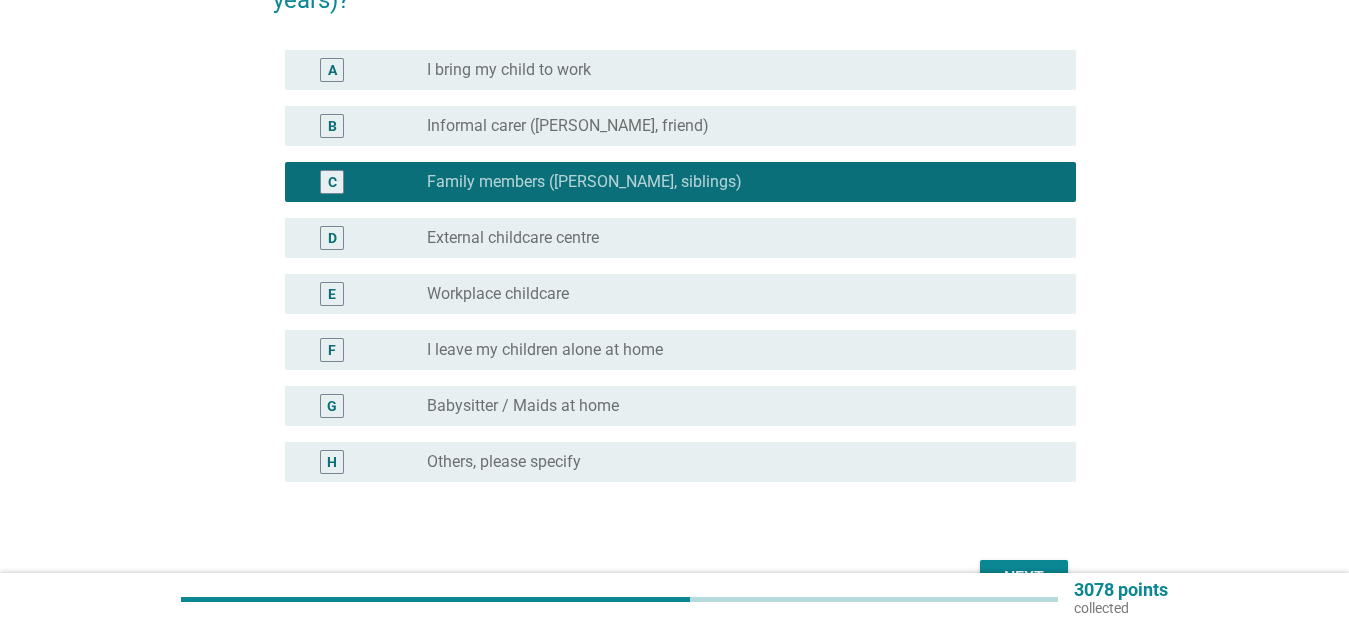 scroll, scrollTop: 300, scrollLeft: 0, axis: vertical 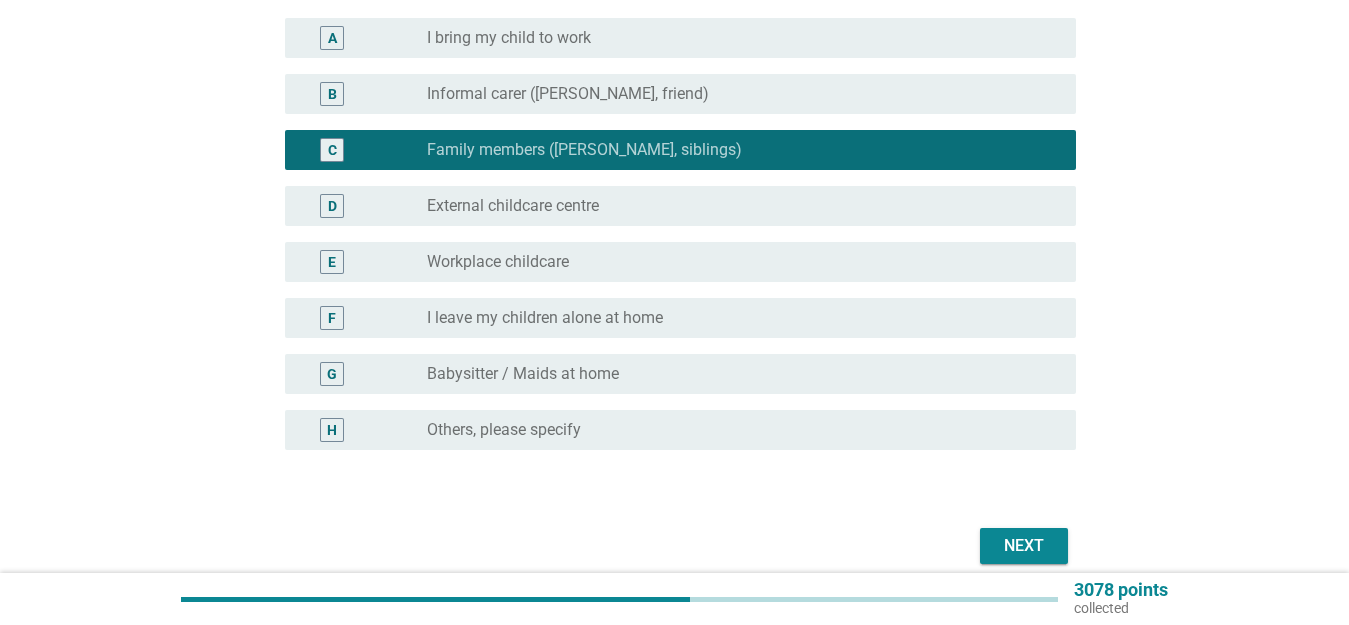 click on "Next" at bounding box center [1024, 546] 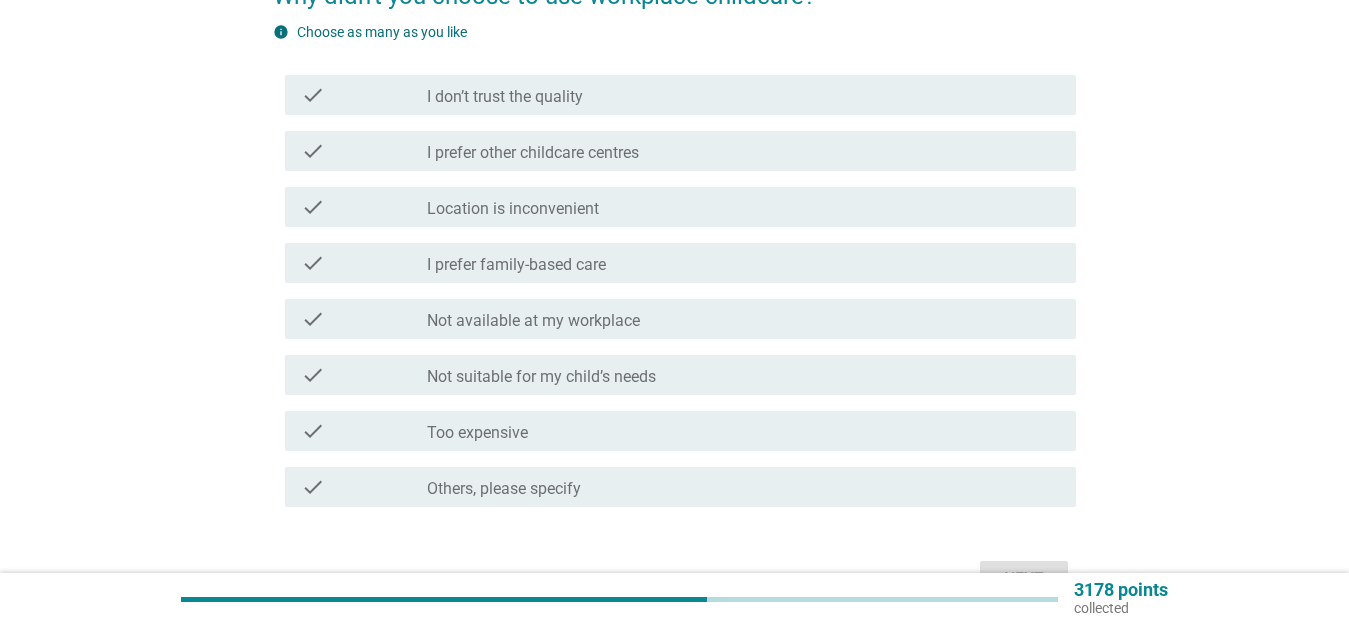 scroll, scrollTop: 300, scrollLeft: 0, axis: vertical 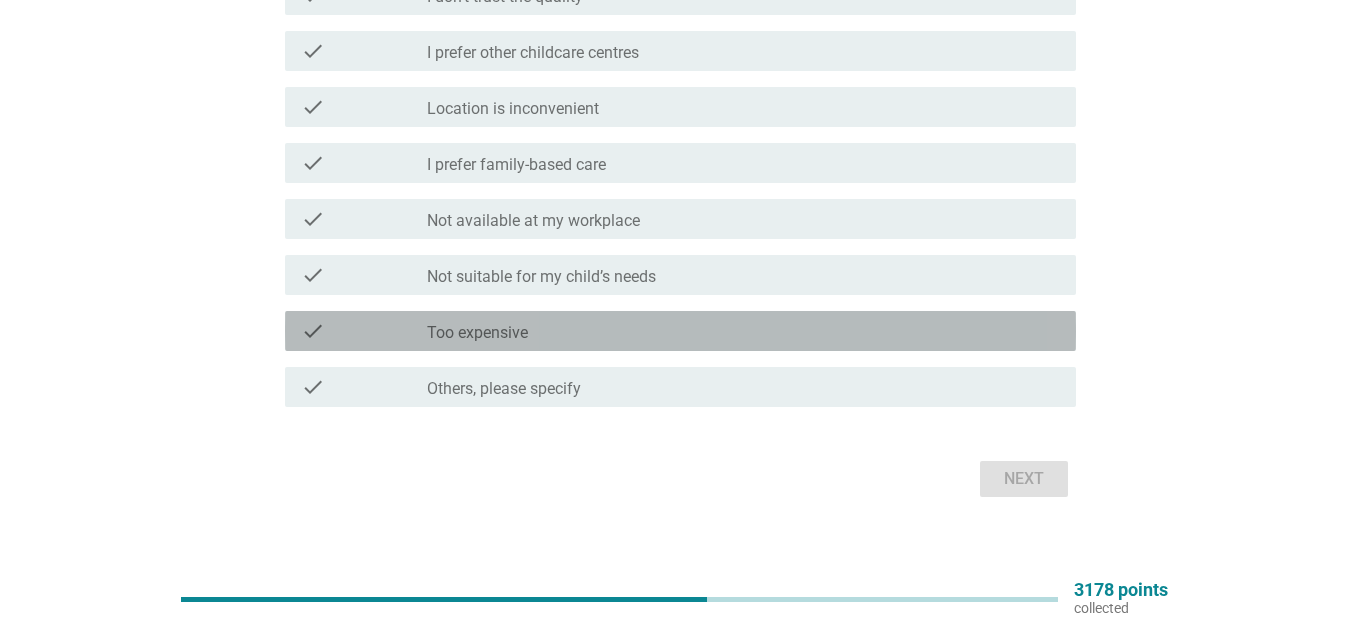 click on "check     check_box_outline_blank Too expensive" at bounding box center [680, 331] 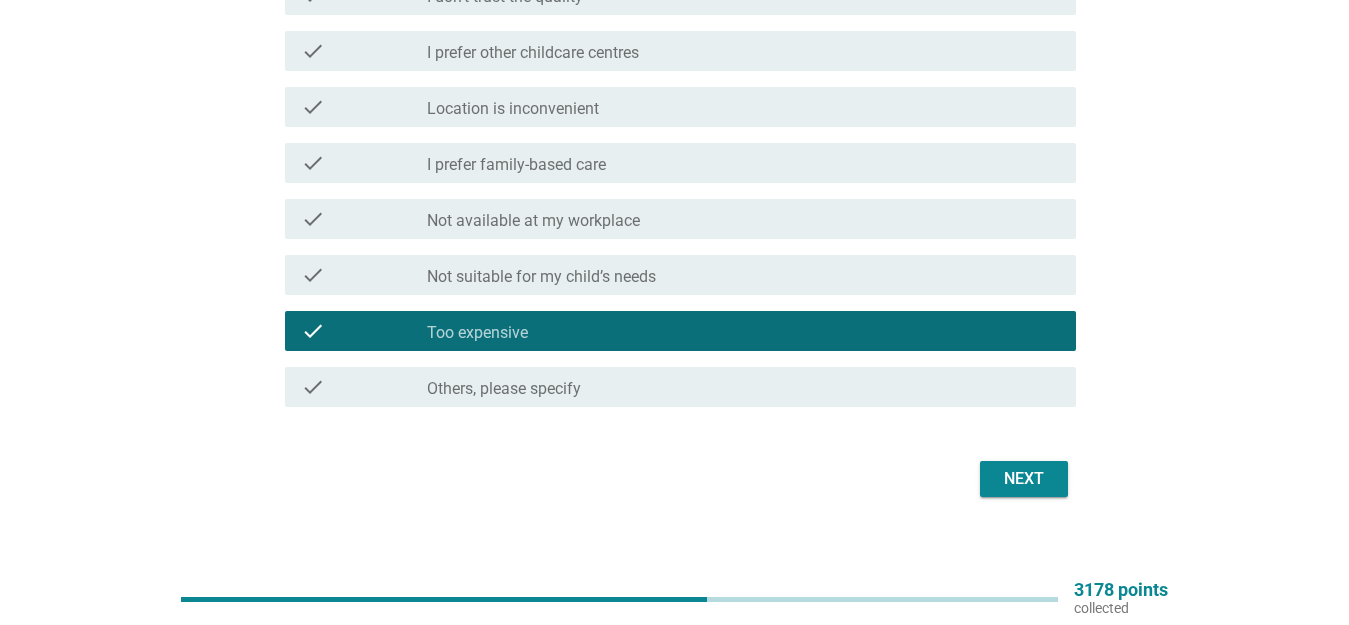 click on "check_box_outline_blank I prefer family-based care" at bounding box center [743, 163] 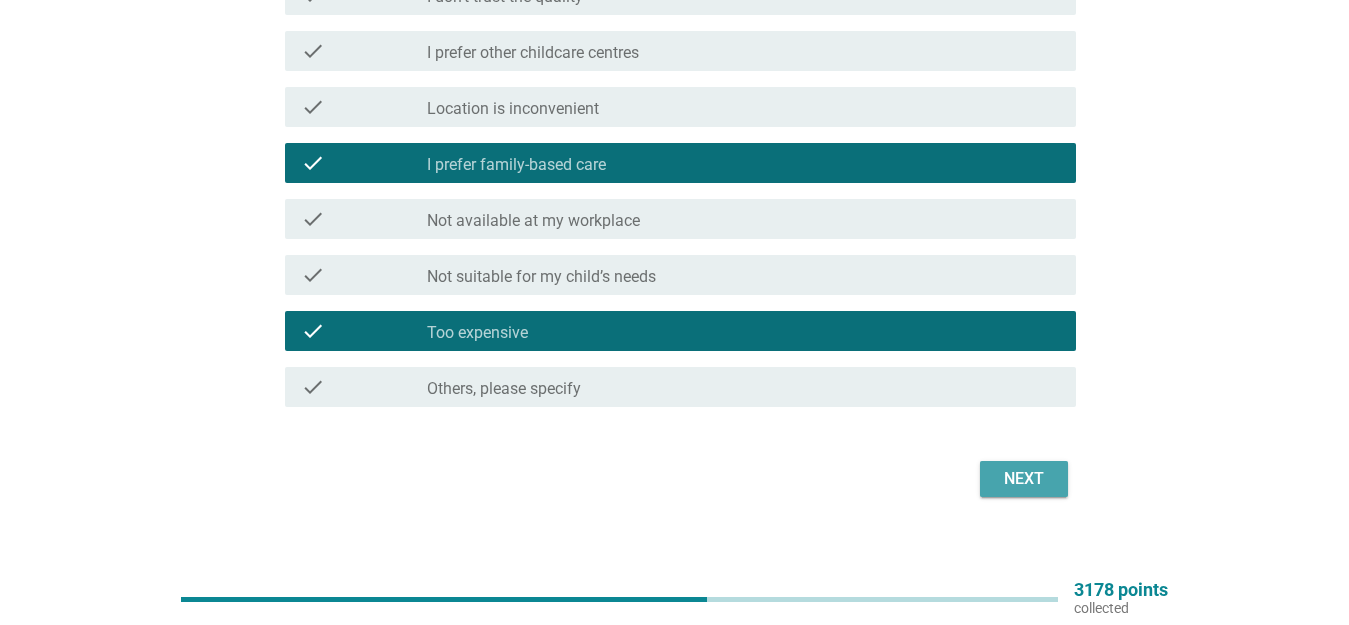 click on "Next" at bounding box center [1024, 479] 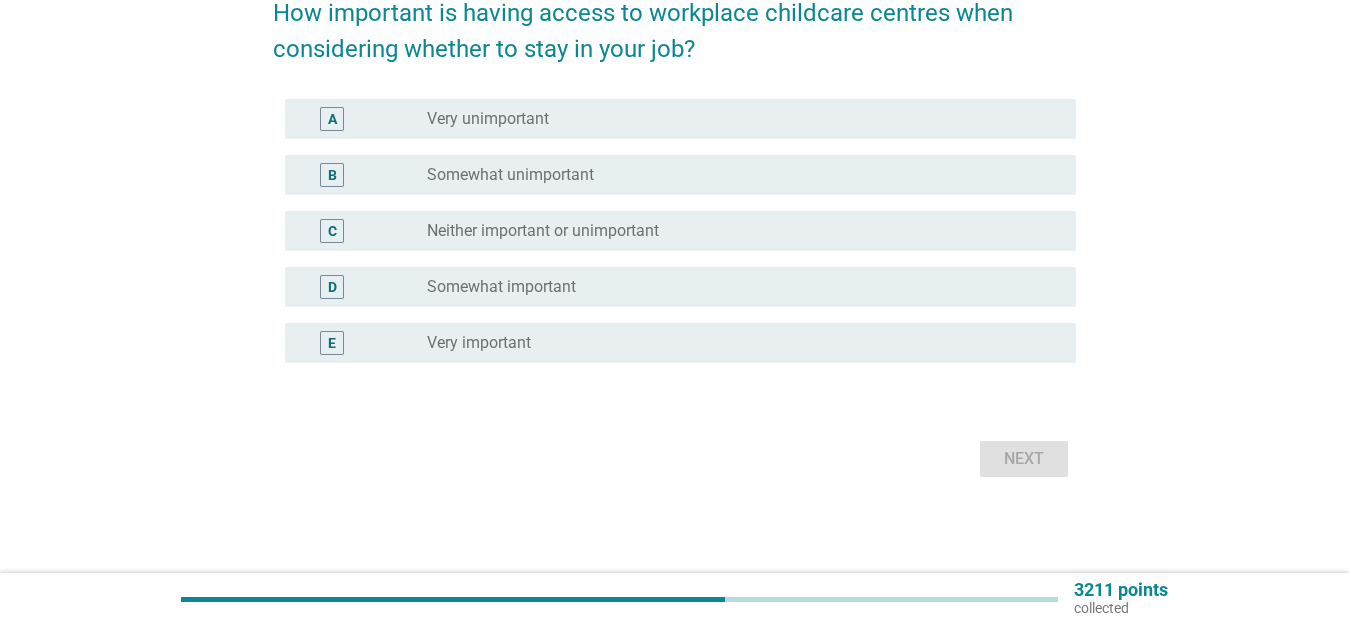 scroll, scrollTop: 0, scrollLeft: 0, axis: both 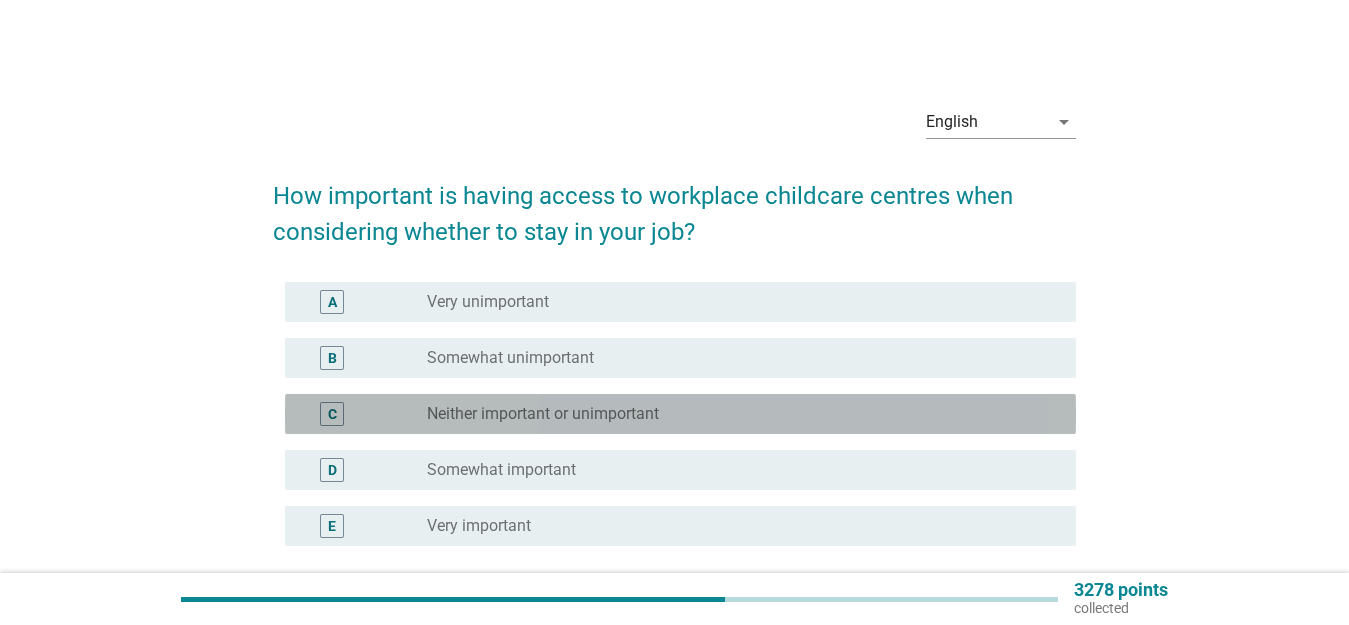 click on "radio_button_unchecked Neither important or unimportant" at bounding box center [735, 414] 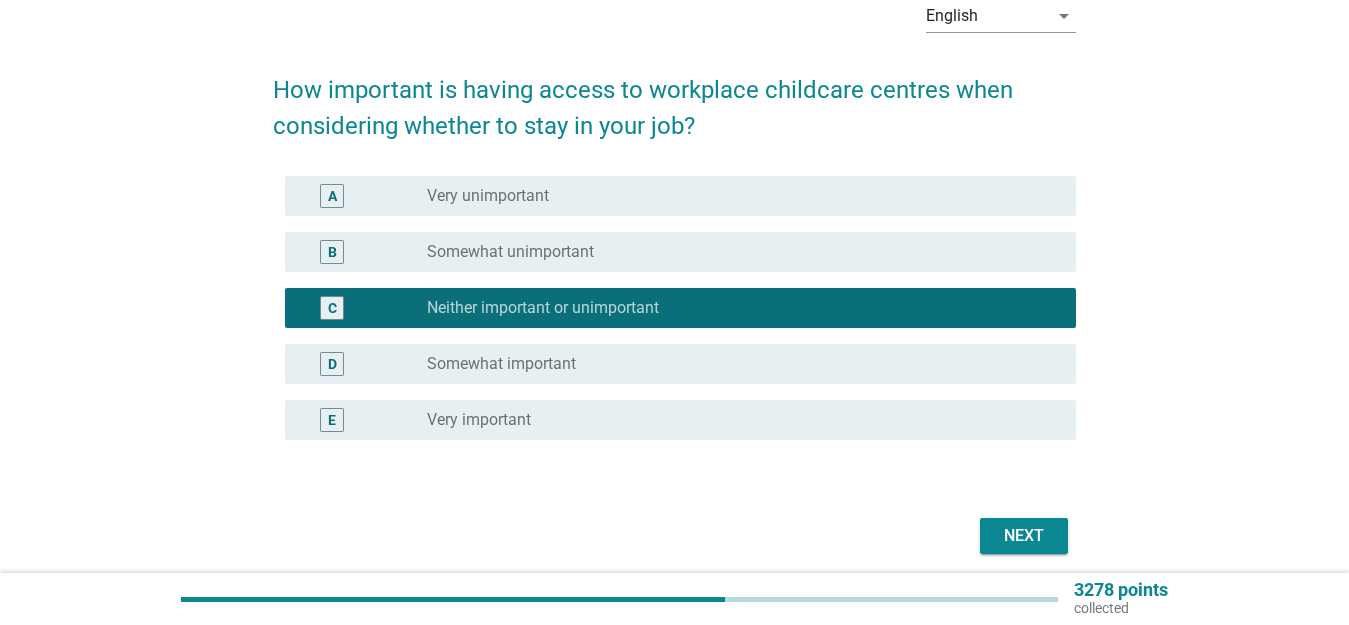 scroll, scrollTop: 183, scrollLeft: 0, axis: vertical 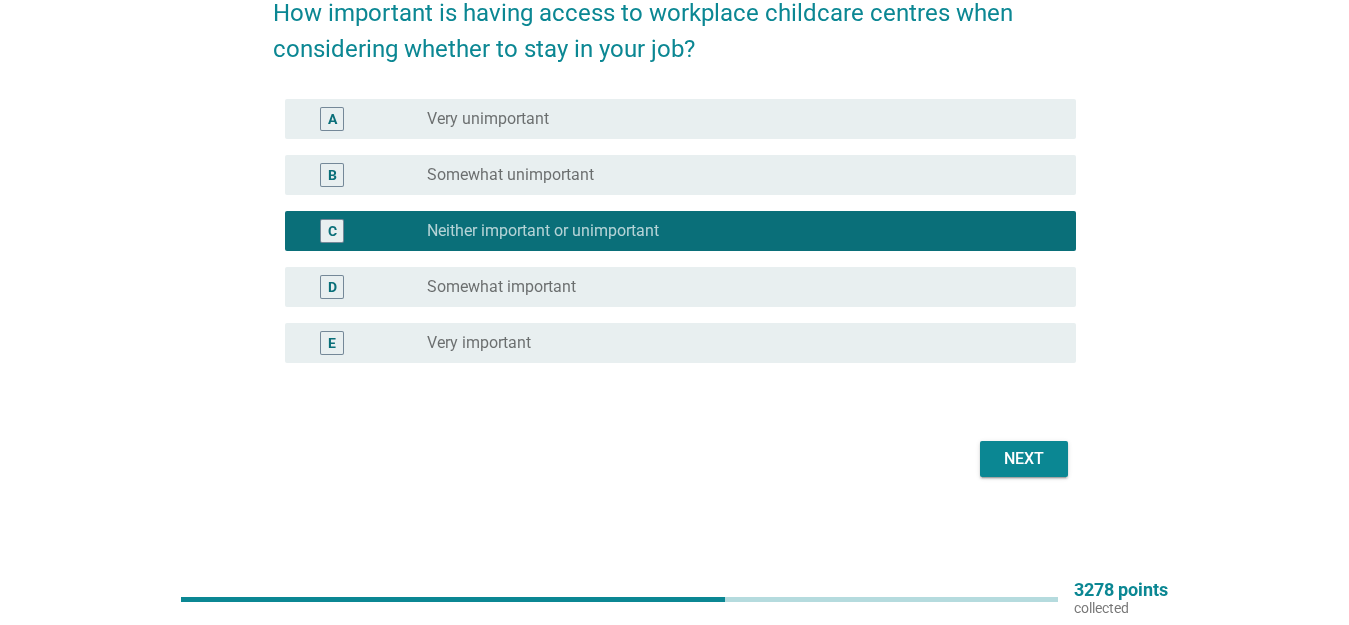 click on "Next" at bounding box center [674, 459] 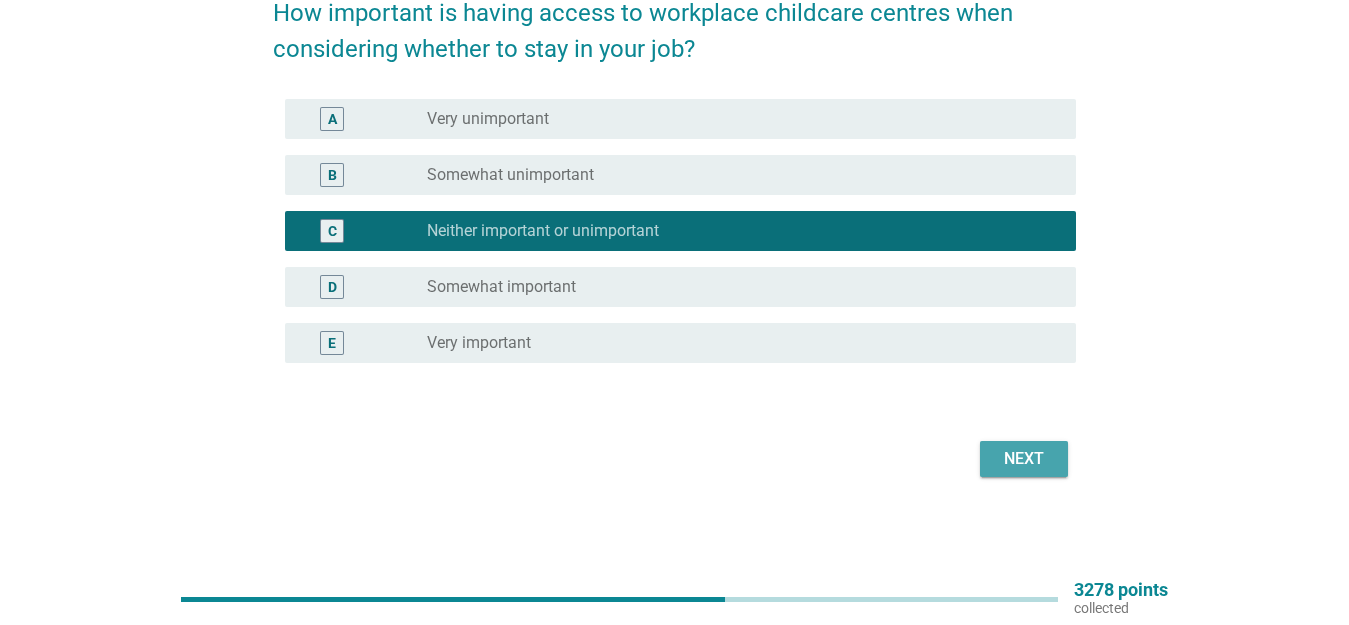click on "Next" at bounding box center (1024, 459) 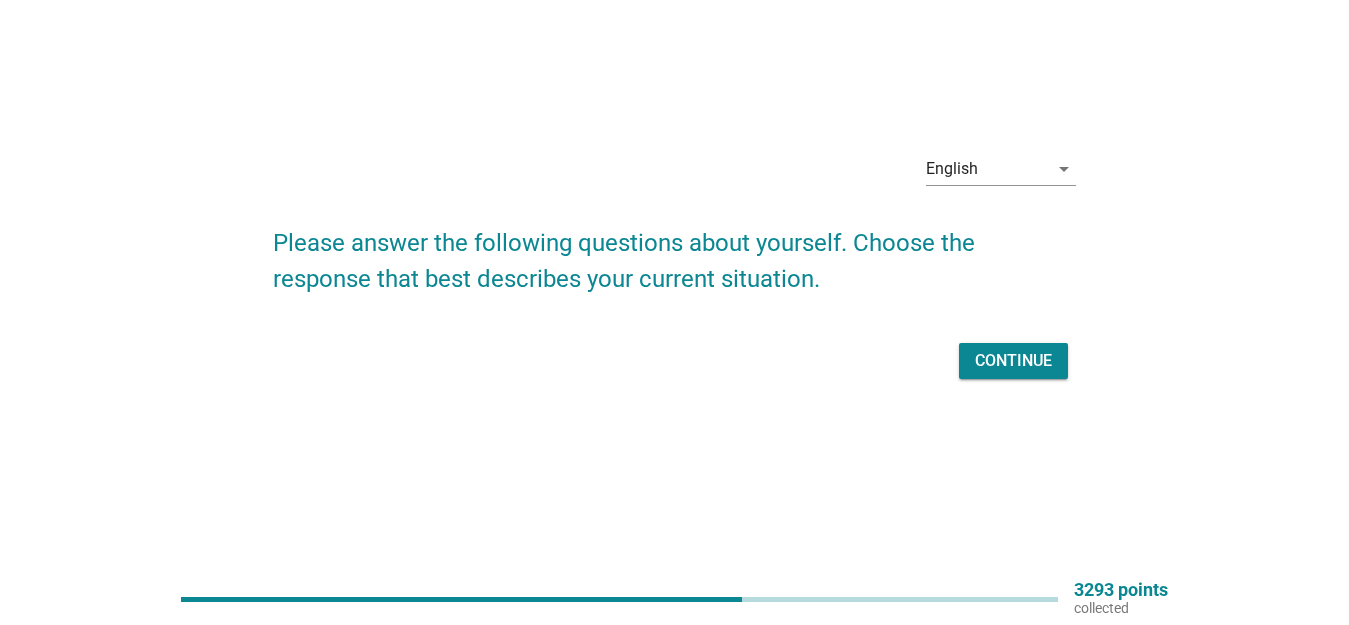 scroll, scrollTop: 0, scrollLeft: 0, axis: both 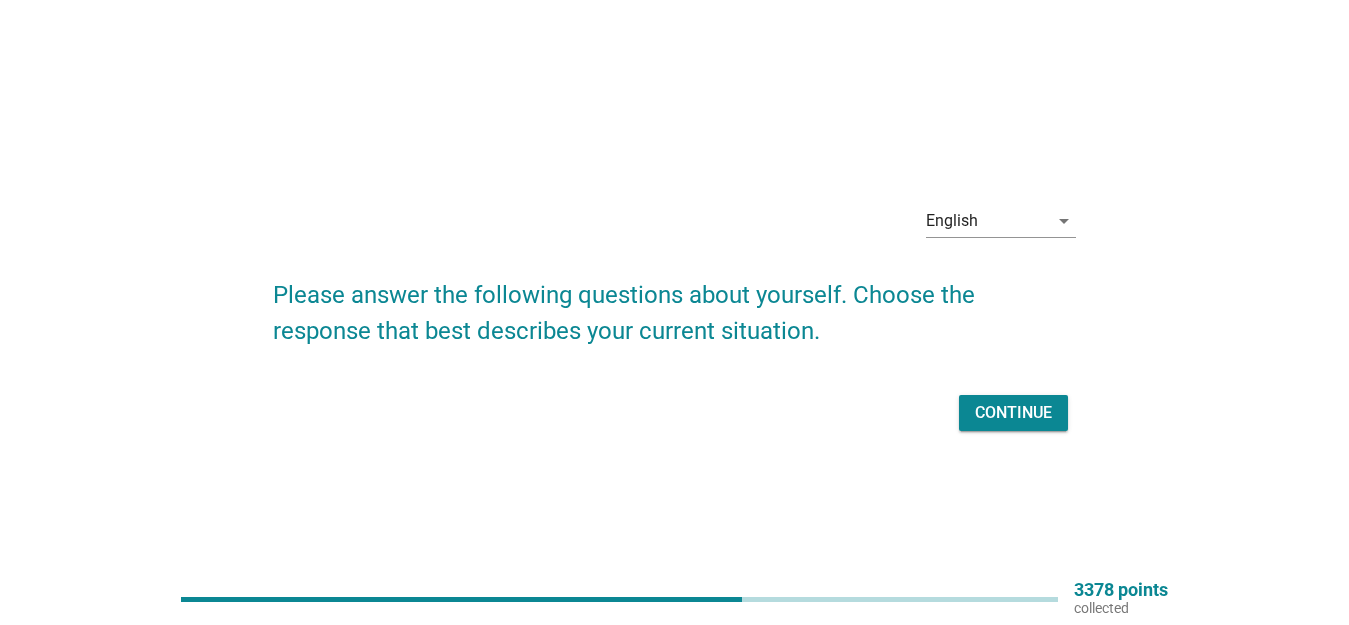click on "Continue" at bounding box center (1013, 413) 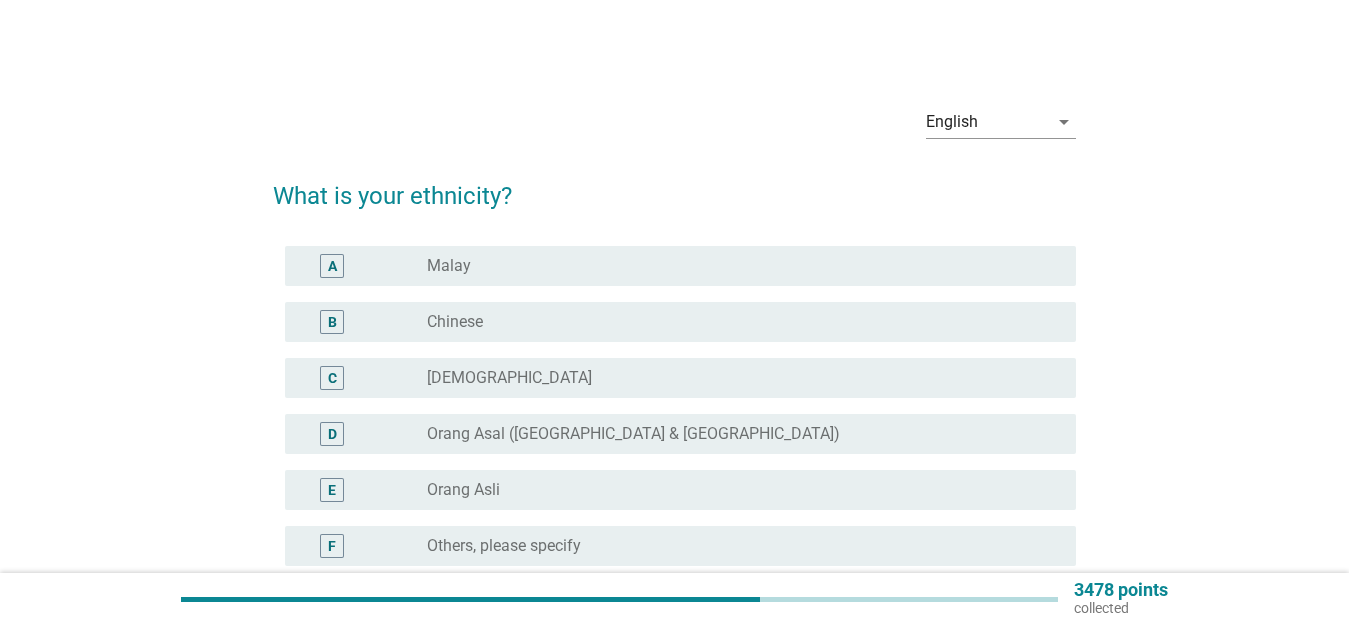 click on "B     radio_button_unchecked Chinese" at bounding box center (680, 322) 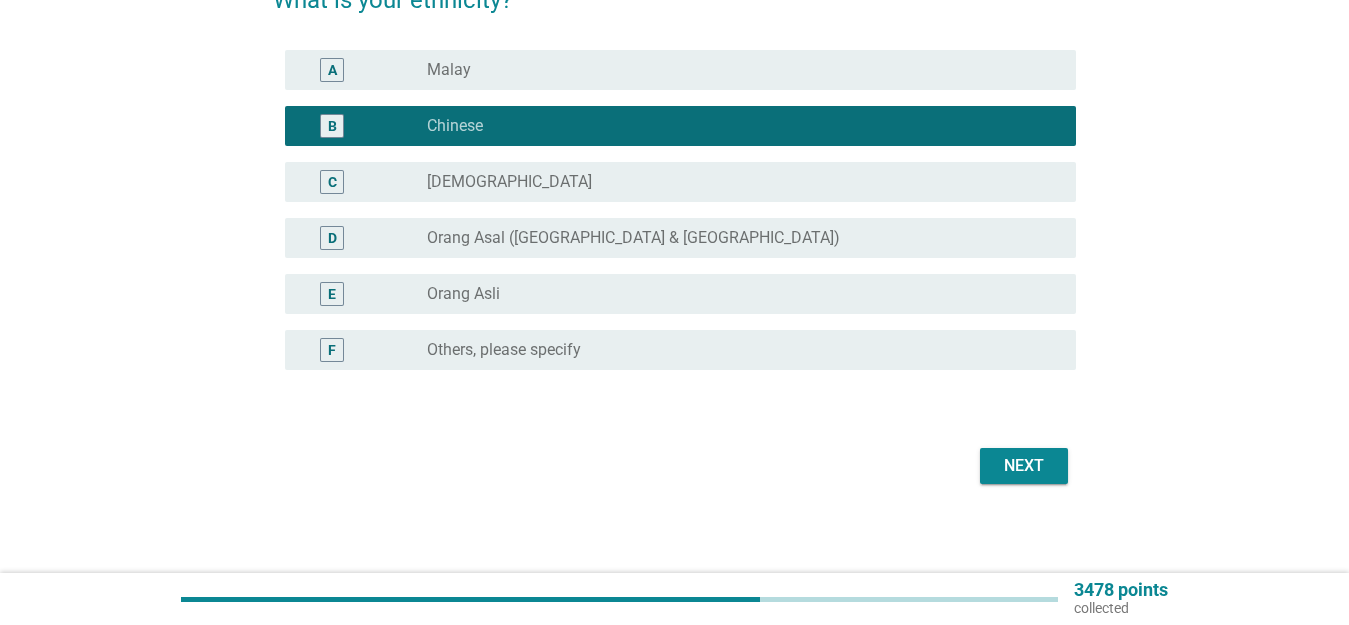 scroll, scrollTop: 203, scrollLeft: 0, axis: vertical 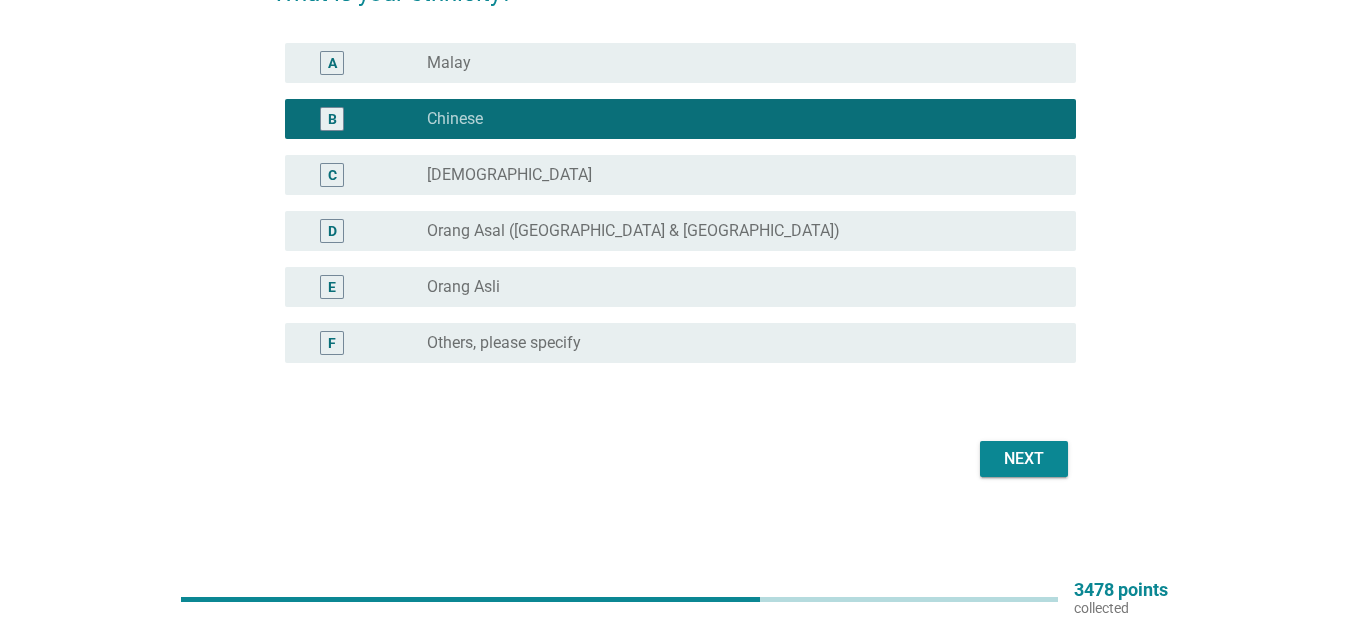 click on "Next" at bounding box center (1024, 459) 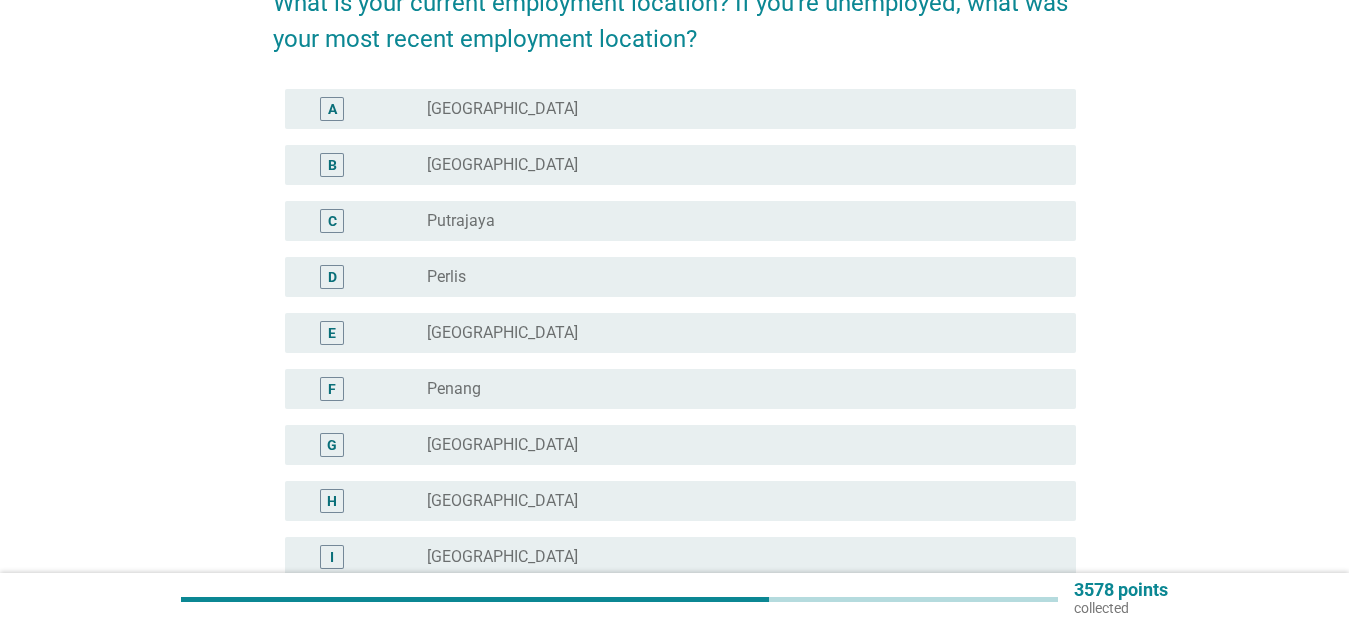 scroll, scrollTop: 200, scrollLeft: 0, axis: vertical 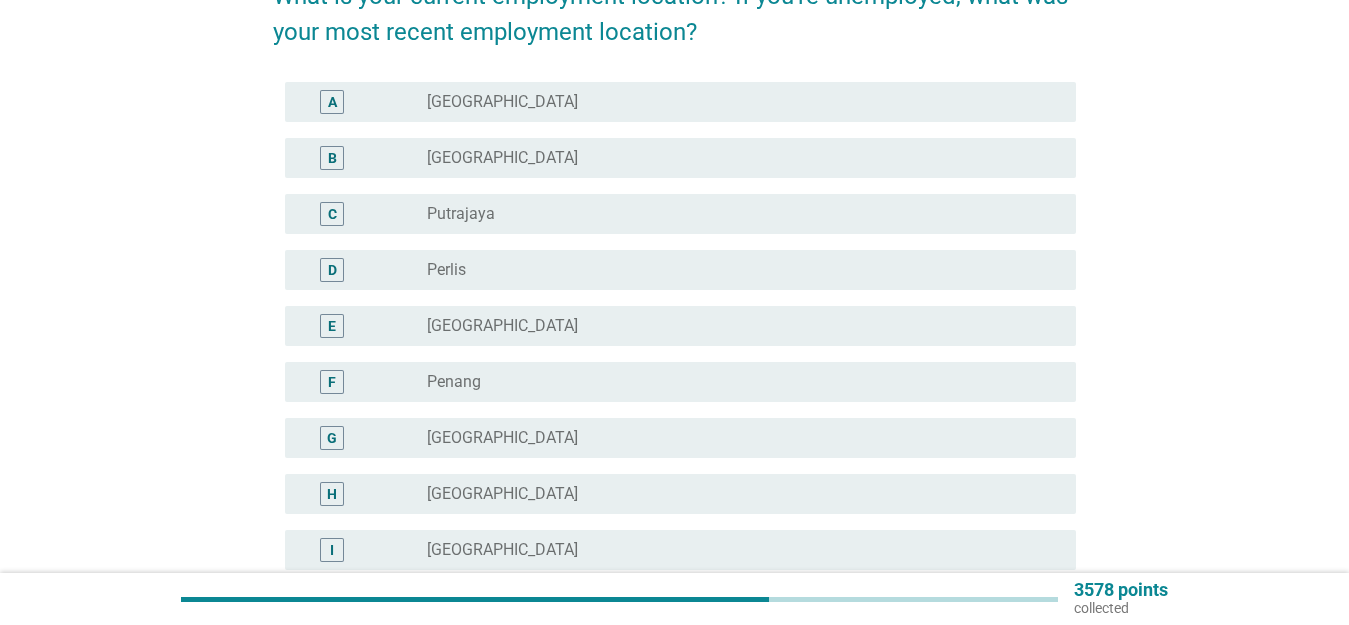 click on "G     radio_button_unchecked [GEOGRAPHIC_DATA]" at bounding box center [674, 438] 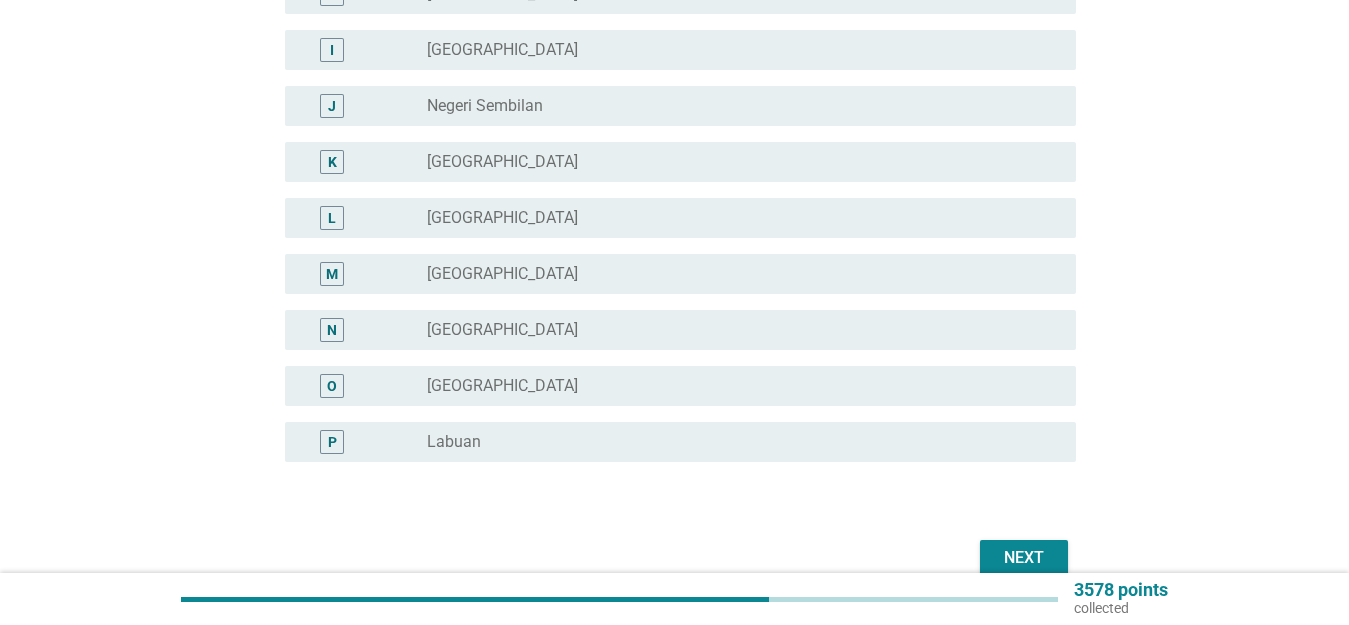scroll, scrollTop: 799, scrollLeft: 0, axis: vertical 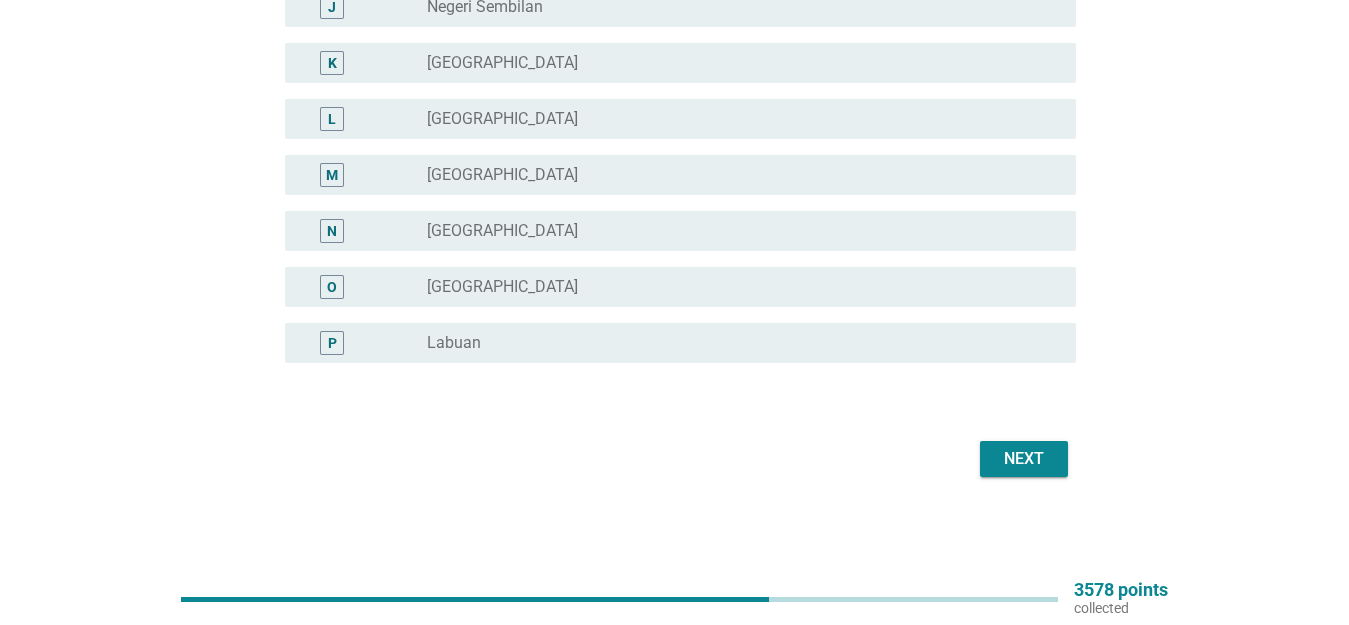 click on "Next" at bounding box center (1024, 459) 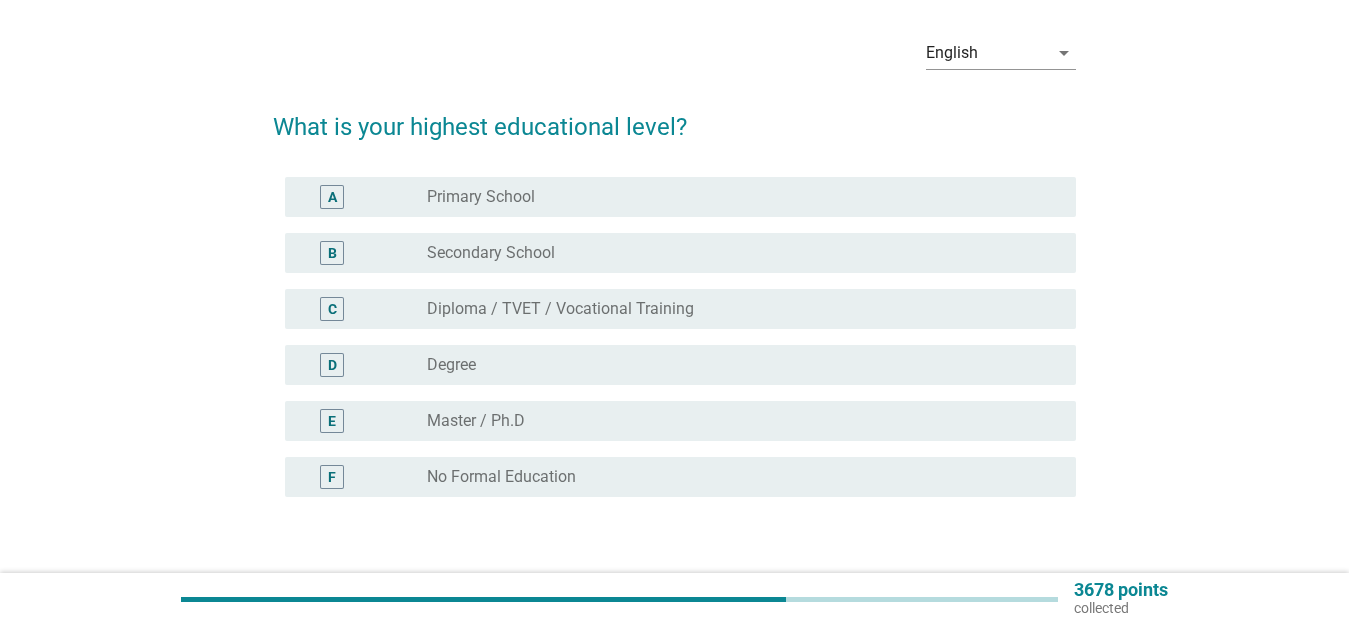 scroll, scrollTop: 100, scrollLeft: 0, axis: vertical 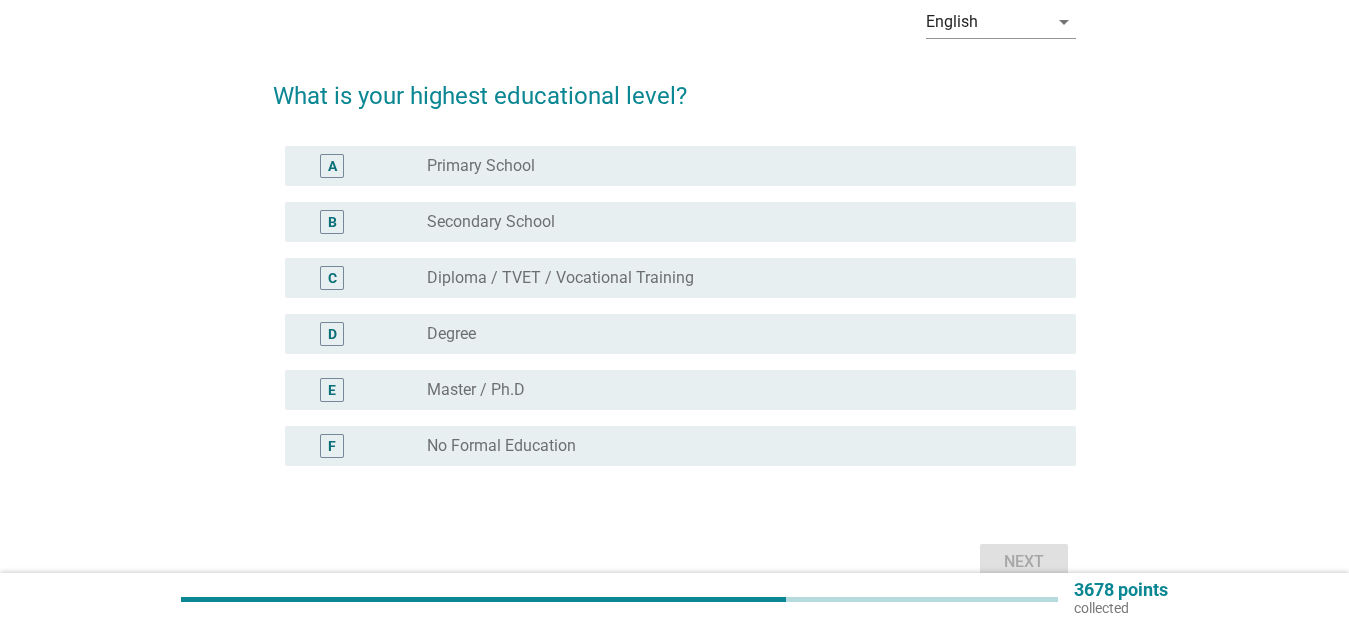 click on "D     radio_button_unchecked Degree" at bounding box center (674, 334) 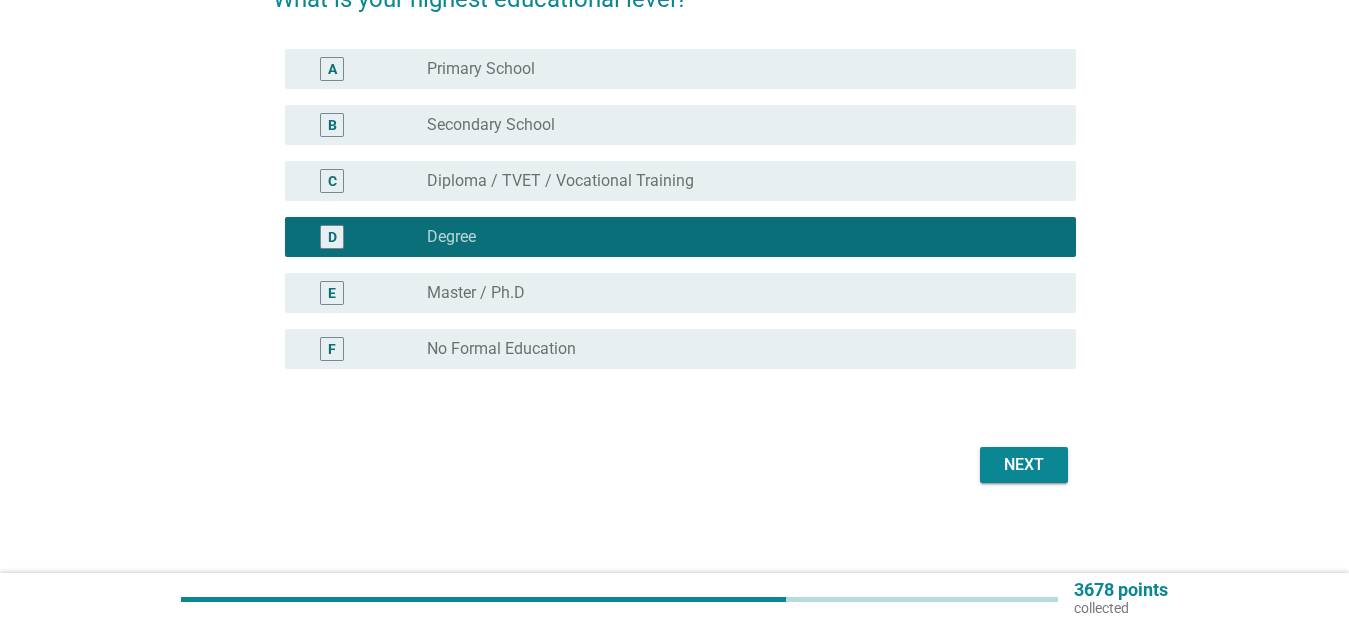 scroll, scrollTop: 203, scrollLeft: 0, axis: vertical 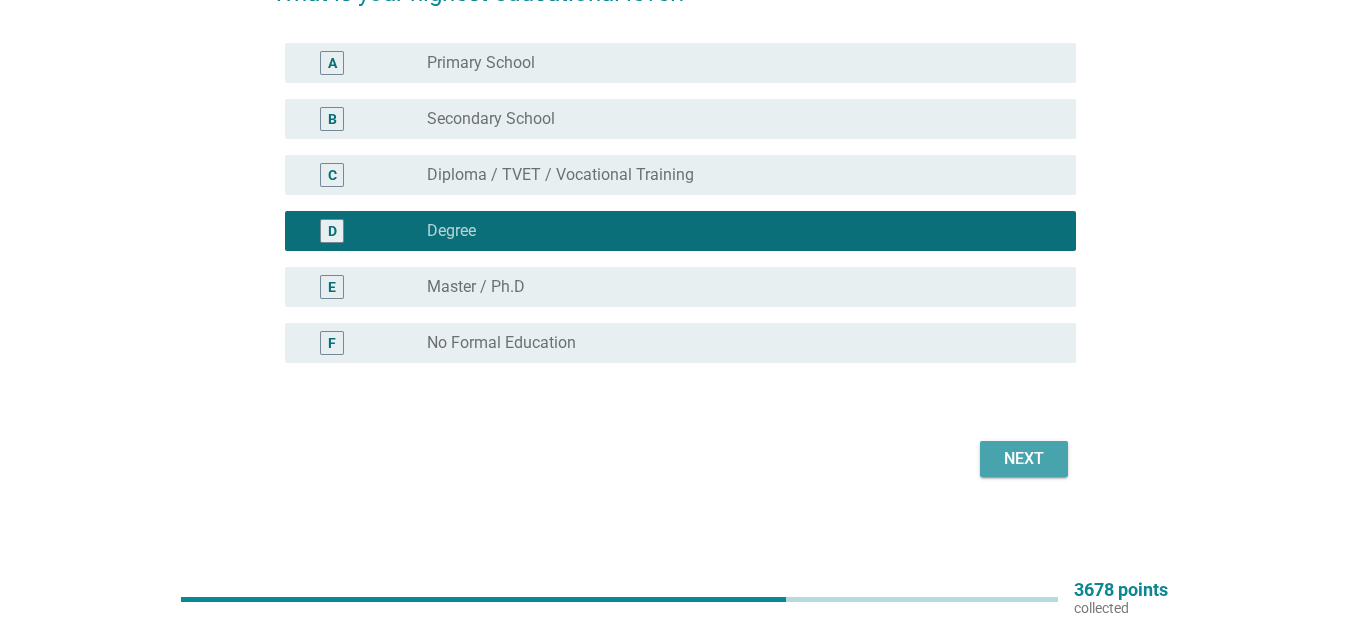 click on "Next" at bounding box center (1024, 459) 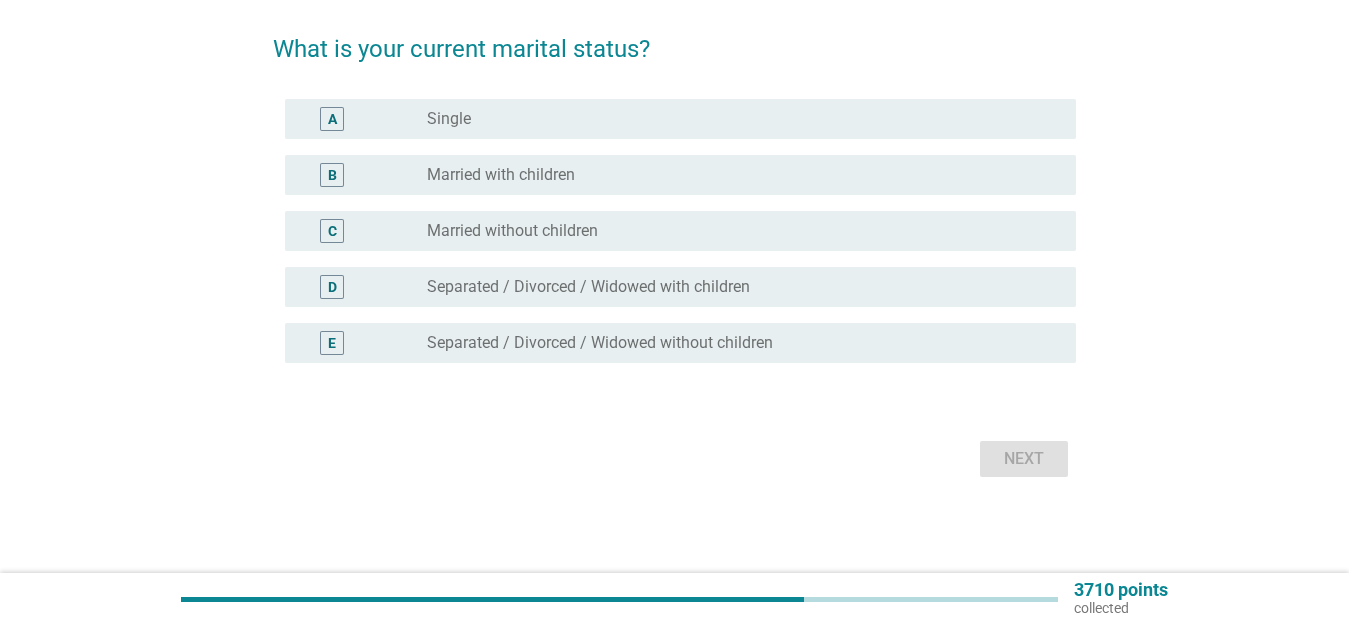 scroll, scrollTop: 0, scrollLeft: 0, axis: both 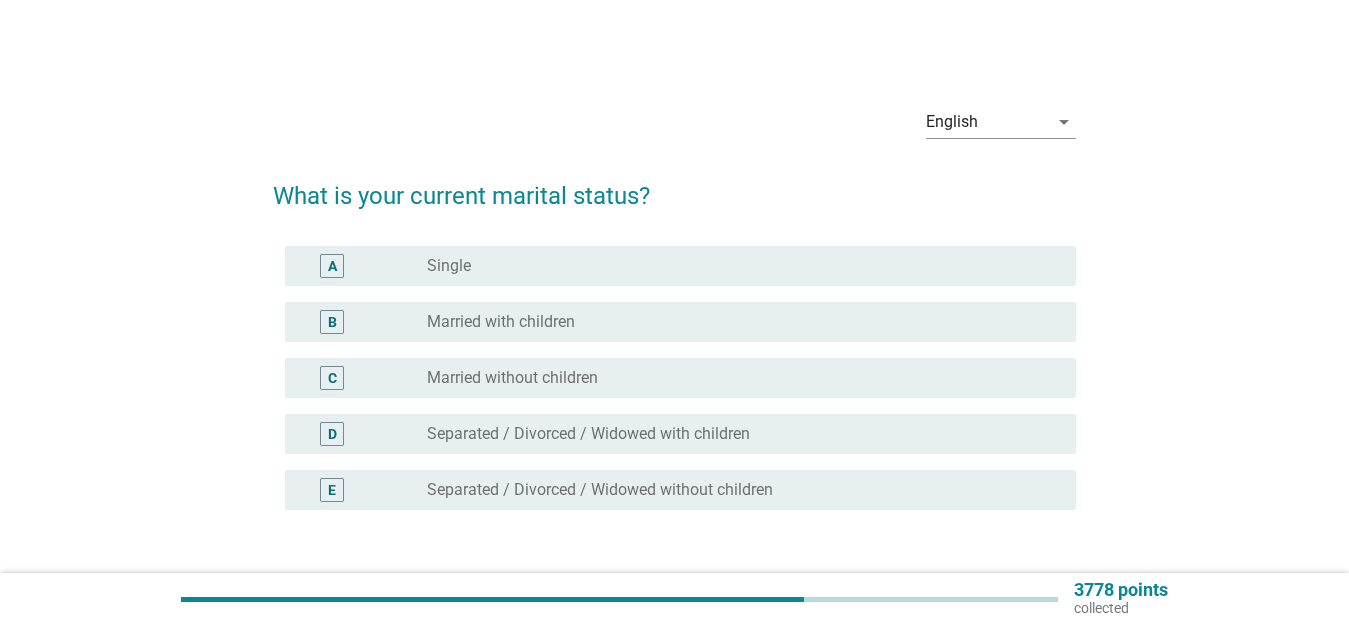 click on "D     radio_button_unchecked Separated / Divorced / Widowed with children" at bounding box center [680, 434] 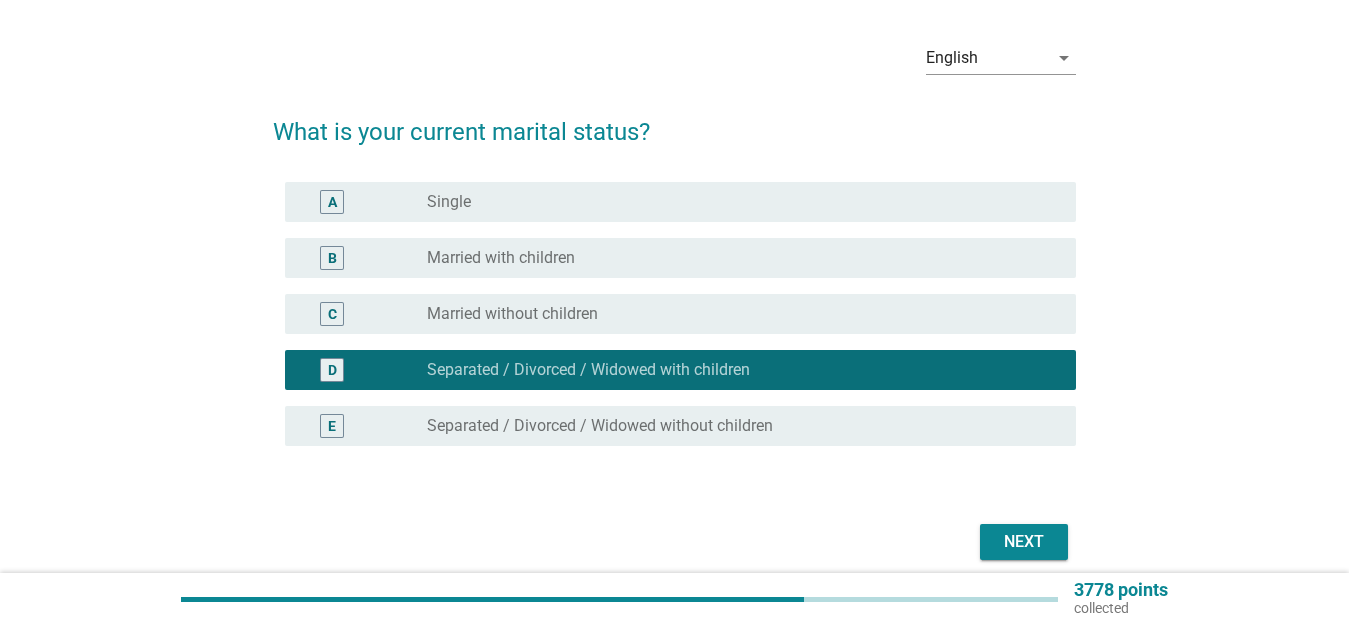 scroll, scrollTop: 100, scrollLeft: 0, axis: vertical 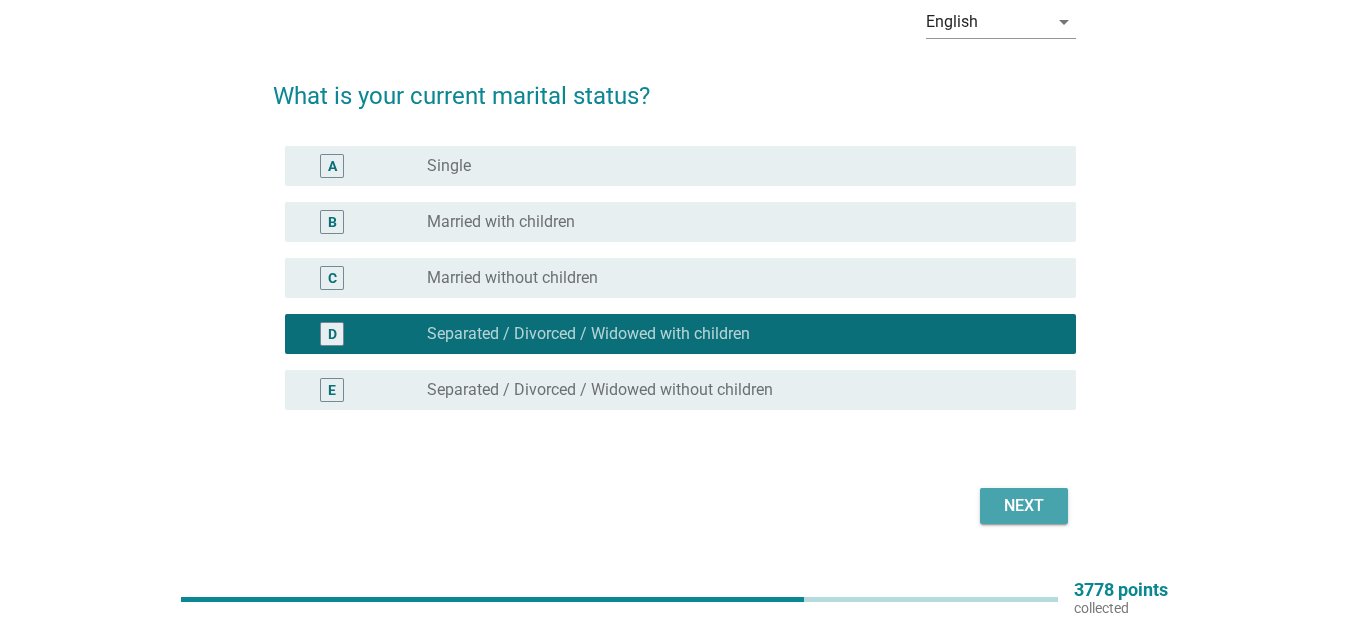 click on "Next" at bounding box center [1024, 506] 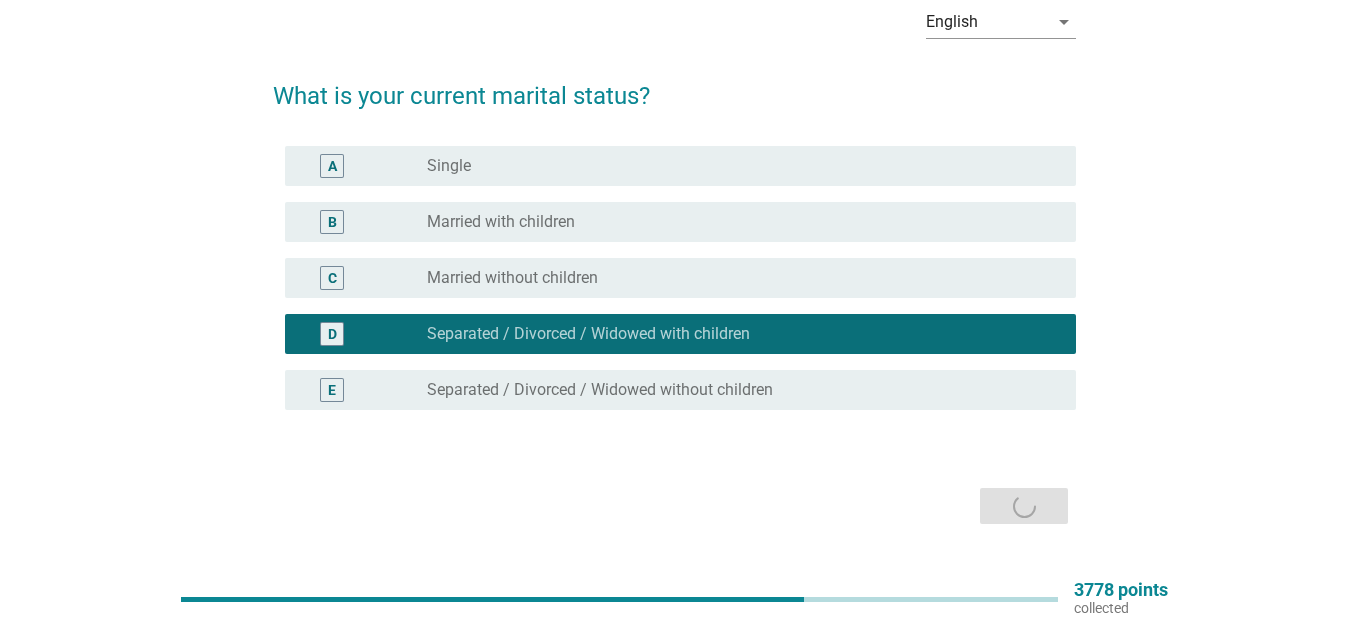 scroll, scrollTop: 0, scrollLeft: 0, axis: both 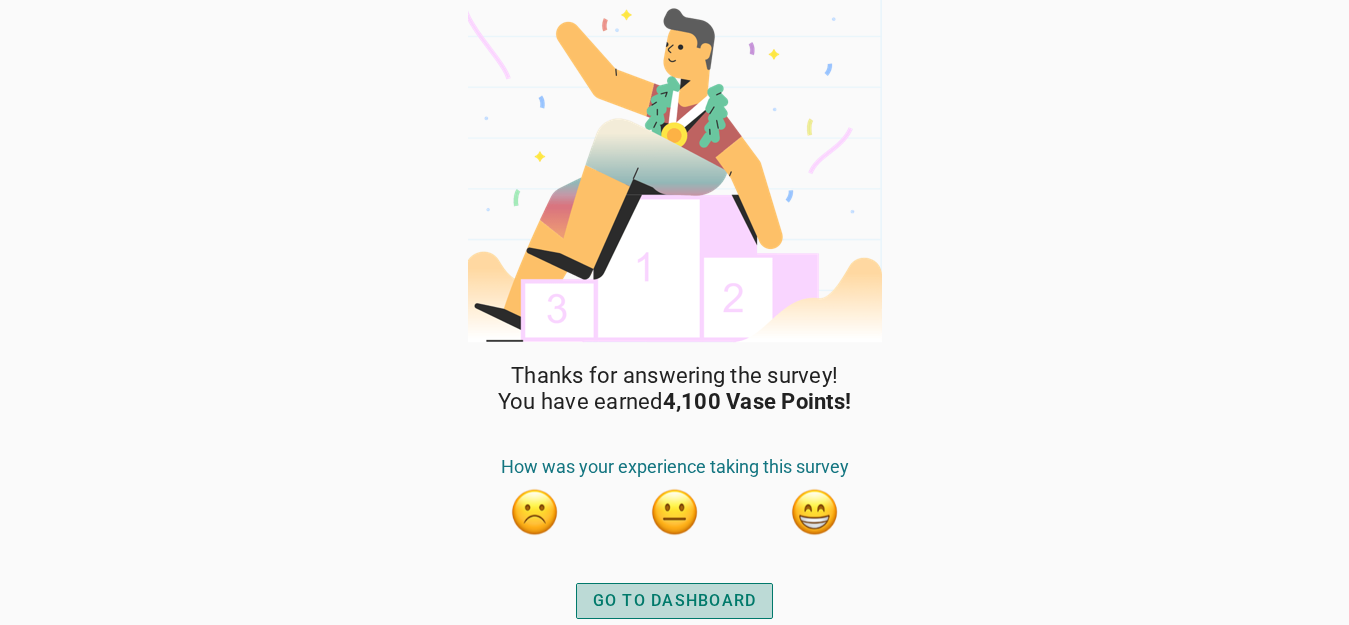 click on "GO TO DASHBOARD" at bounding box center (675, 601) 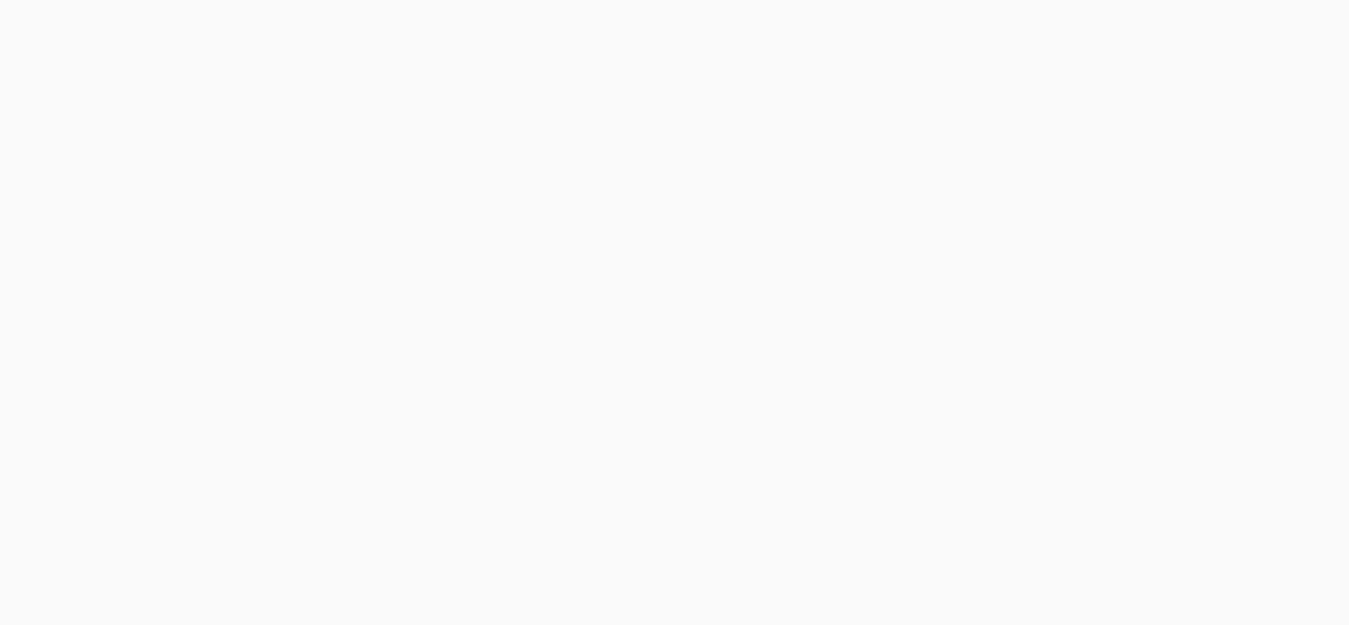 scroll, scrollTop: 0, scrollLeft: 0, axis: both 